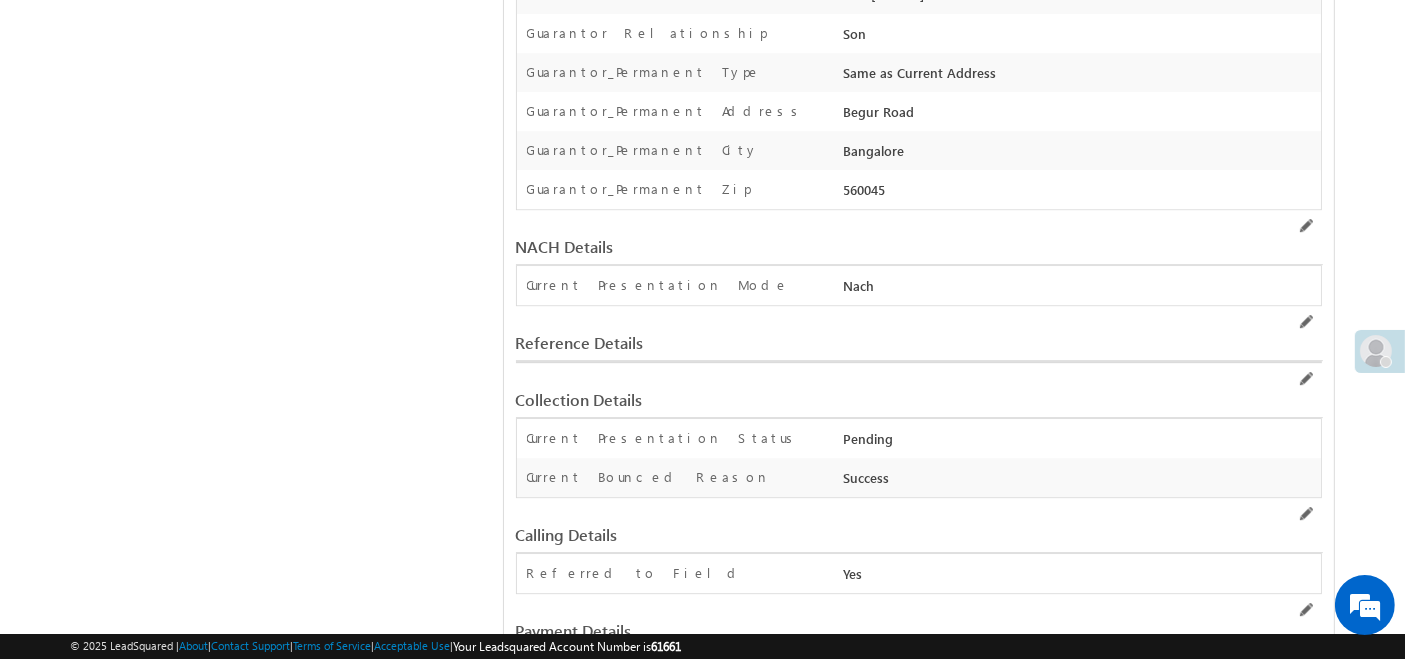 scroll, scrollTop: 0, scrollLeft: 0, axis: both 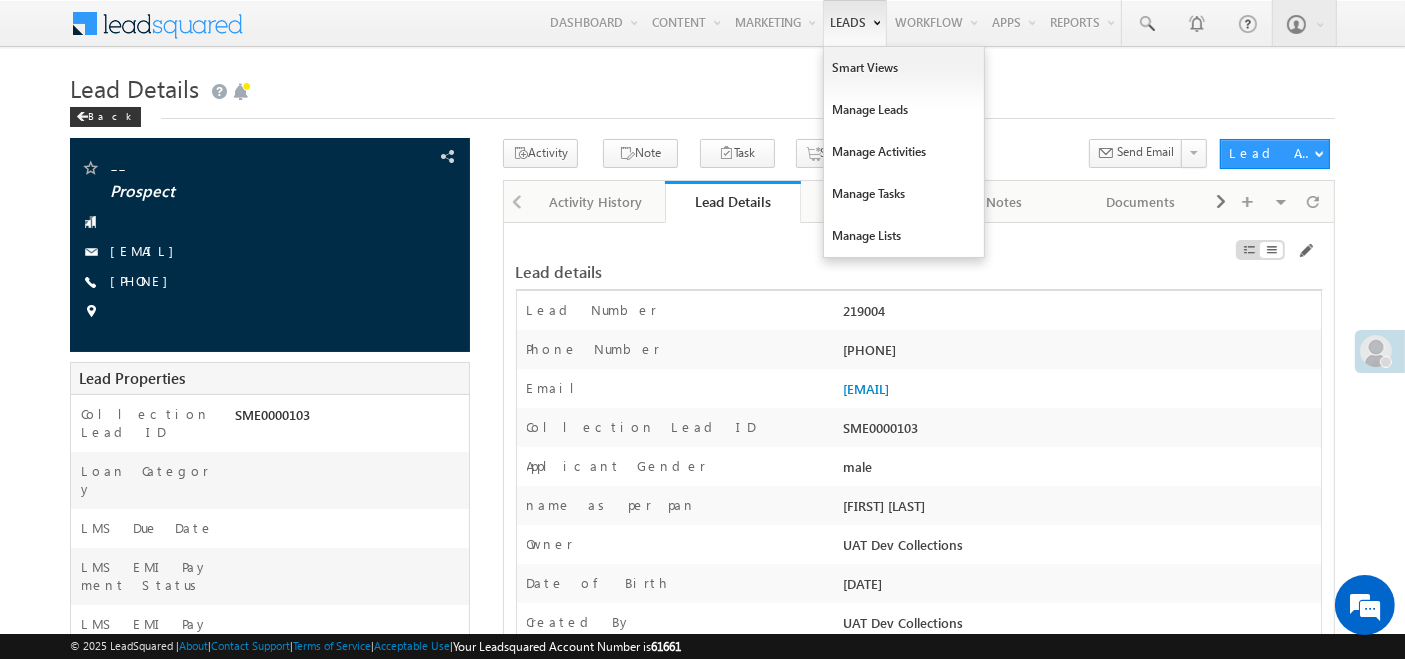 click on "Leads" at bounding box center (855, 23) 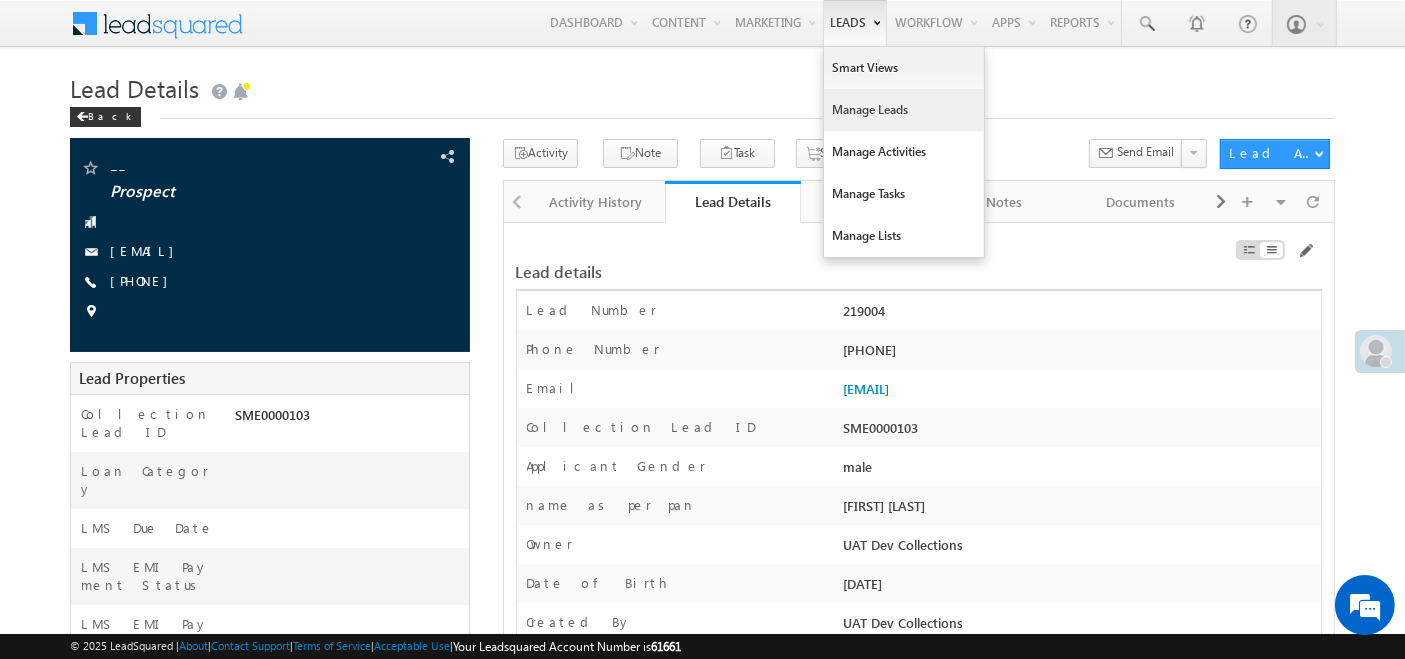 click on "Manage Leads" at bounding box center [904, 110] 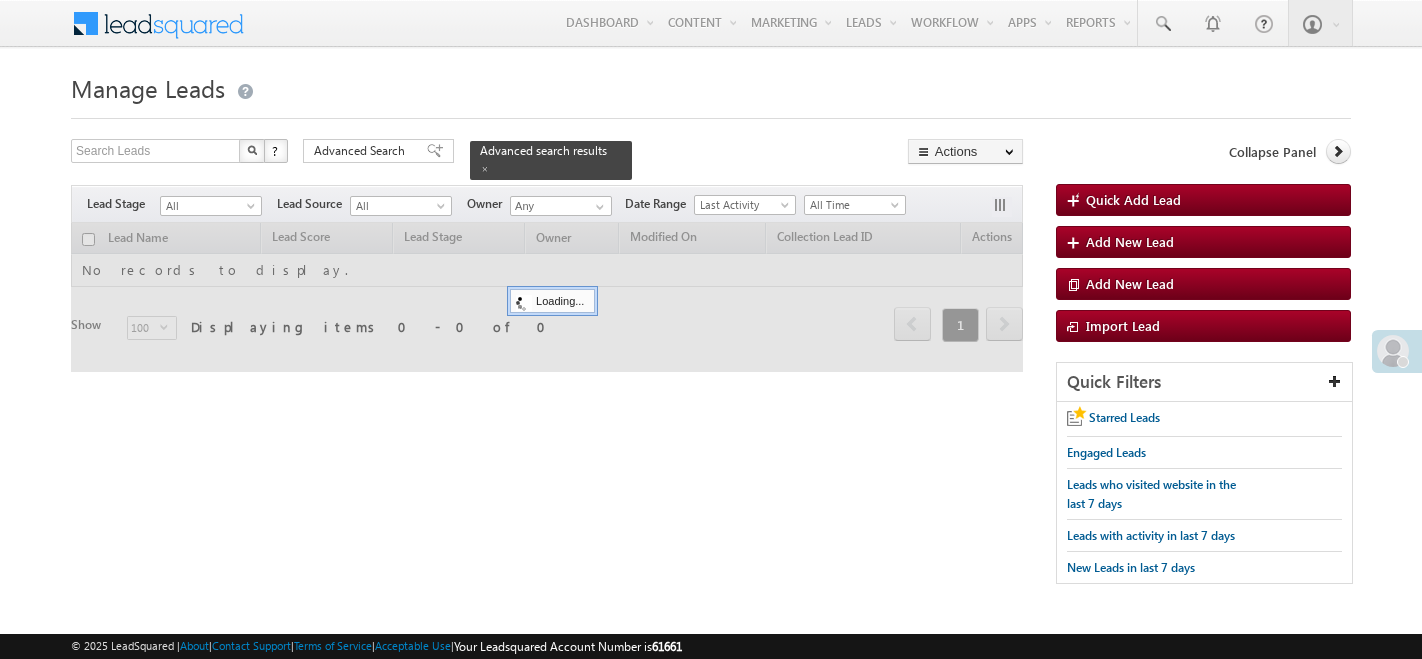 scroll, scrollTop: 0, scrollLeft: 0, axis: both 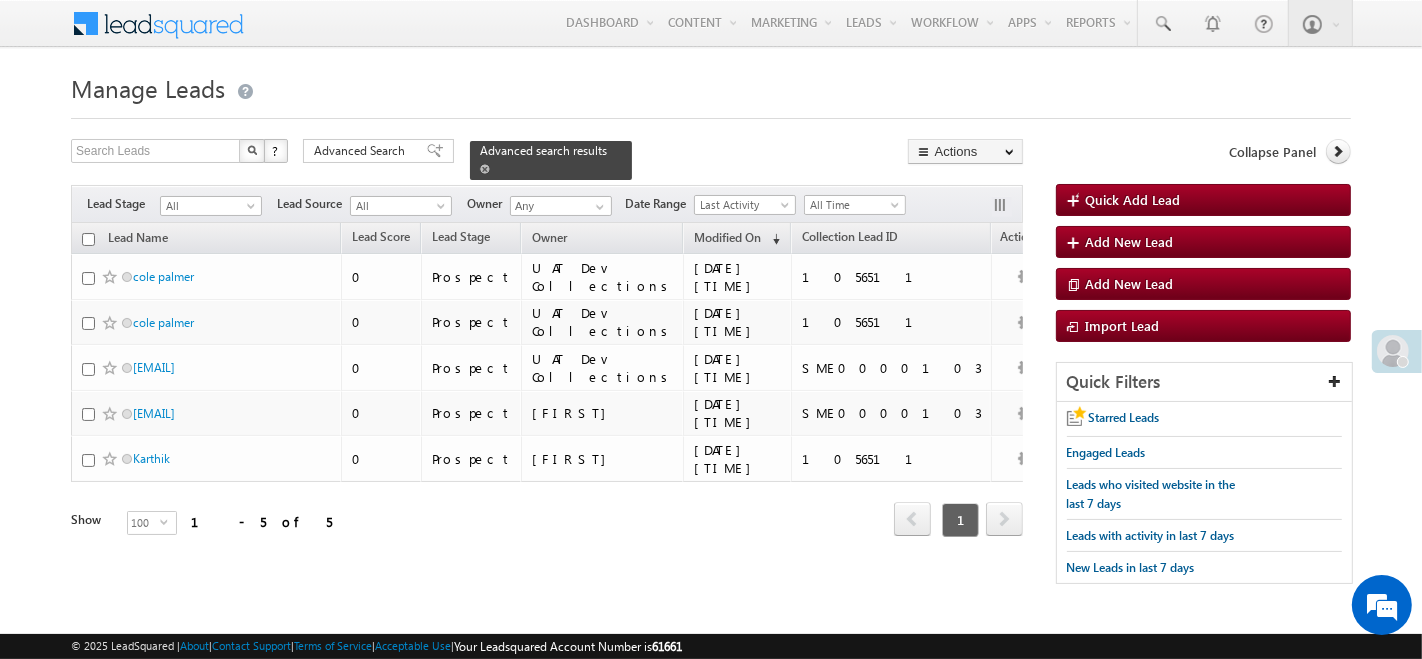 click at bounding box center (485, 169) 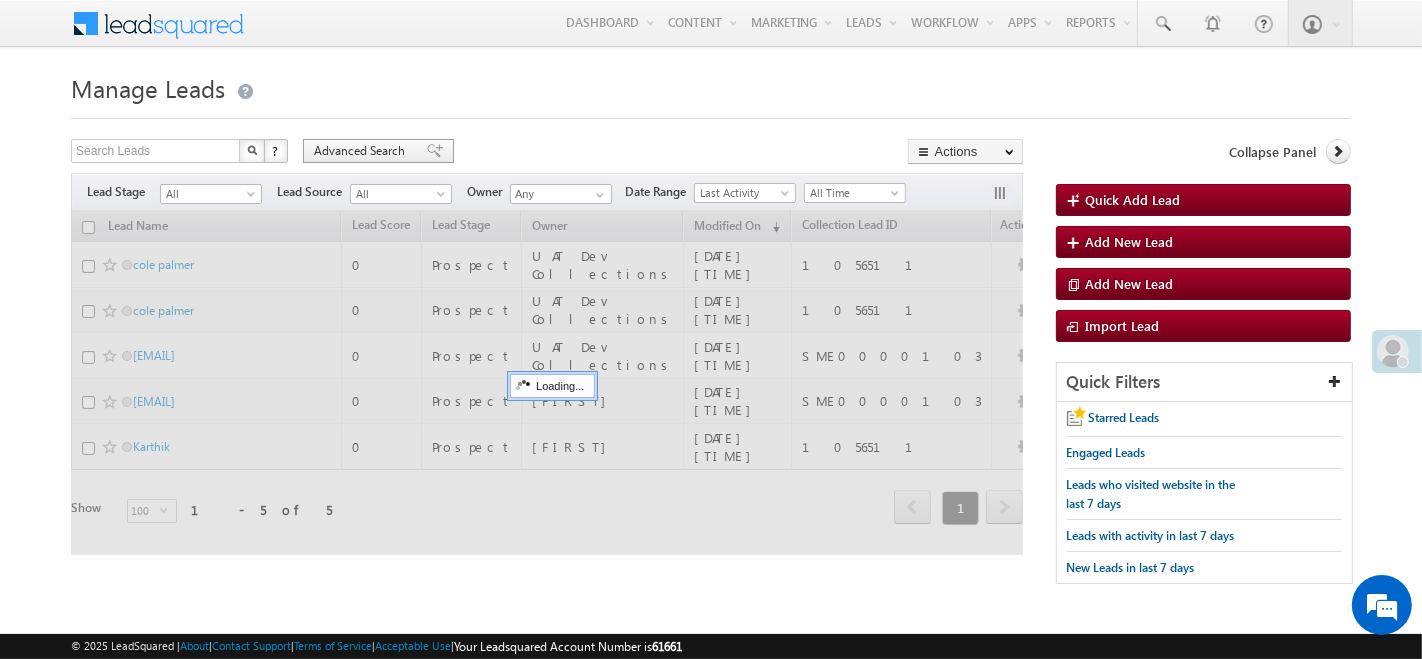 click on "Advanced Search" at bounding box center (362, 151) 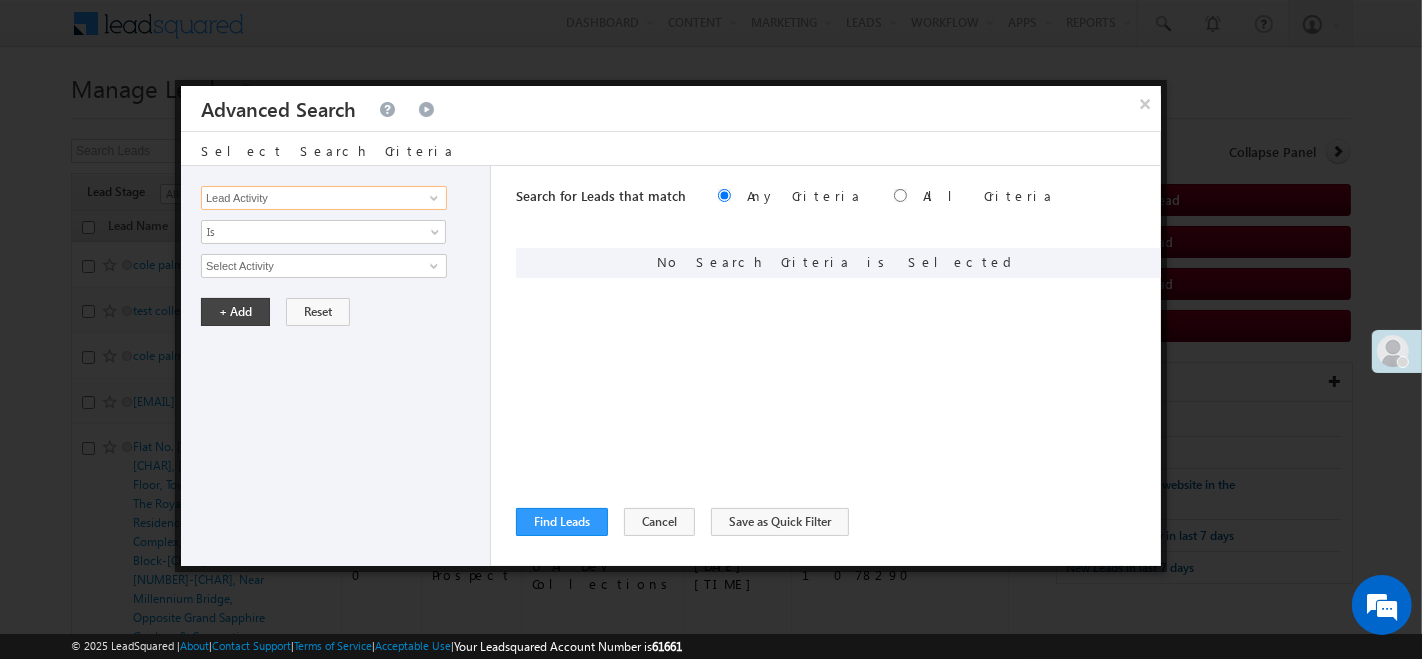click on "Lead Activity" at bounding box center (324, 198) 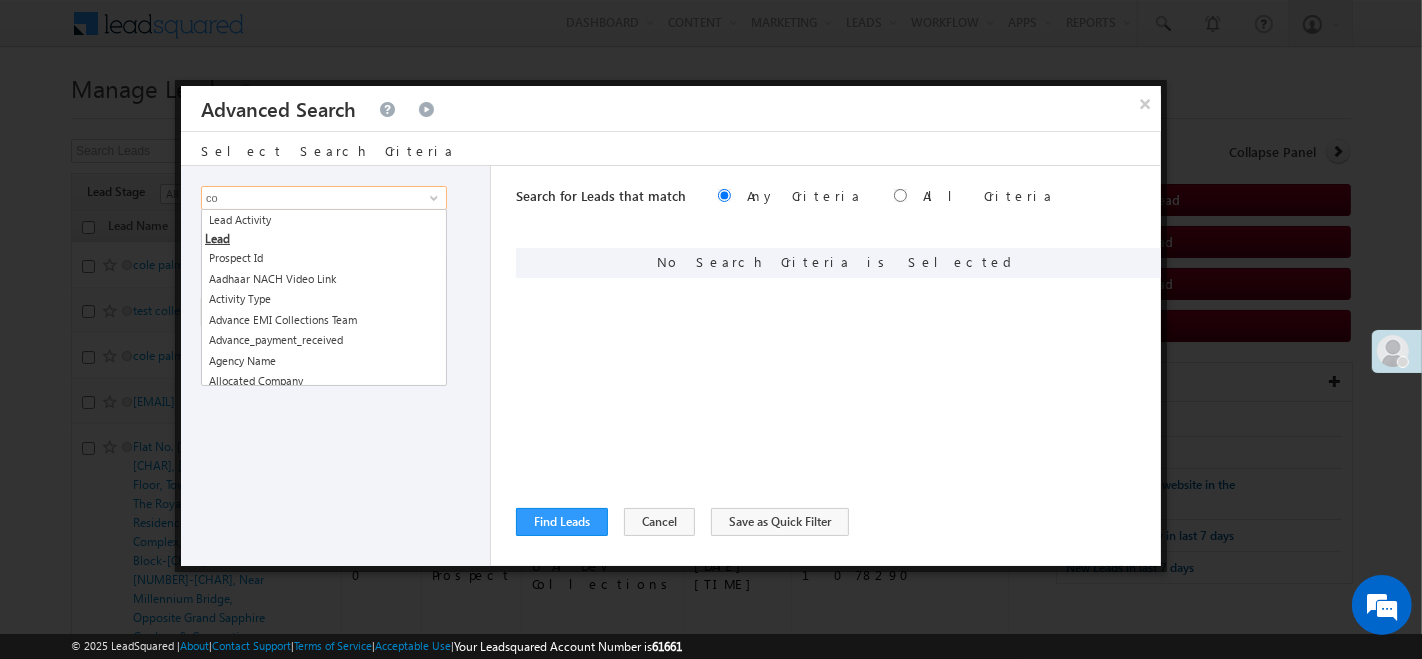scroll, scrollTop: 0, scrollLeft: 0, axis: both 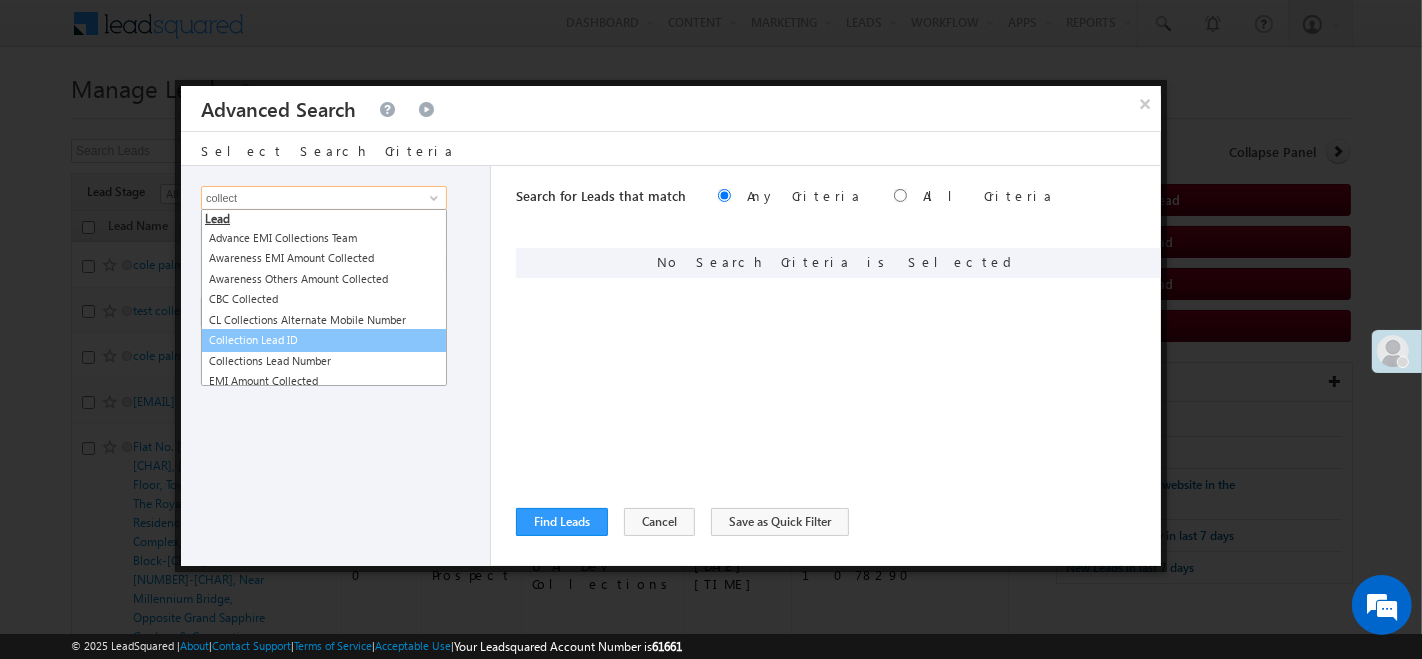 click on "Collection Lead ID" at bounding box center [324, 340] 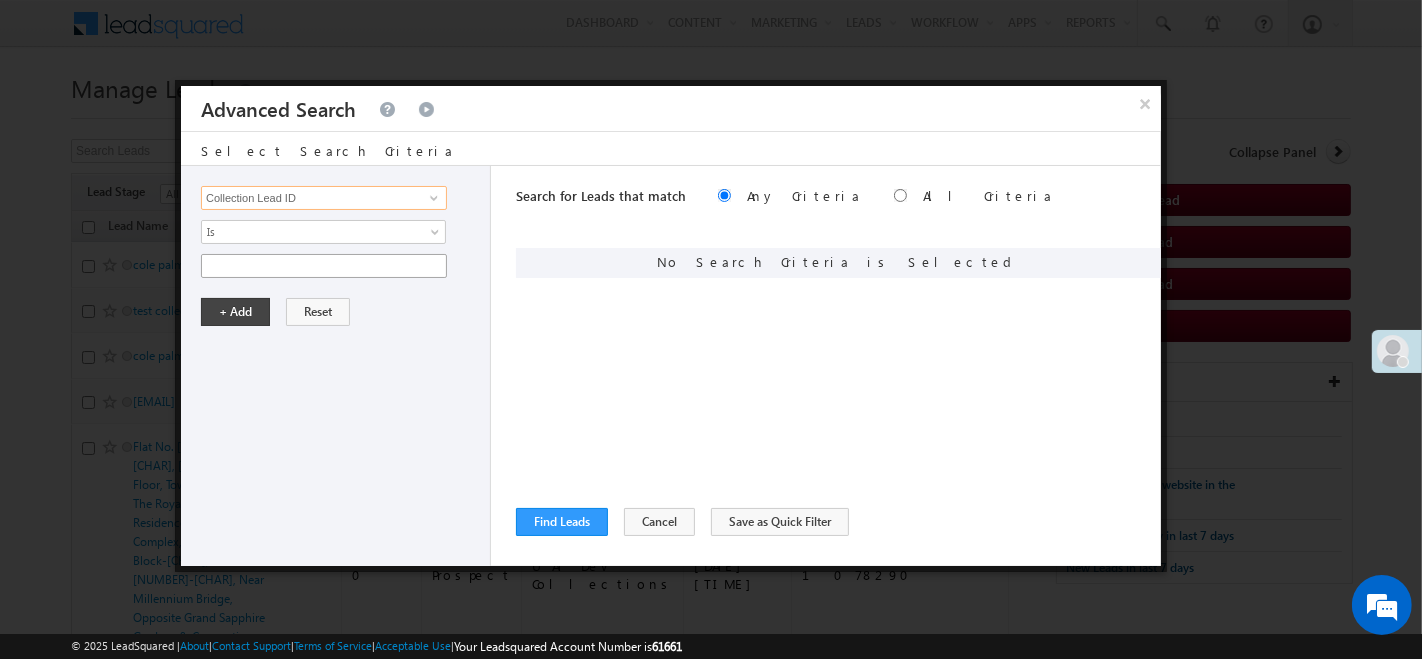 type on "Collection Lead ID" 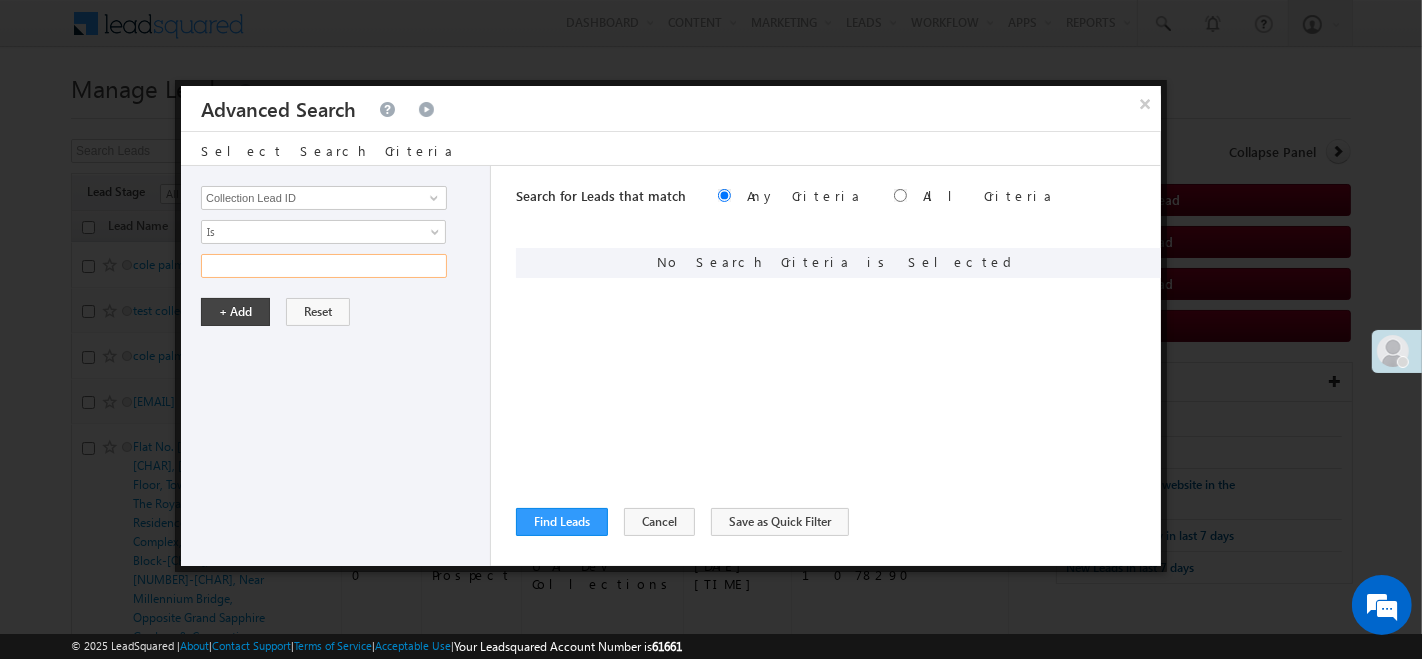 click at bounding box center [324, 266] 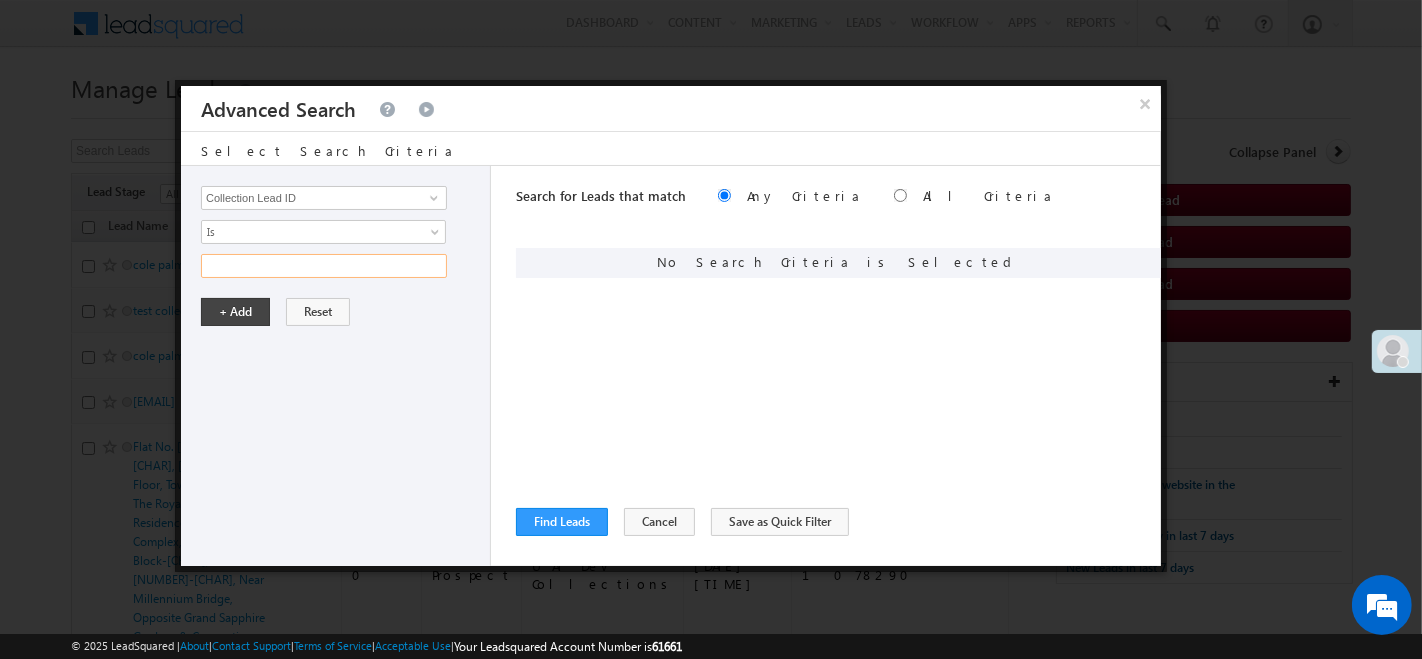 scroll, scrollTop: 0, scrollLeft: 0, axis: both 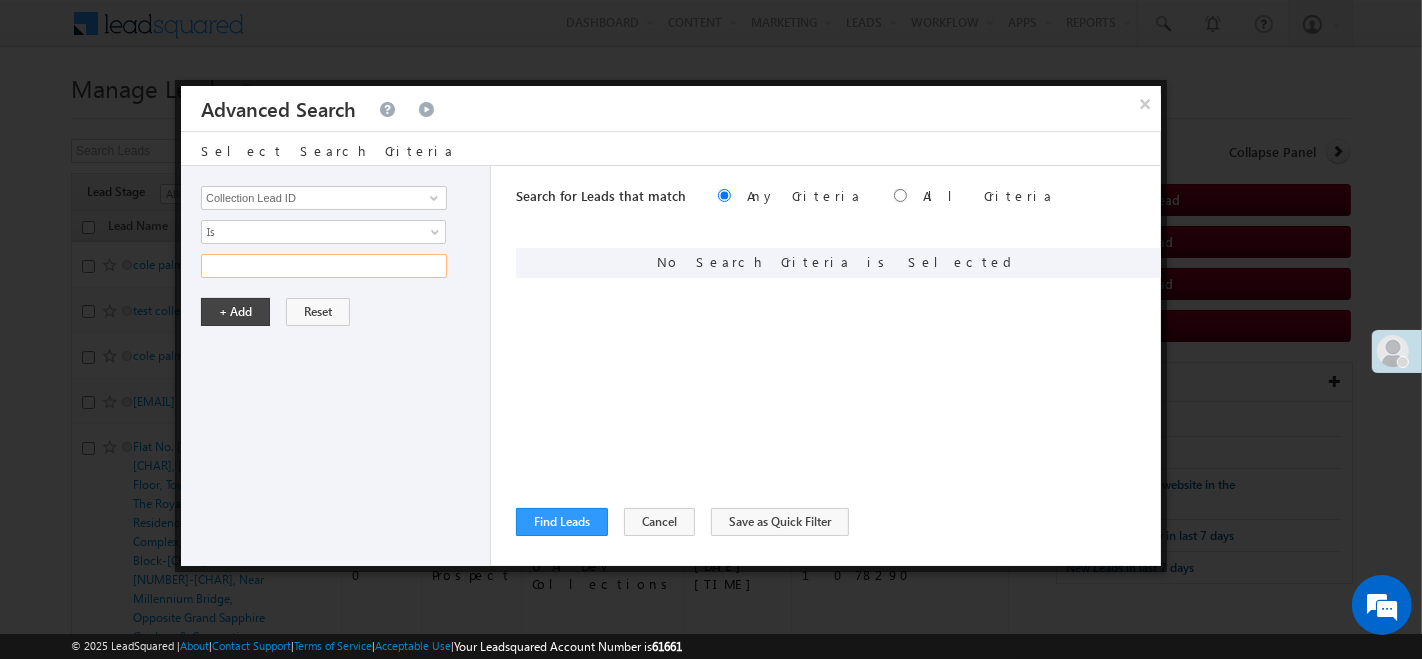 paste on "SME0000107" 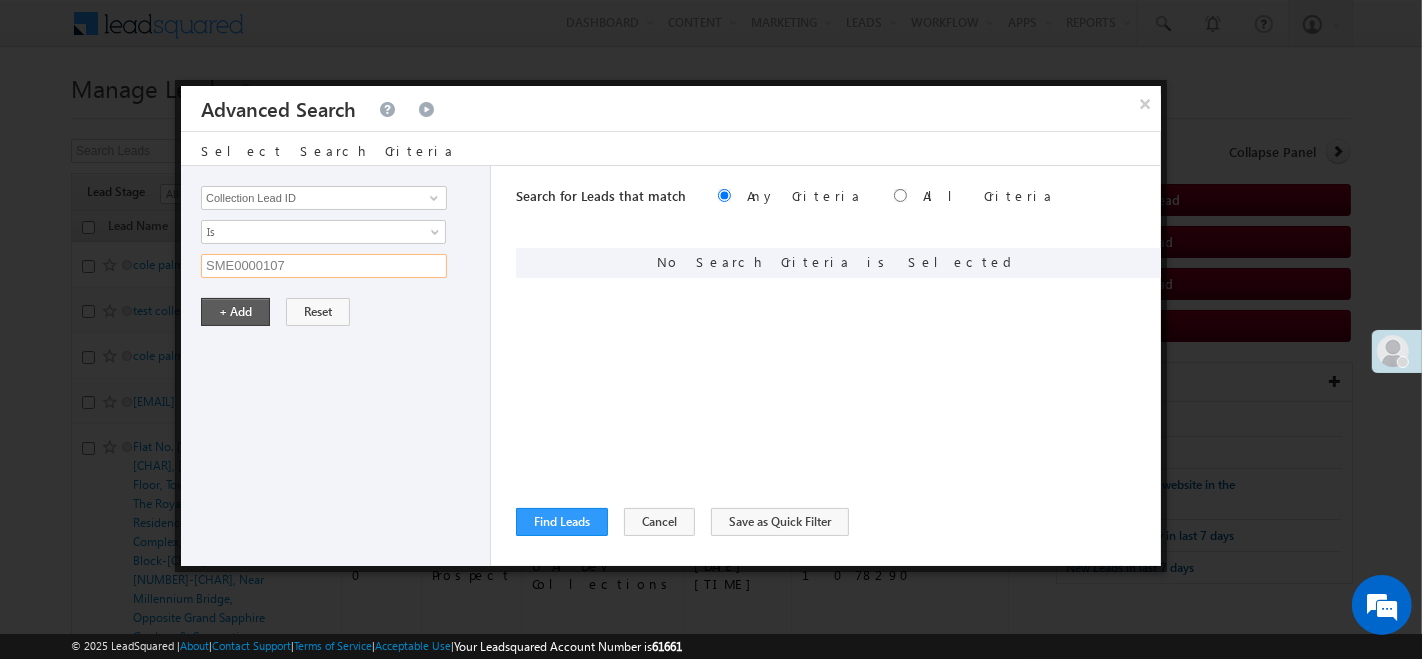 type on "SME0000107" 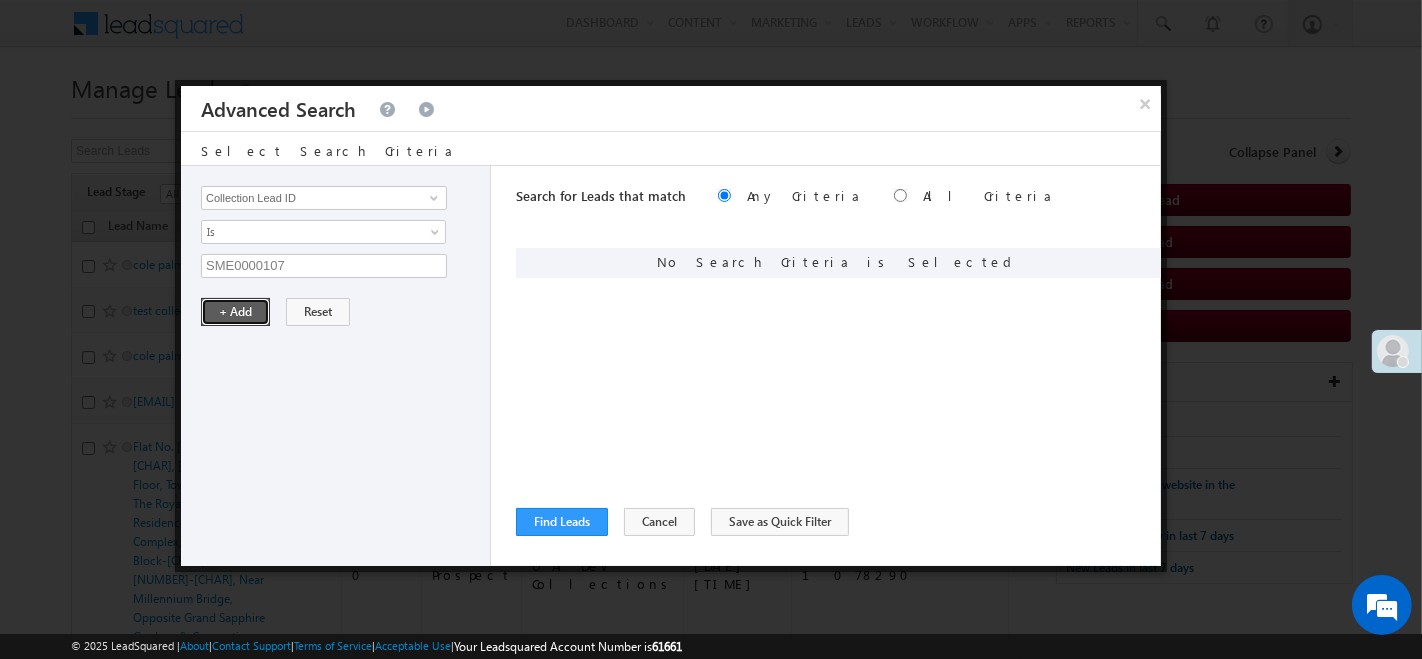 click on "+ Add" at bounding box center (235, 312) 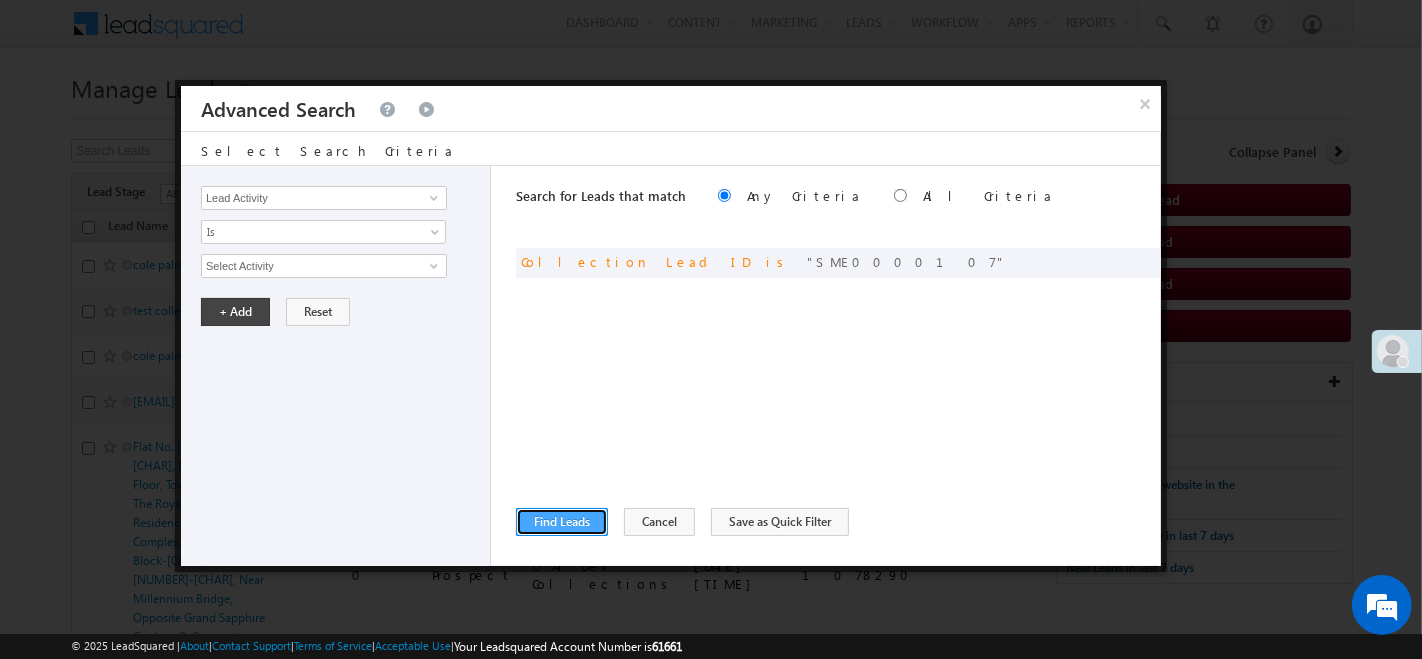 click on "Find Leads" at bounding box center (562, 522) 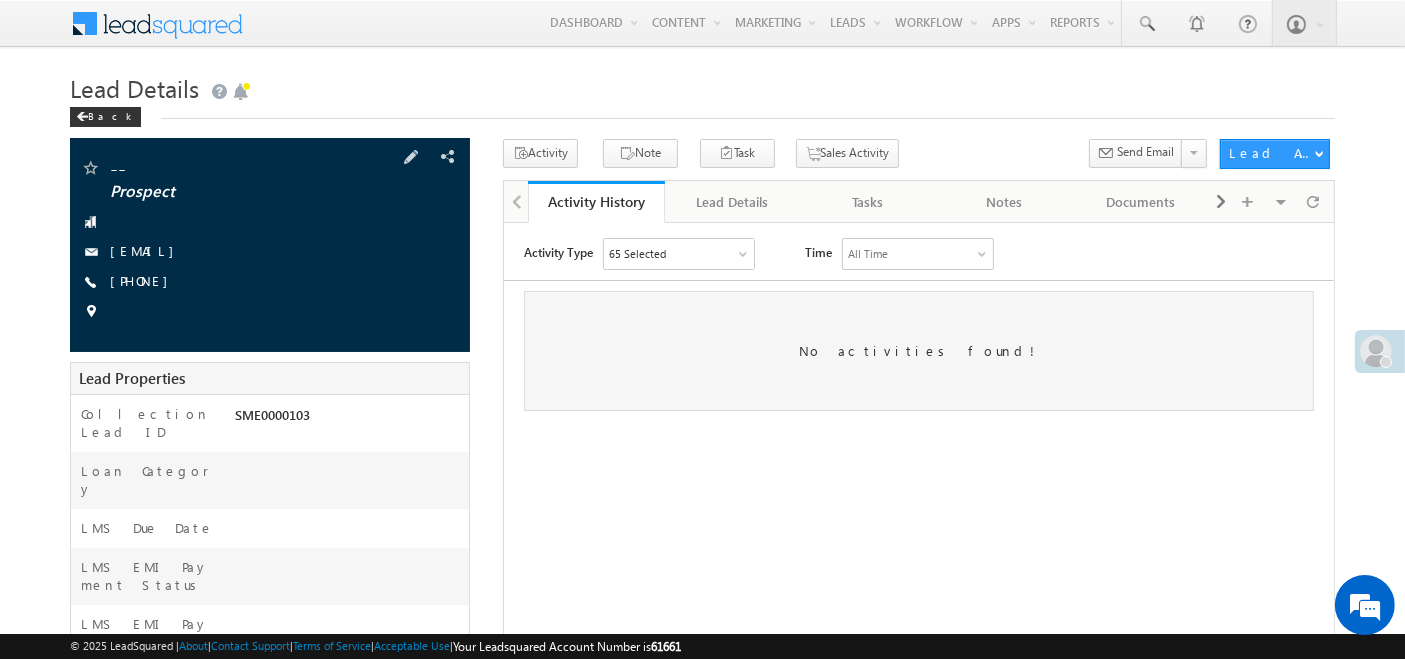 scroll, scrollTop: 0, scrollLeft: 0, axis: both 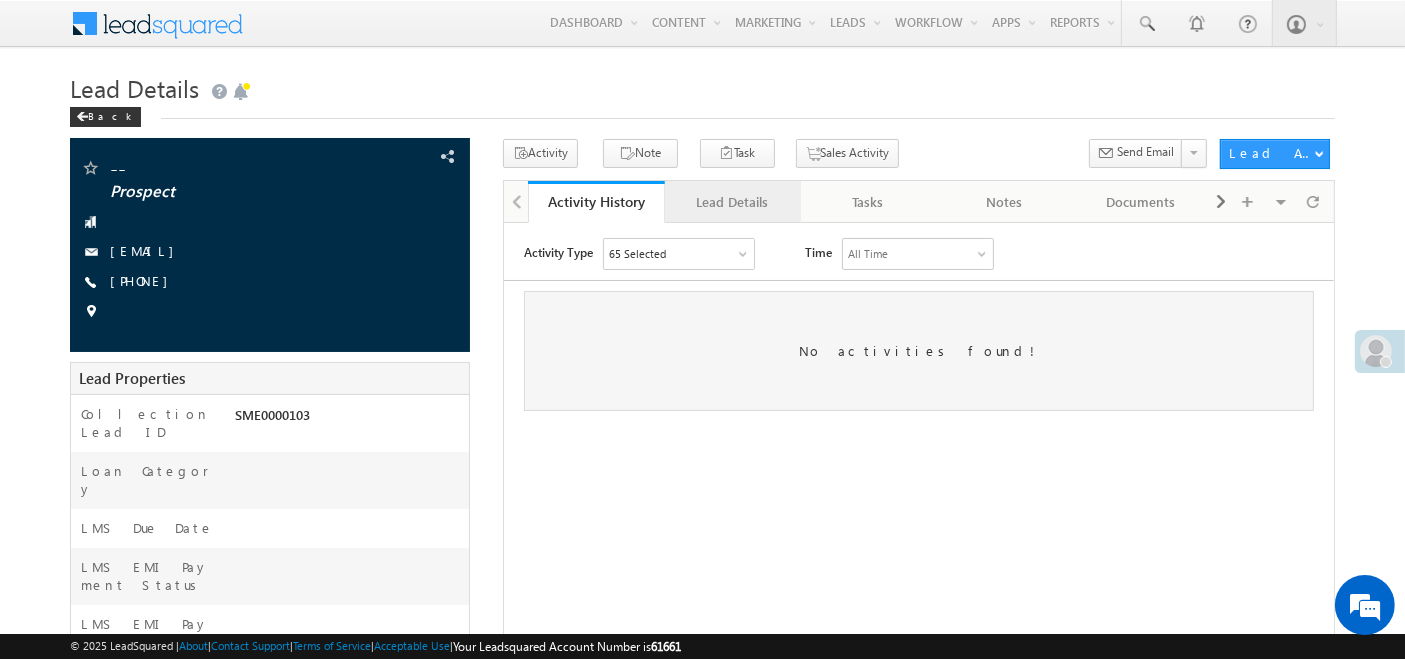 click on "Lead Details" at bounding box center [732, 202] 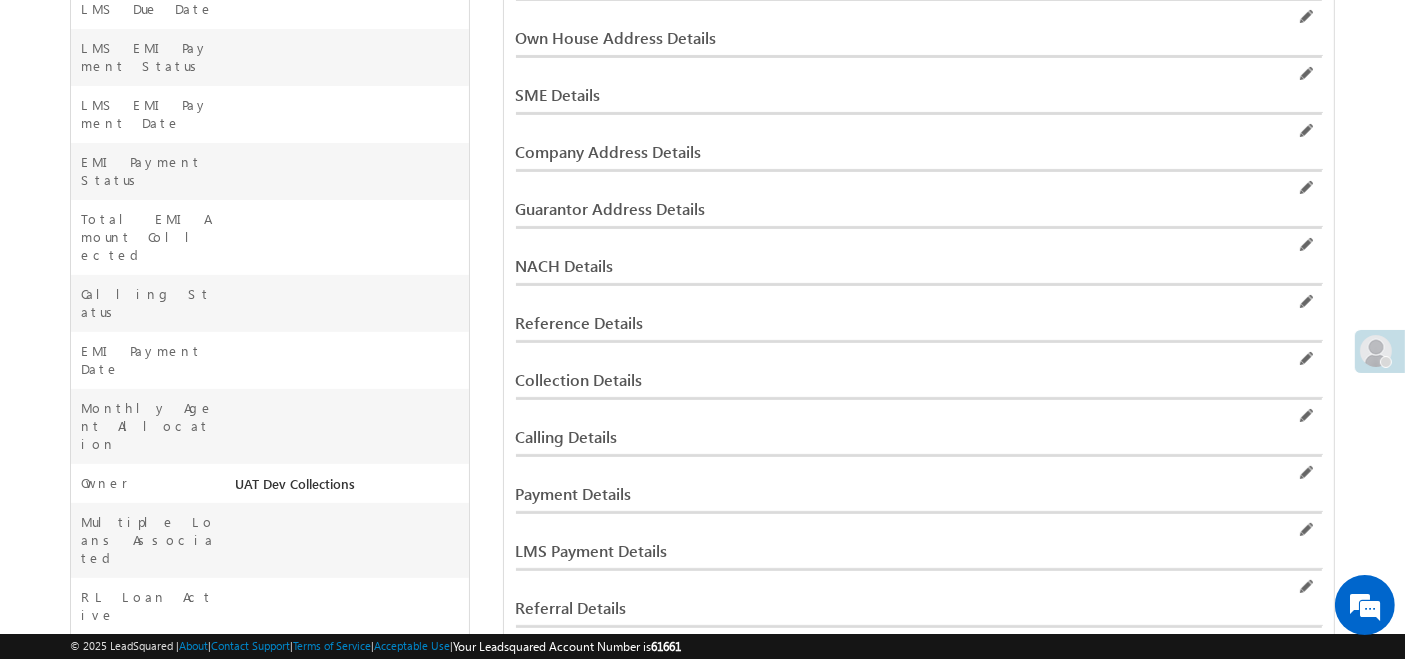 scroll, scrollTop: 0, scrollLeft: 0, axis: both 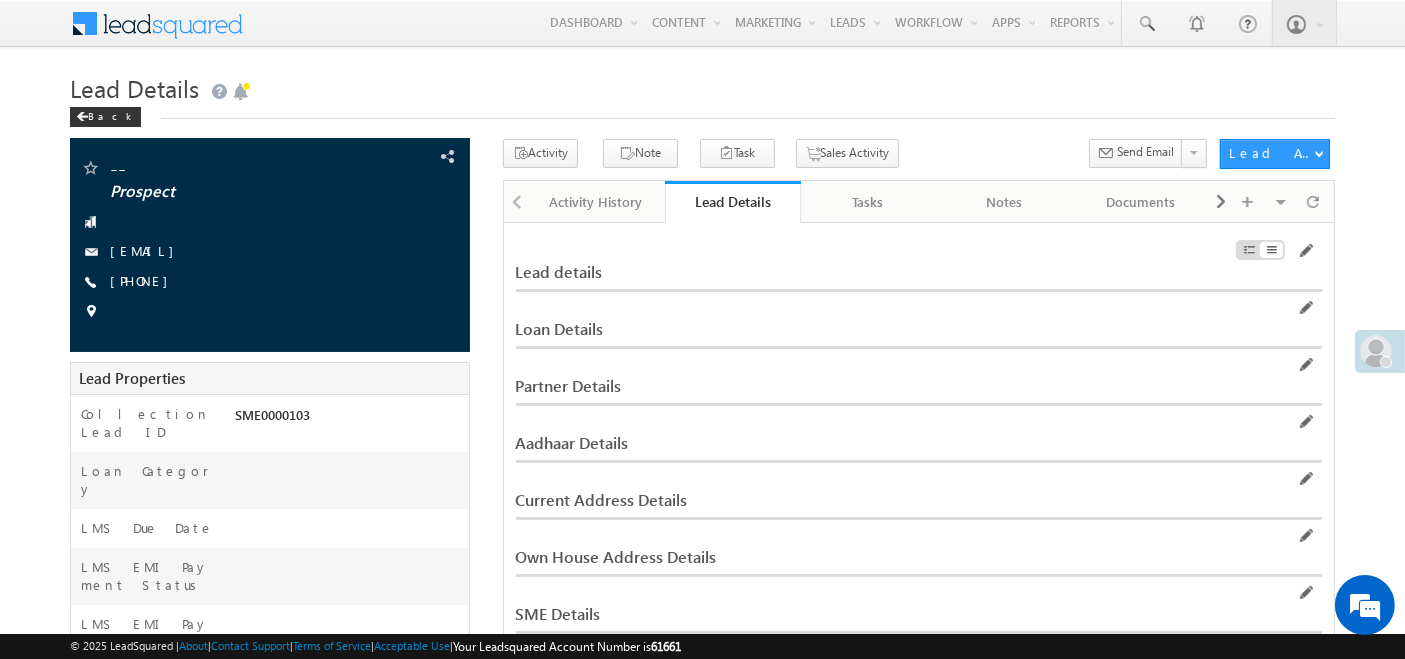 click on "Lead details" at bounding box center [781, 272] 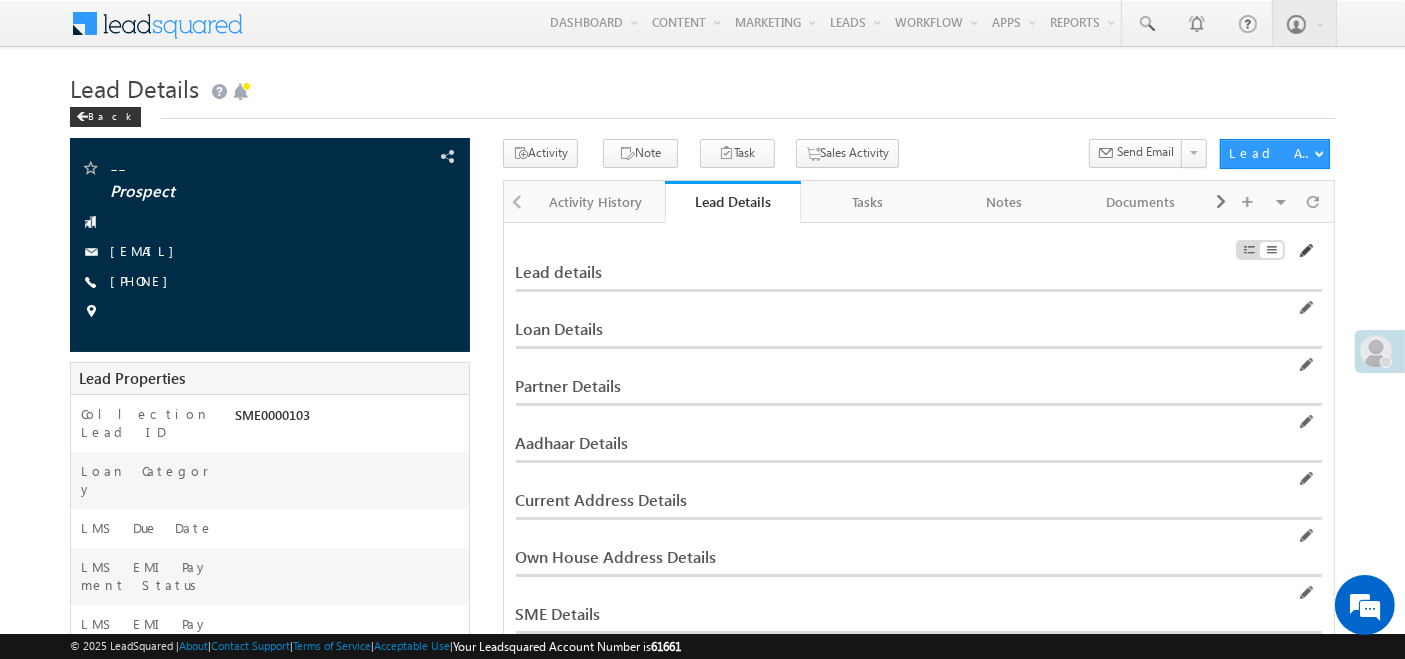 click at bounding box center (1305, 251) 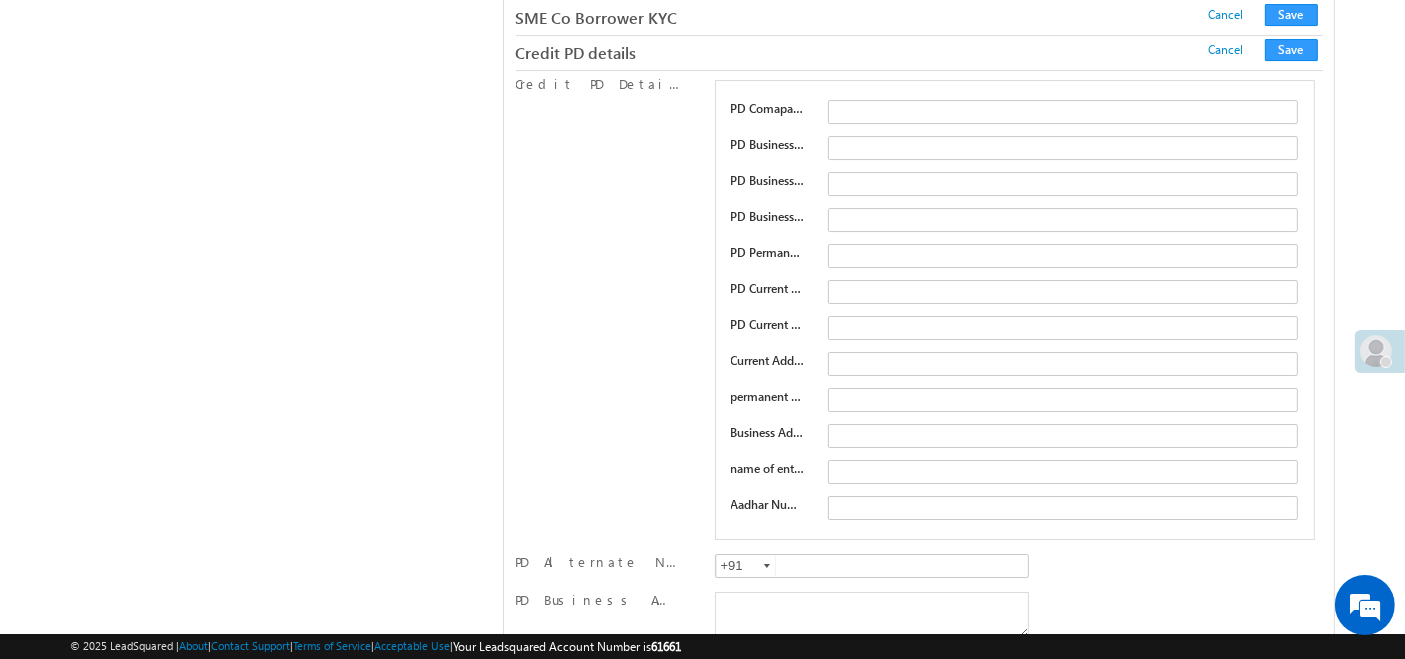 scroll, scrollTop: 22046, scrollLeft: 0, axis: vertical 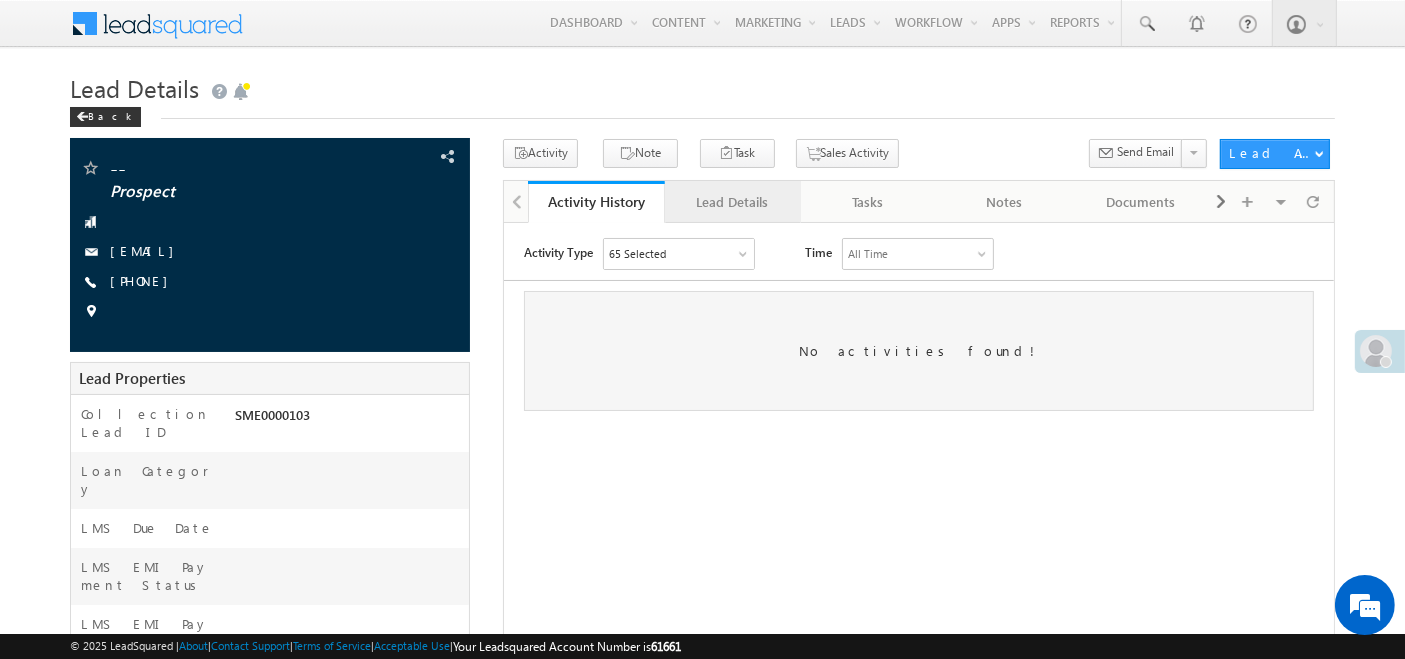 click on "Lead Details" at bounding box center (732, 202) 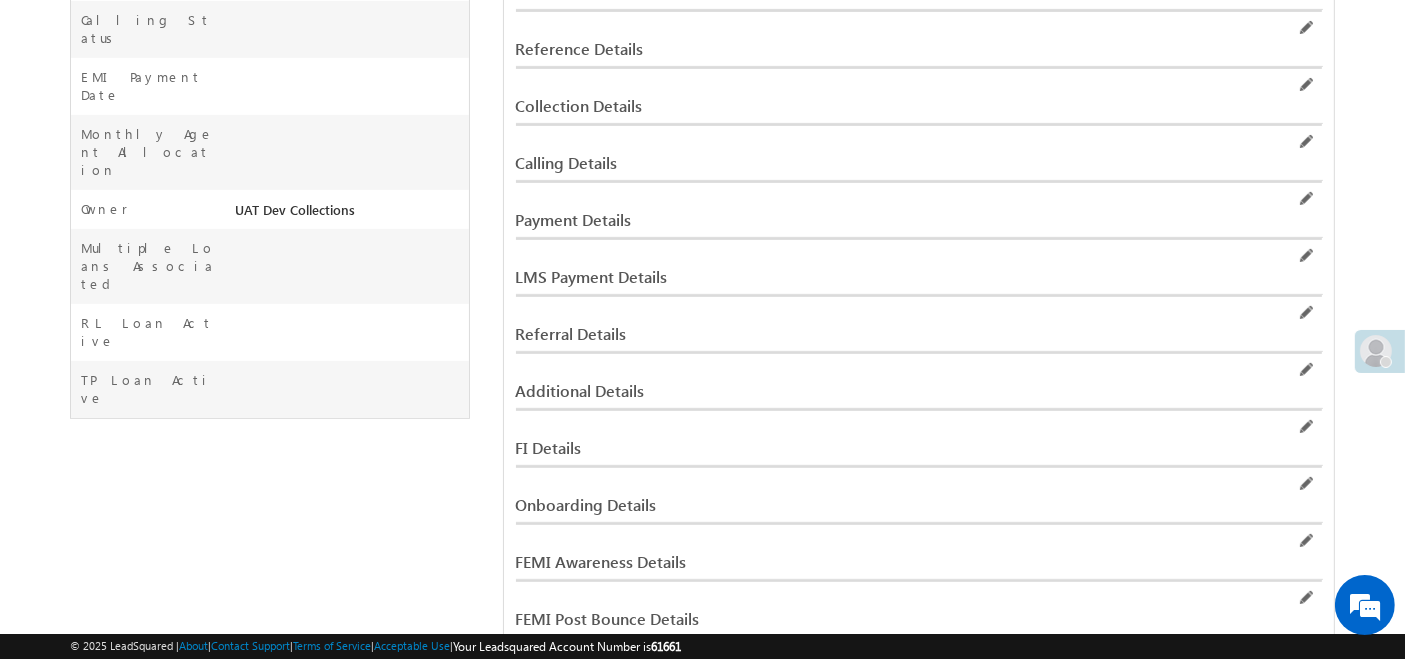 scroll, scrollTop: 797, scrollLeft: 0, axis: vertical 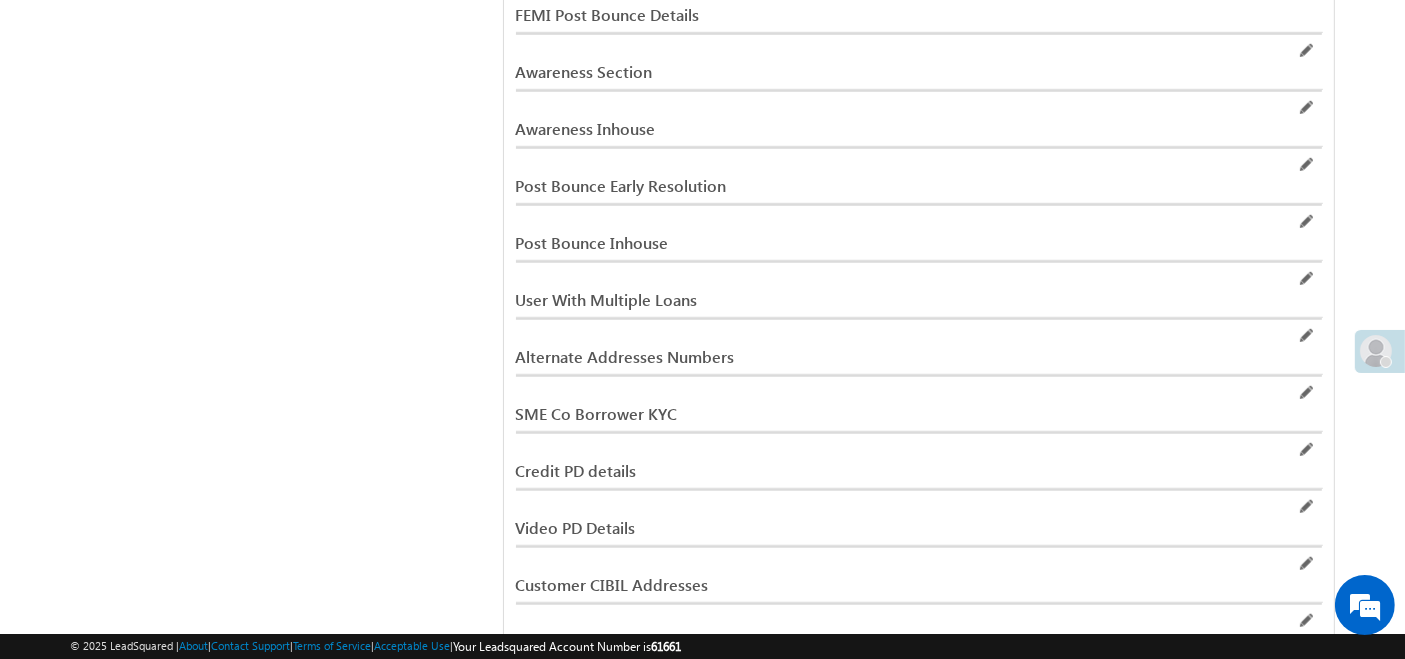 click on "SME Co Borrower KYC" at bounding box center [919, 404] 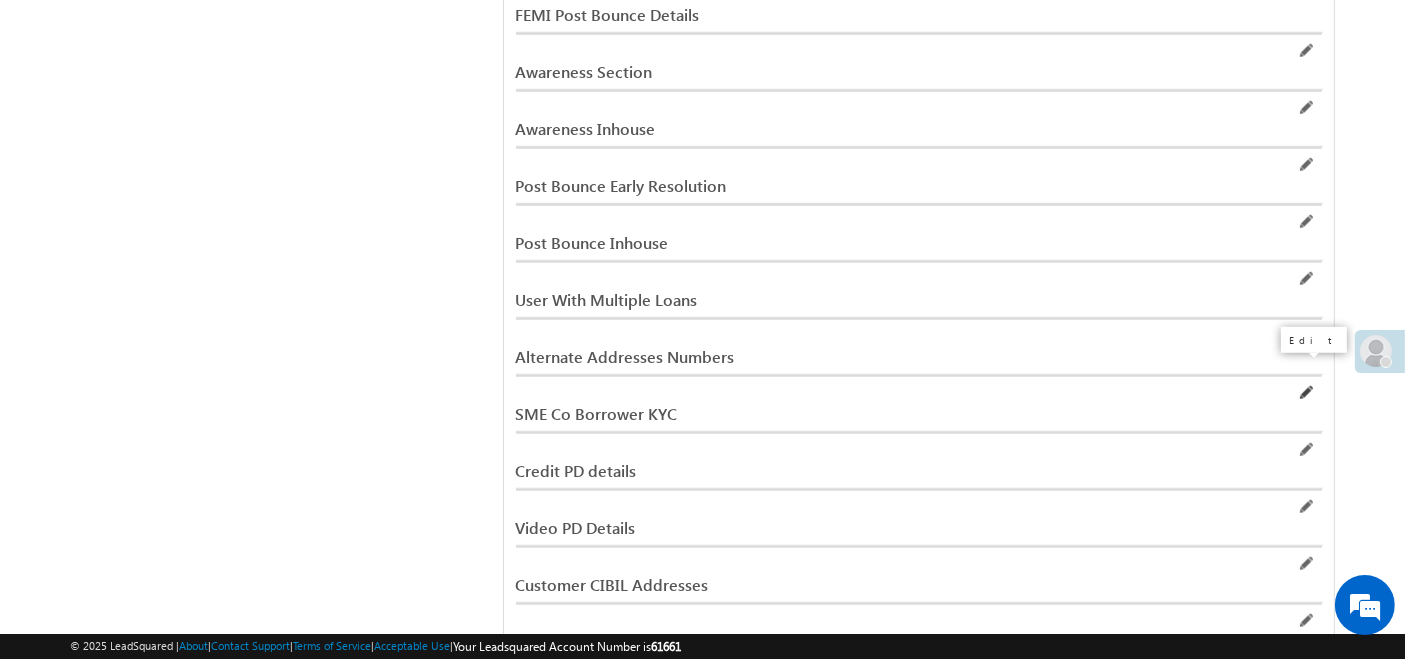 click at bounding box center [1305, 393] 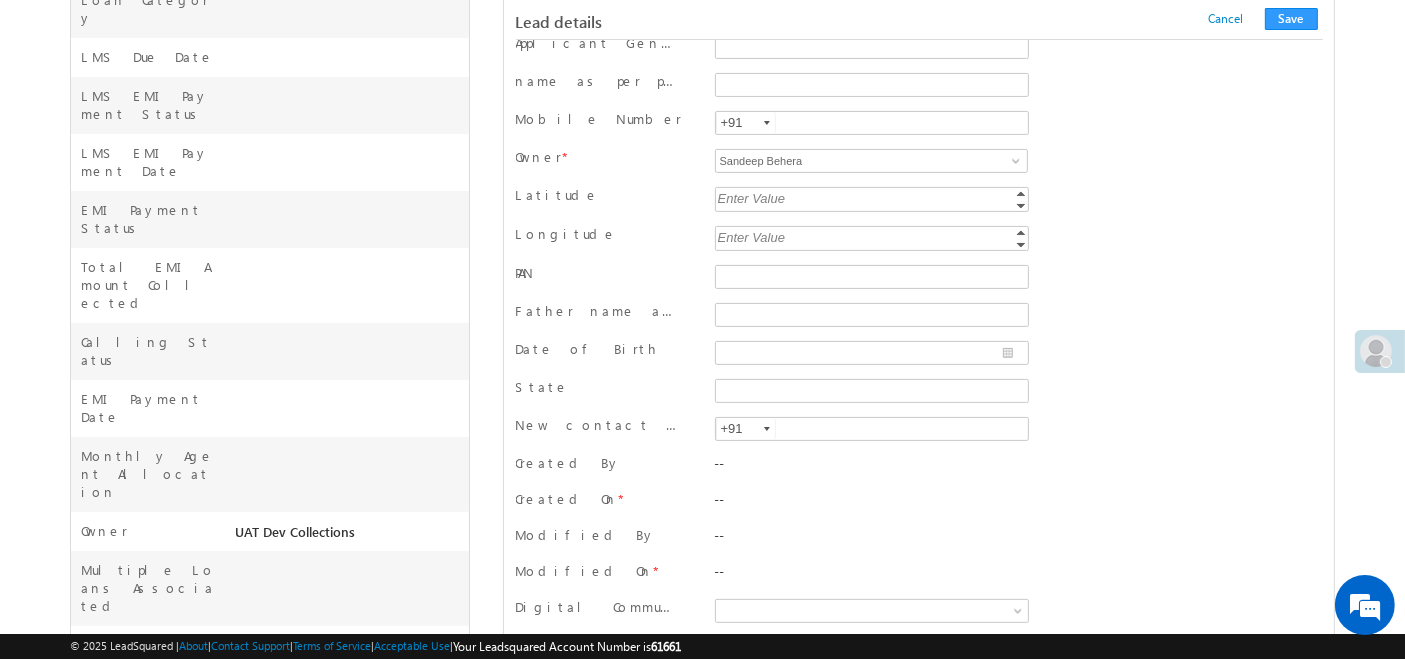 scroll, scrollTop: 0, scrollLeft: 0, axis: both 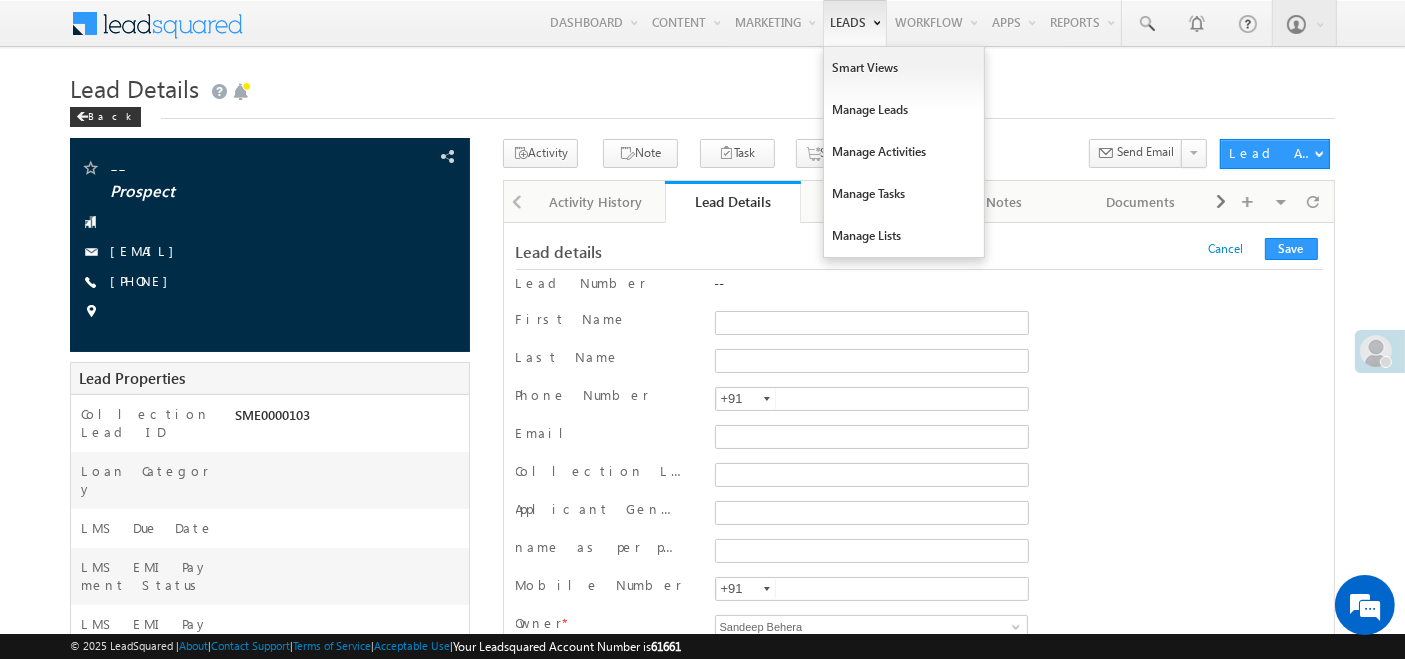 click on "Leads" at bounding box center (855, 23) 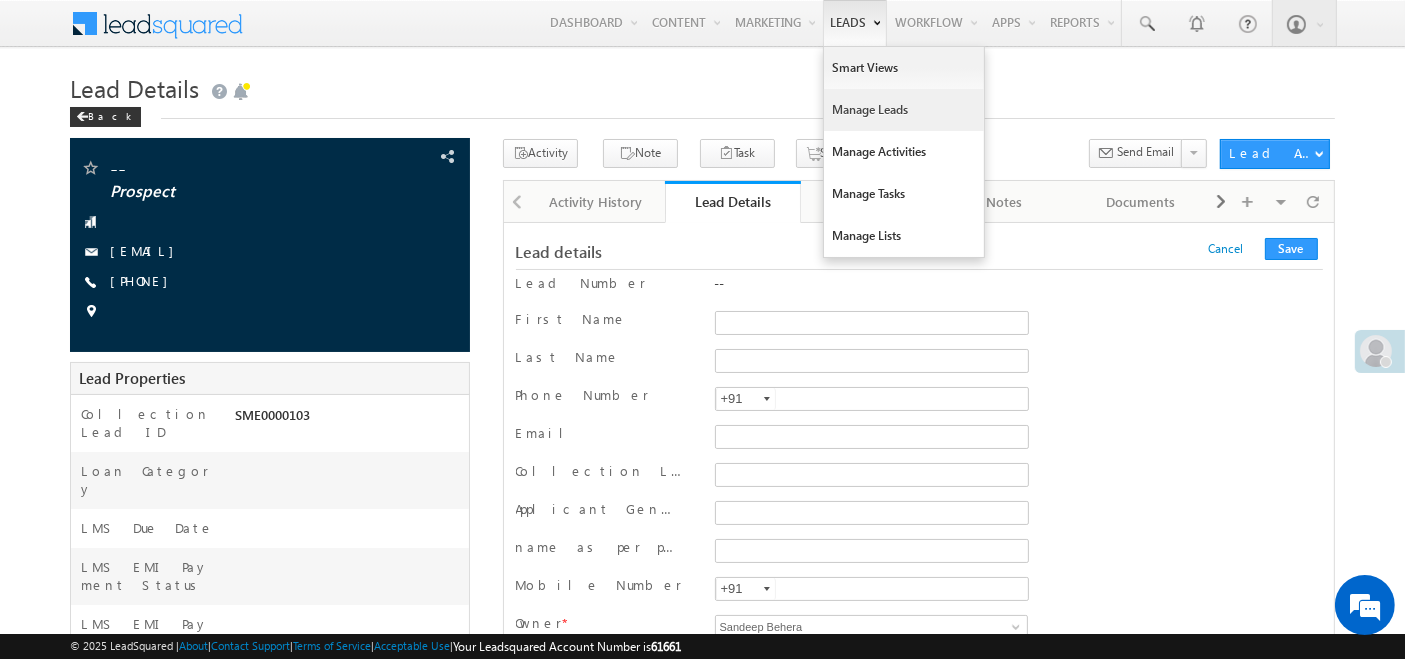 click on "Manage Leads" at bounding box center (904, 110) 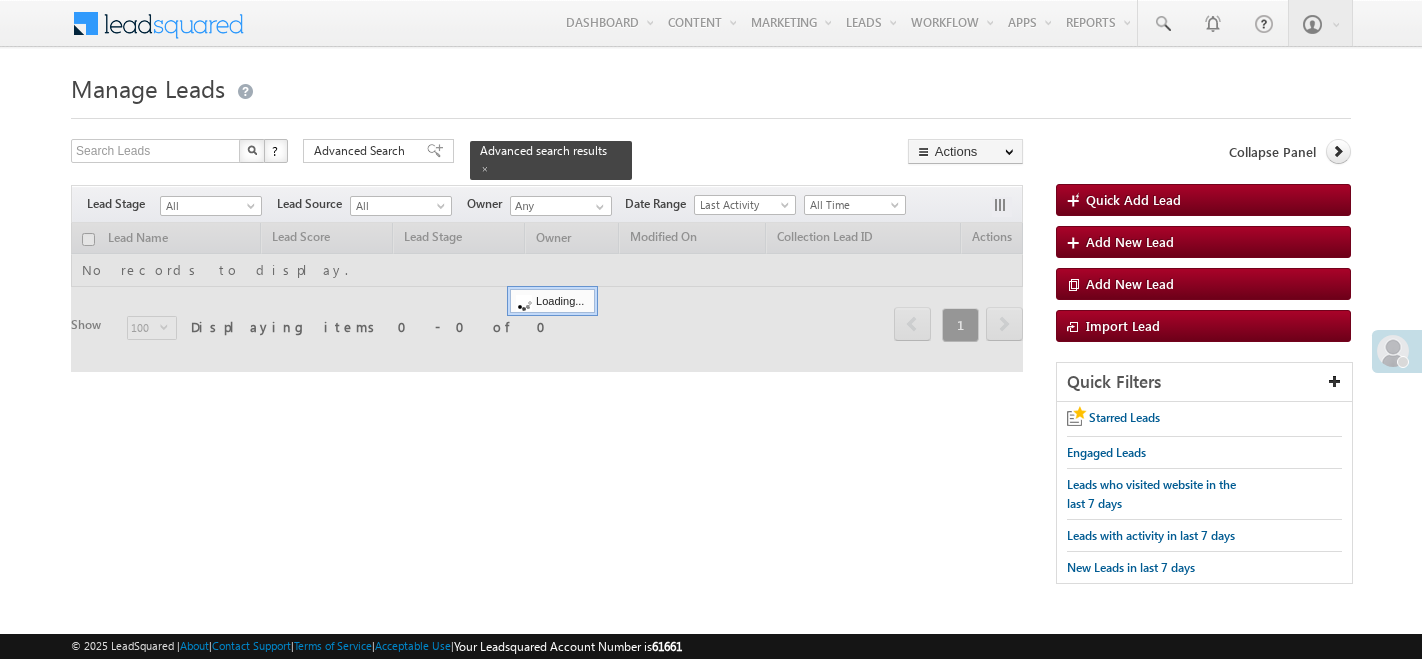 scroll, scrollTop: 0, scrollLeft: 0, axis: both 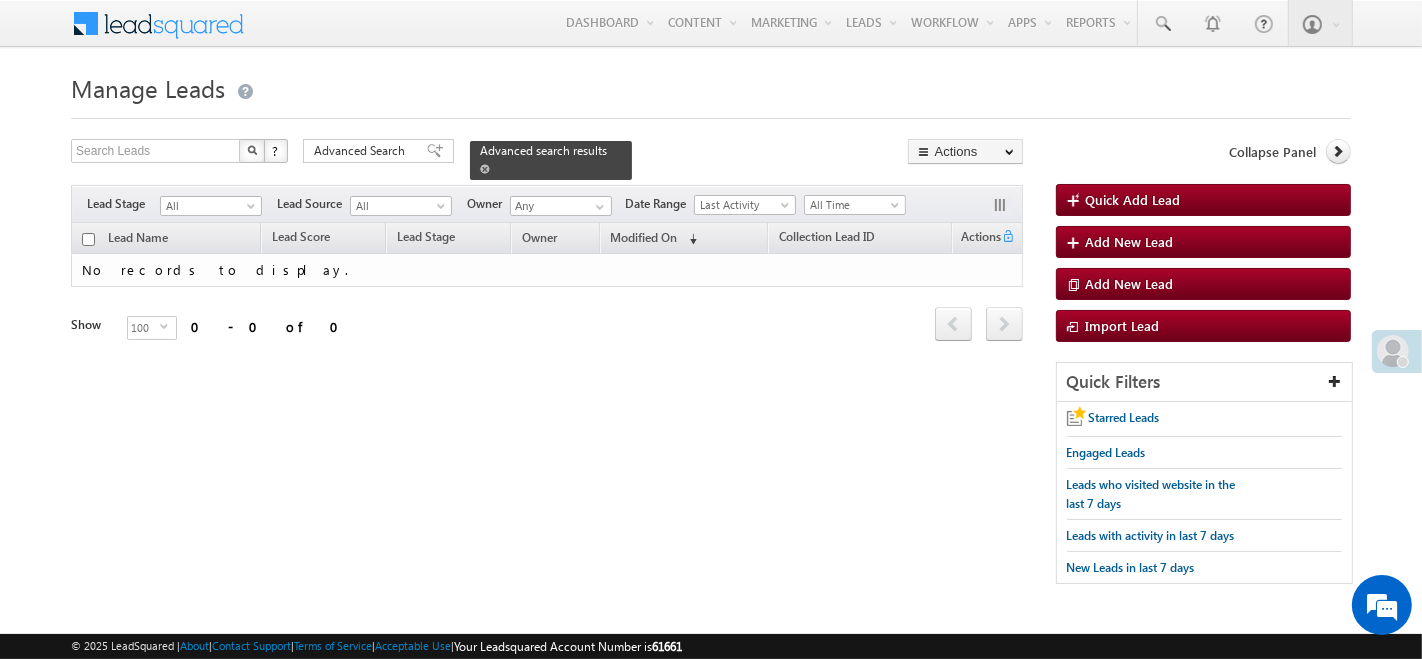 click at bounding box center (485, 169) 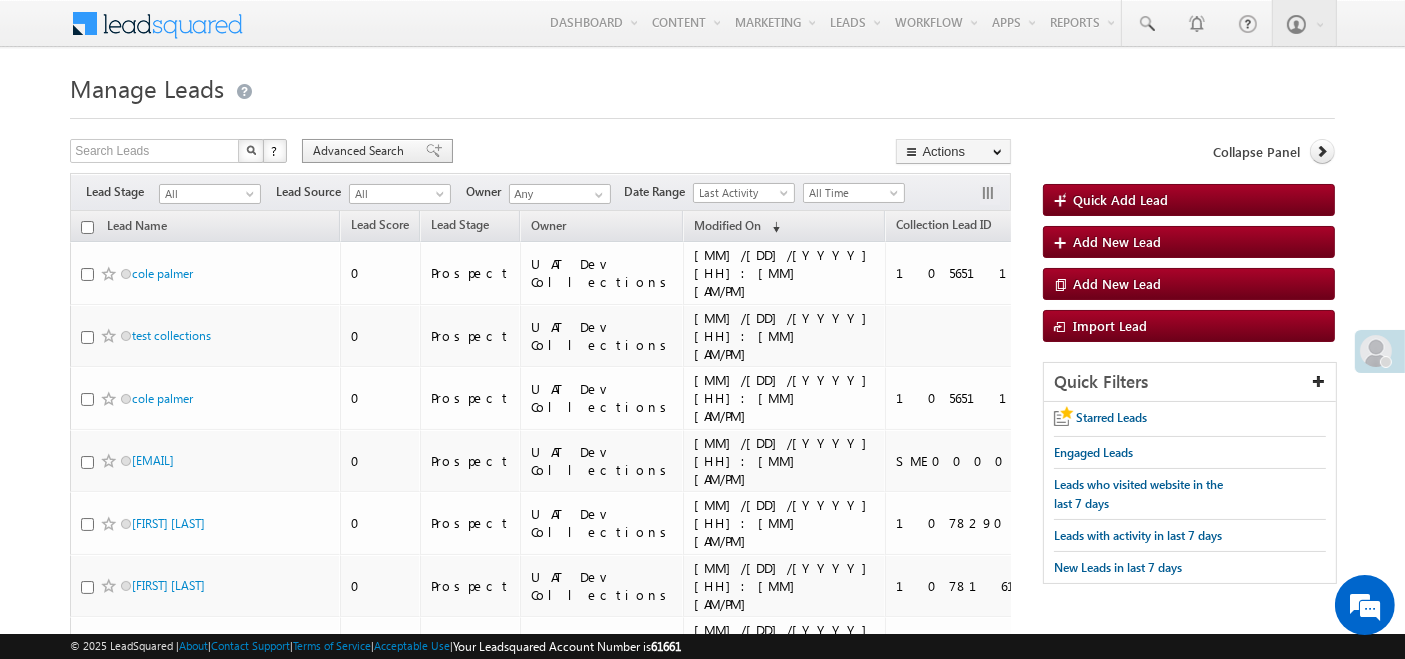 click on "Advanced Search" at bounding box center (361, 151) 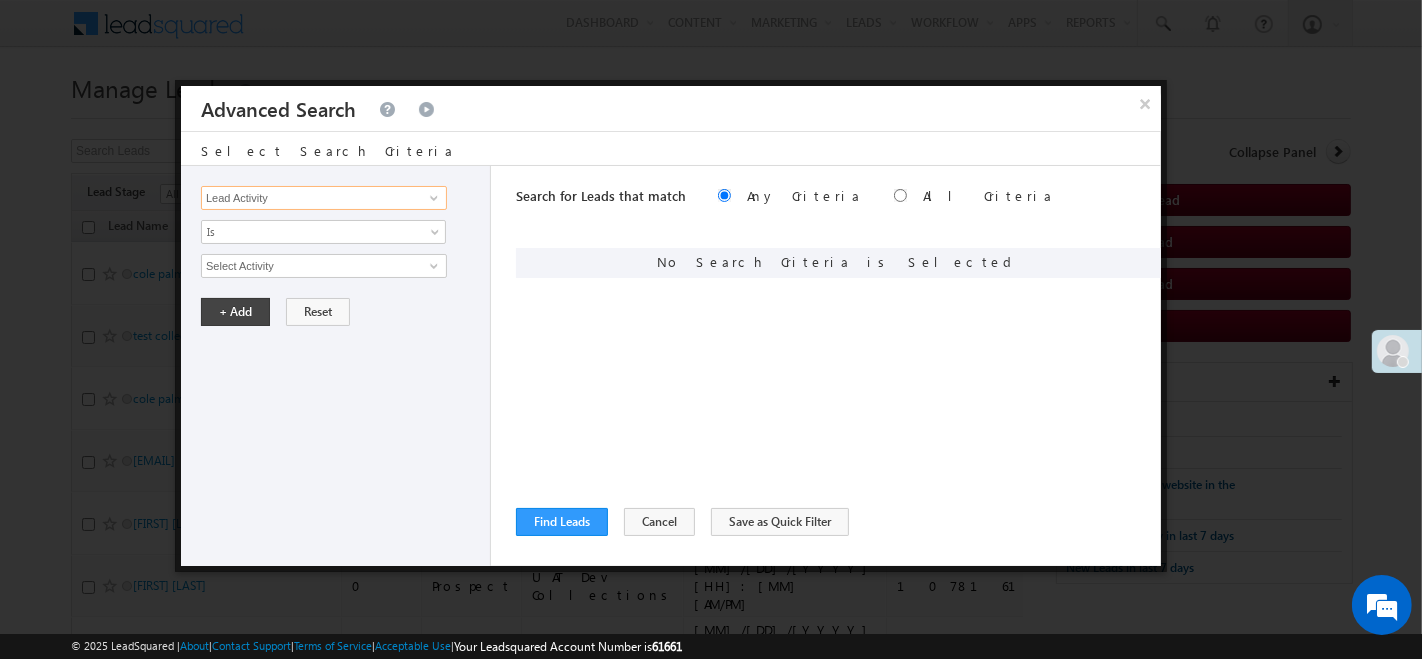 click on "Lead Activity" at bounding box center [324, 198] 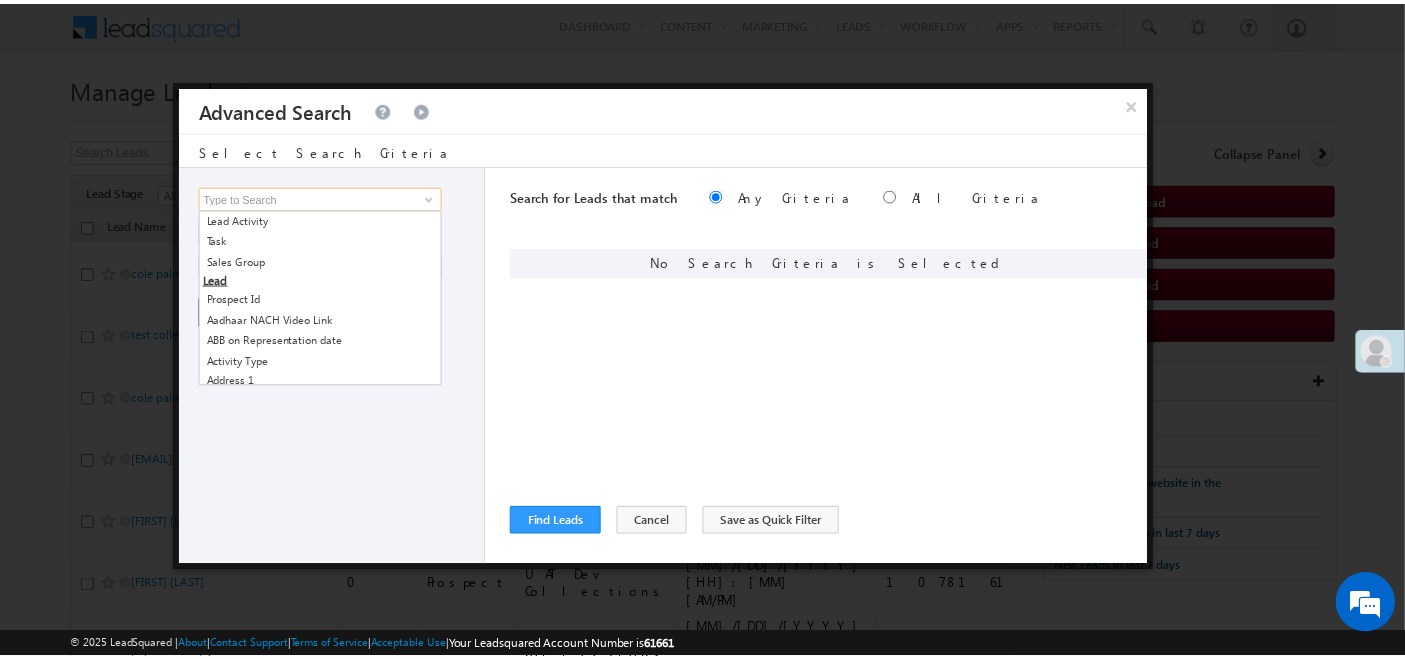 scroll, scrollTop: 0, scrollLeft: 0, axis: both 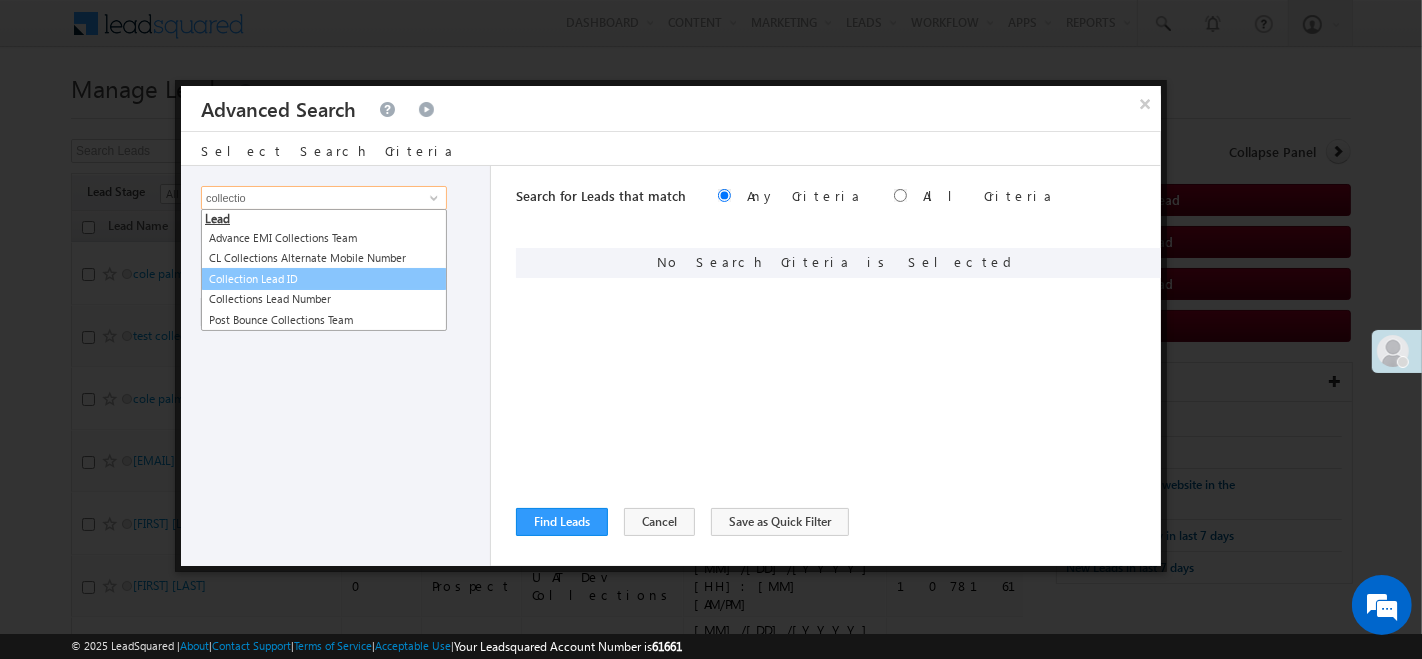 click on "Collection Lead ID" at bounding box center [324, 279] 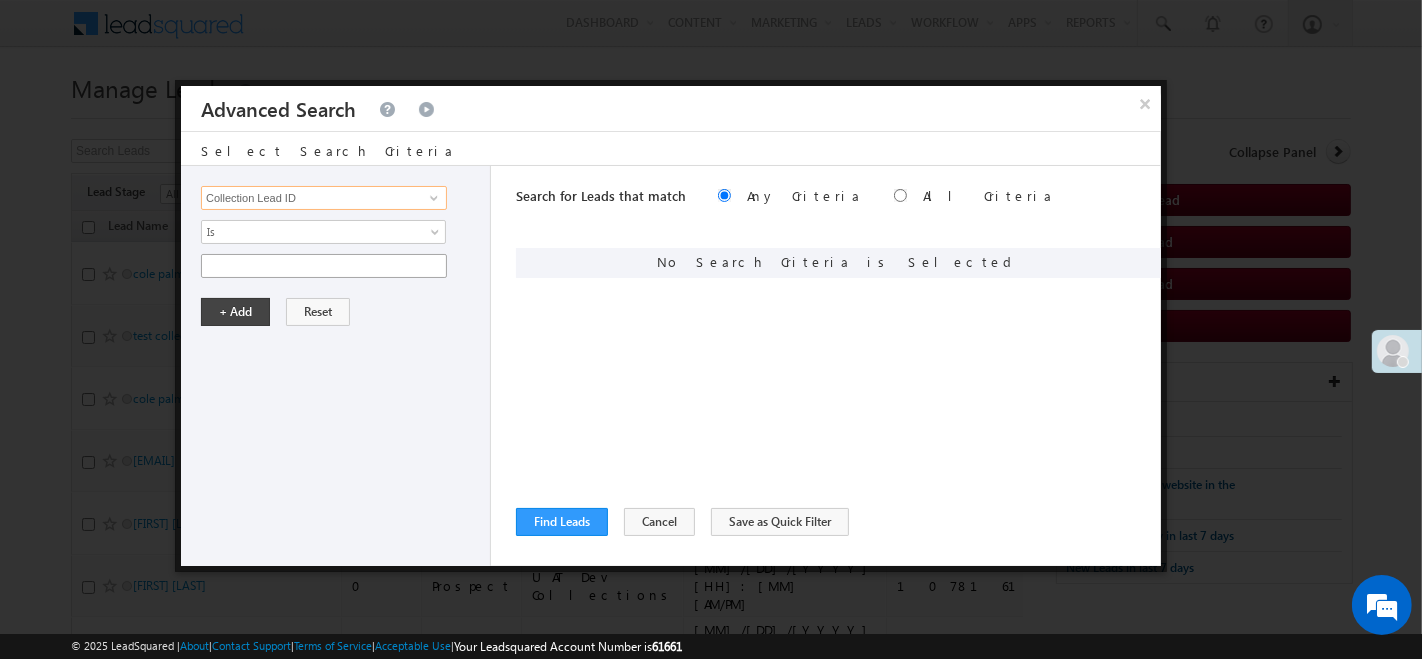 type on "Collection Lead ID" 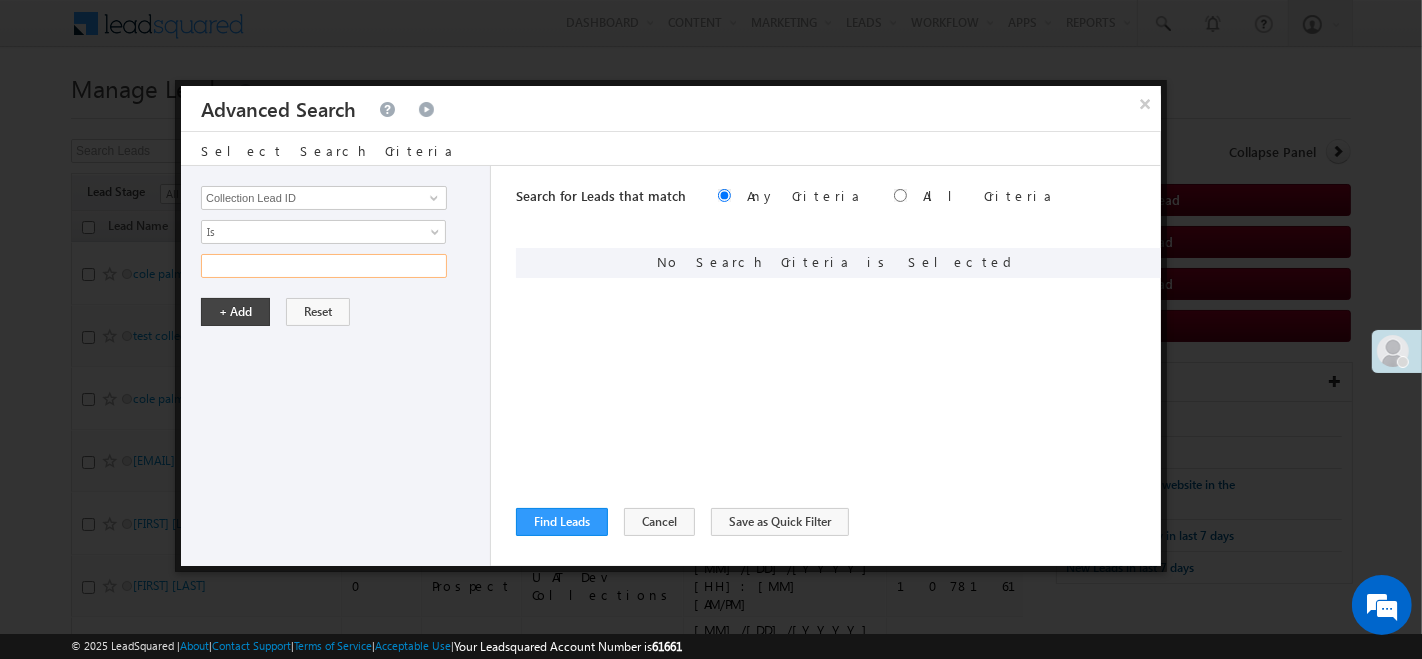 click at bounding box center [324, 266] 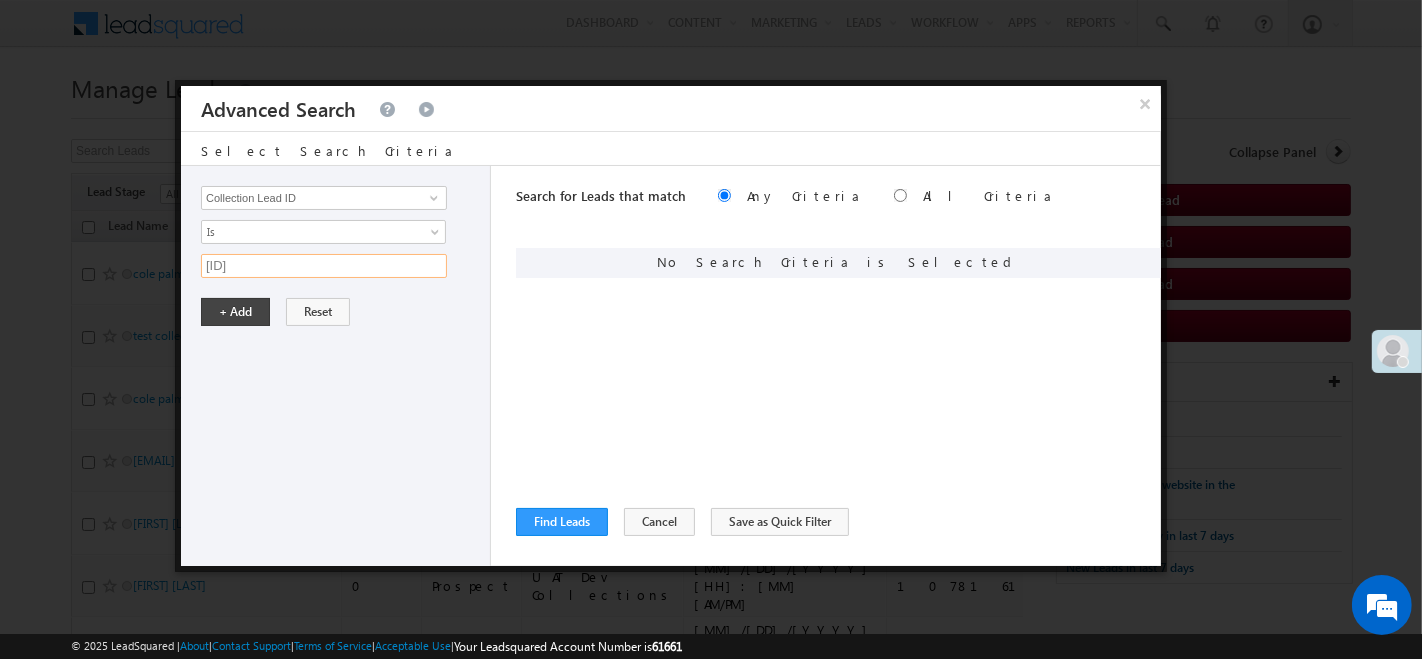 type on "SME0000818" 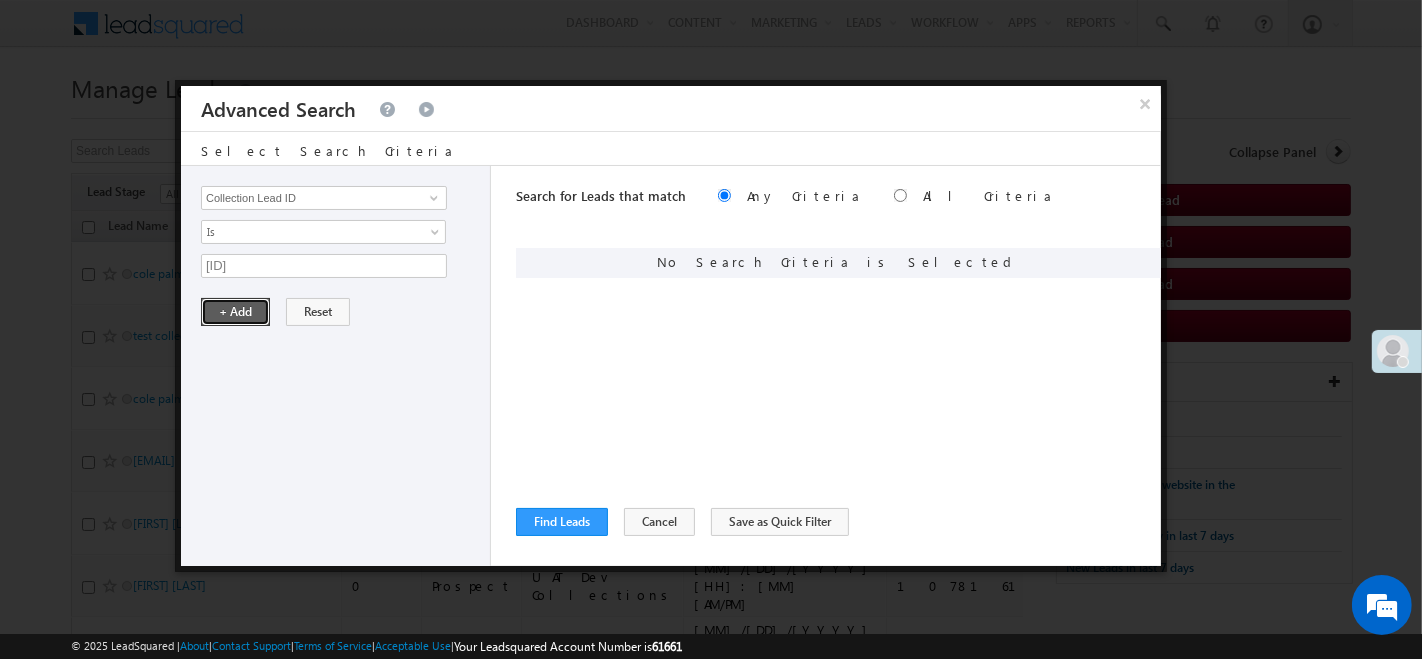 click on "+ Add" at bounding box center (235, 312) 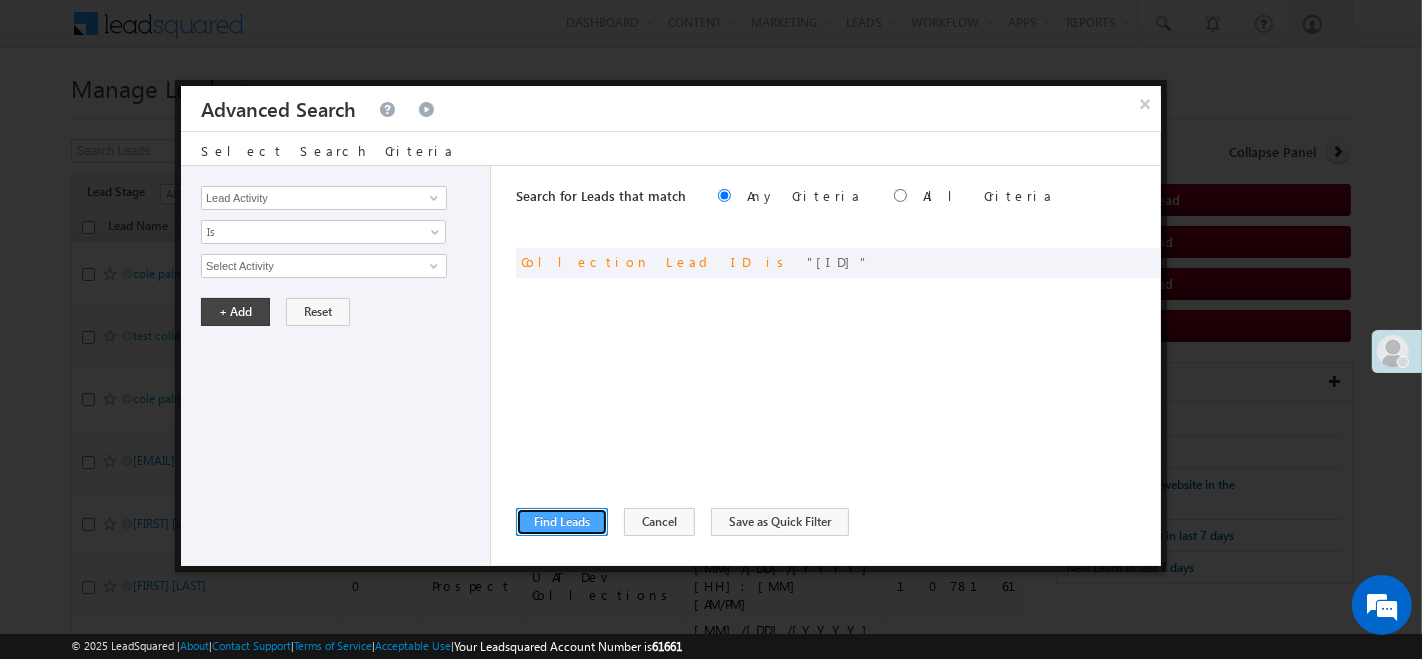 click on "Find Leads" at bounding box center (562, 522) 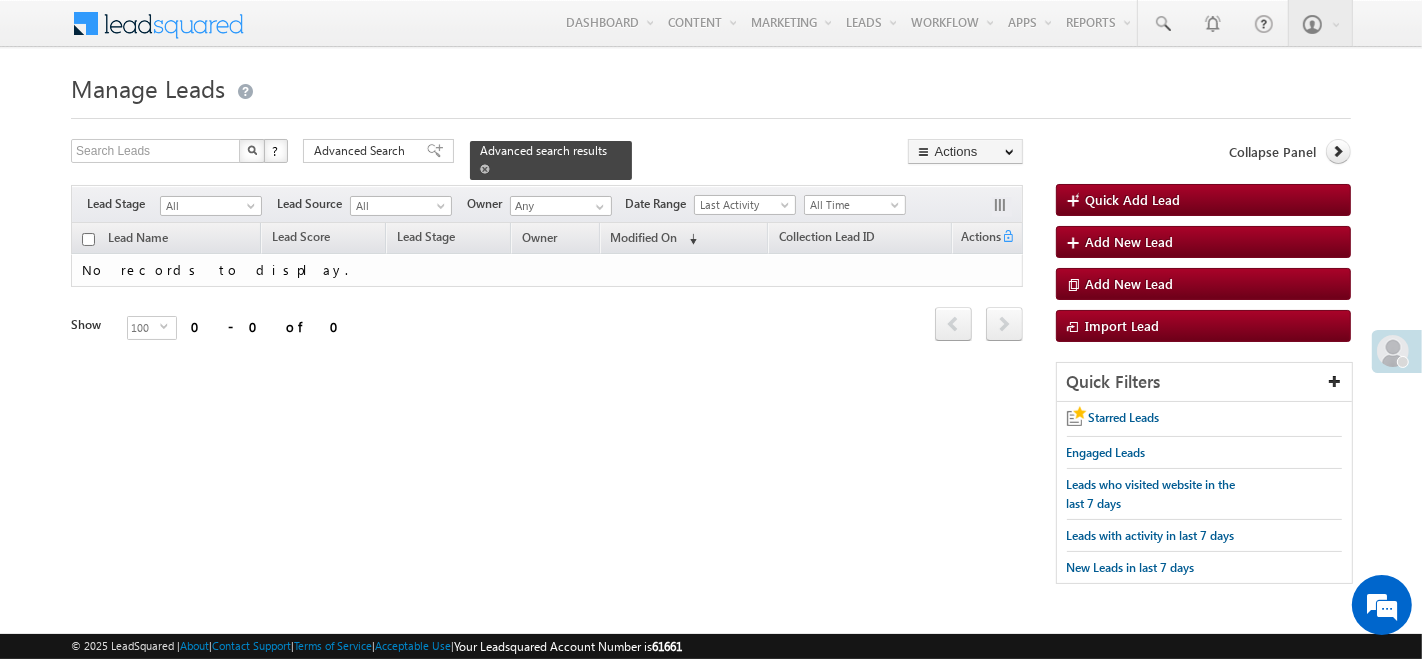 click at bounding box center (485, 169) 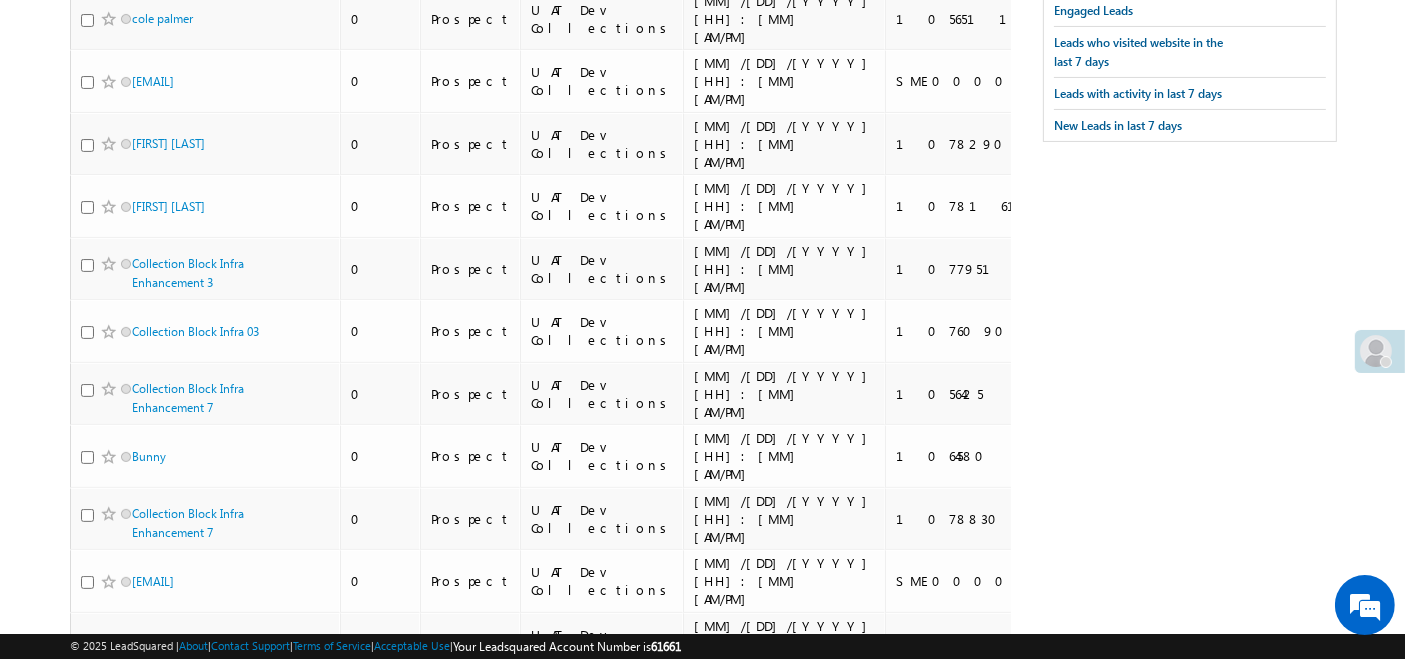 scroll, scrollTop: 455, scrollLeft: 0, axis: vertical 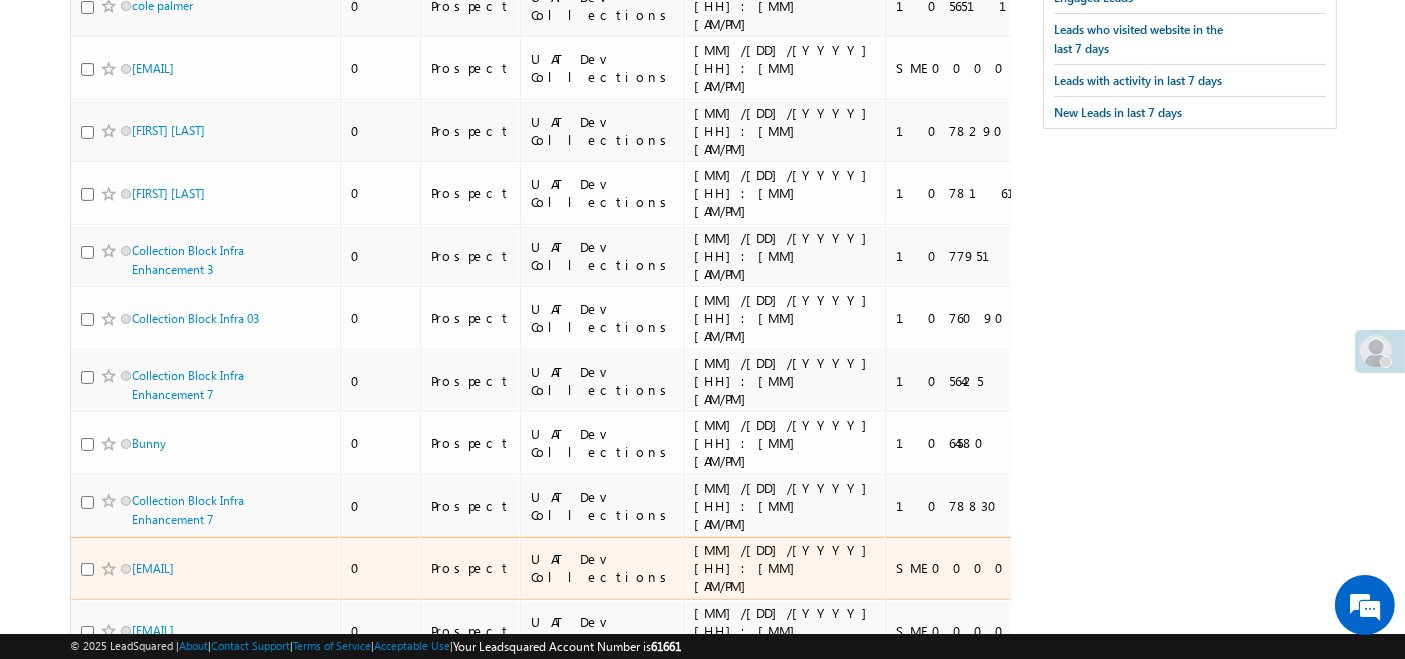 click on "[EMAIL] - Lead details" at bounding box center [206, 573] 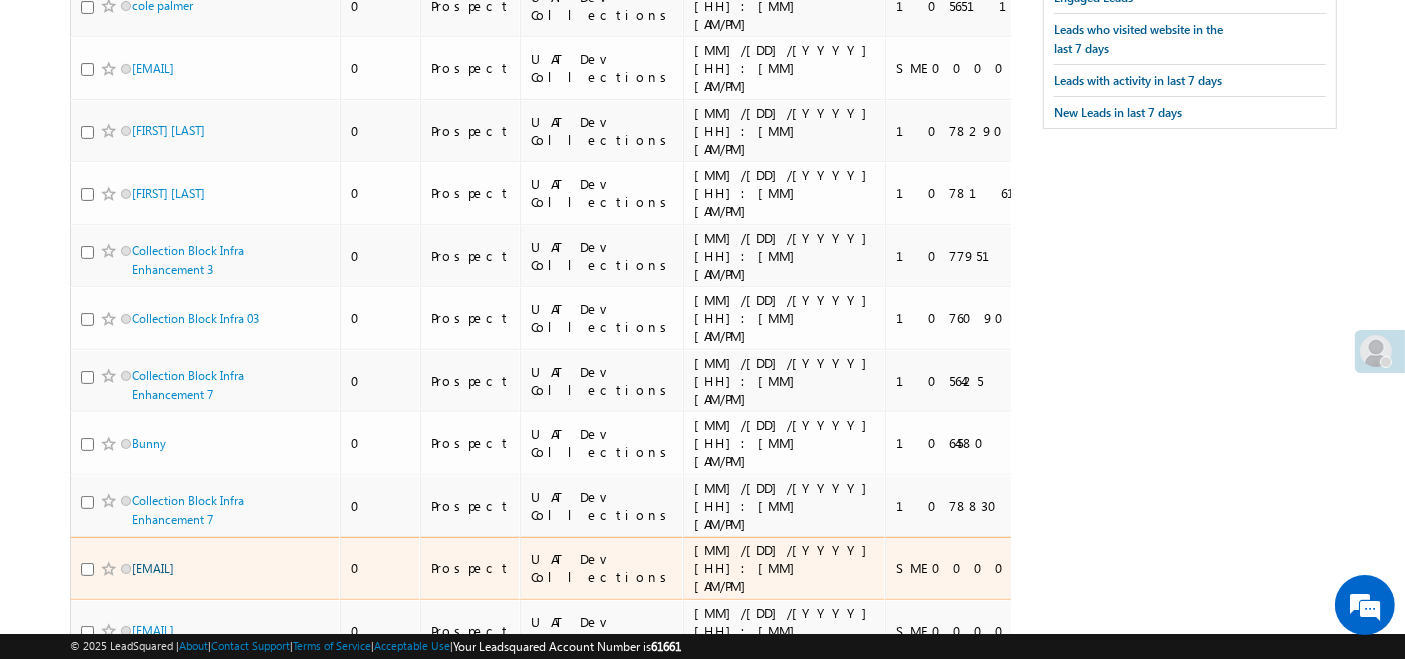 click on "[EMAIL] - Lead details" at bounding box center (153, 568) 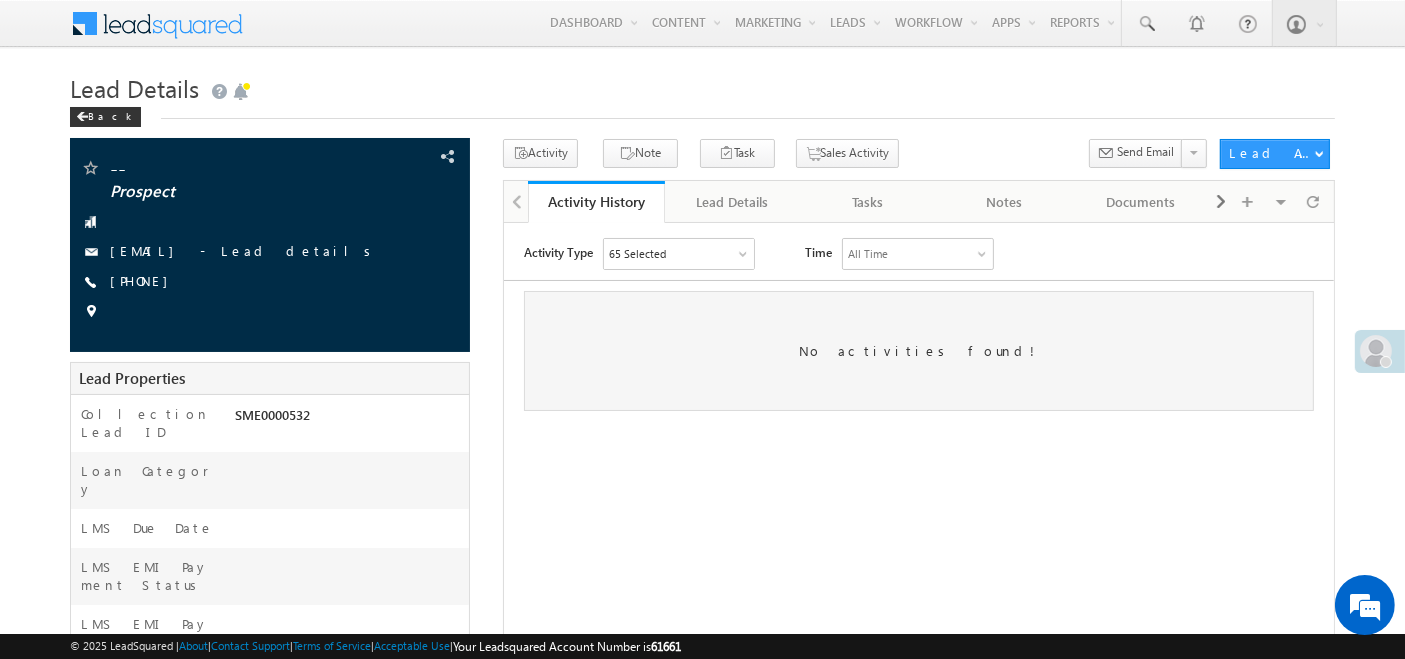 scroll, scrollTop: 0, scrollLeft: 0, axis: both 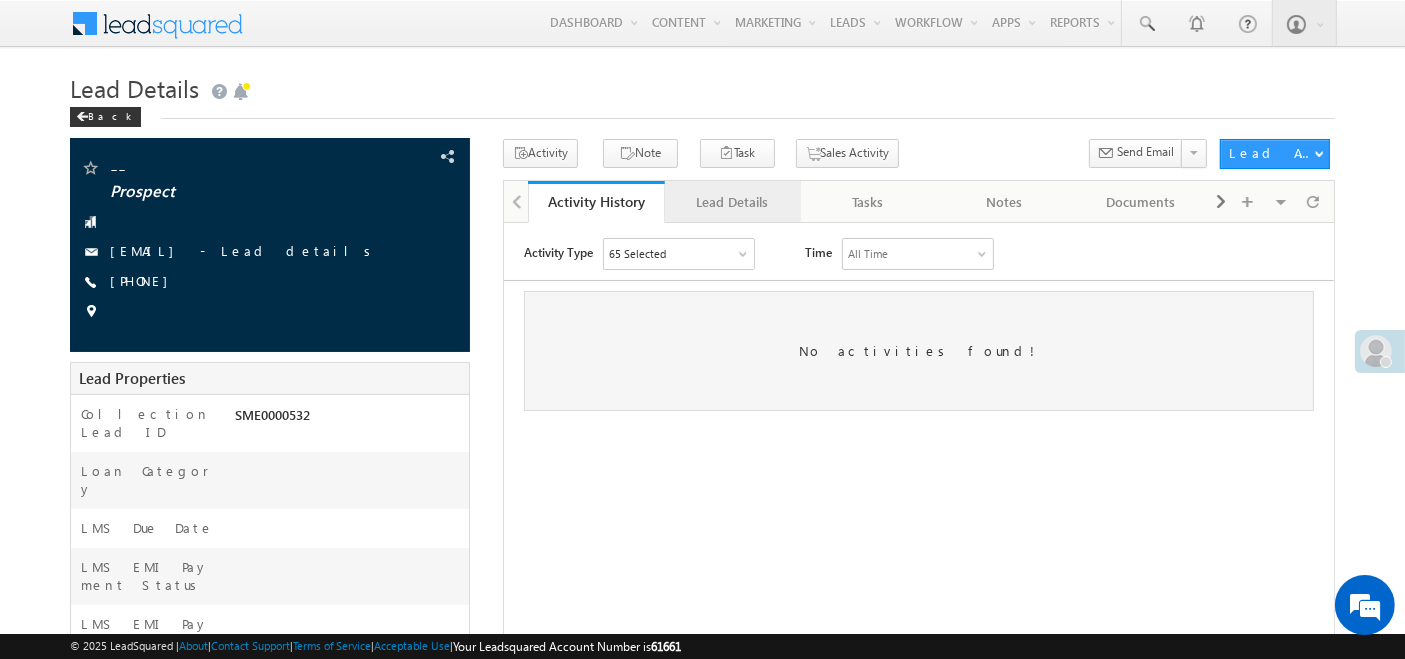 click on "Lead Details" at bounding box center (732, 202) 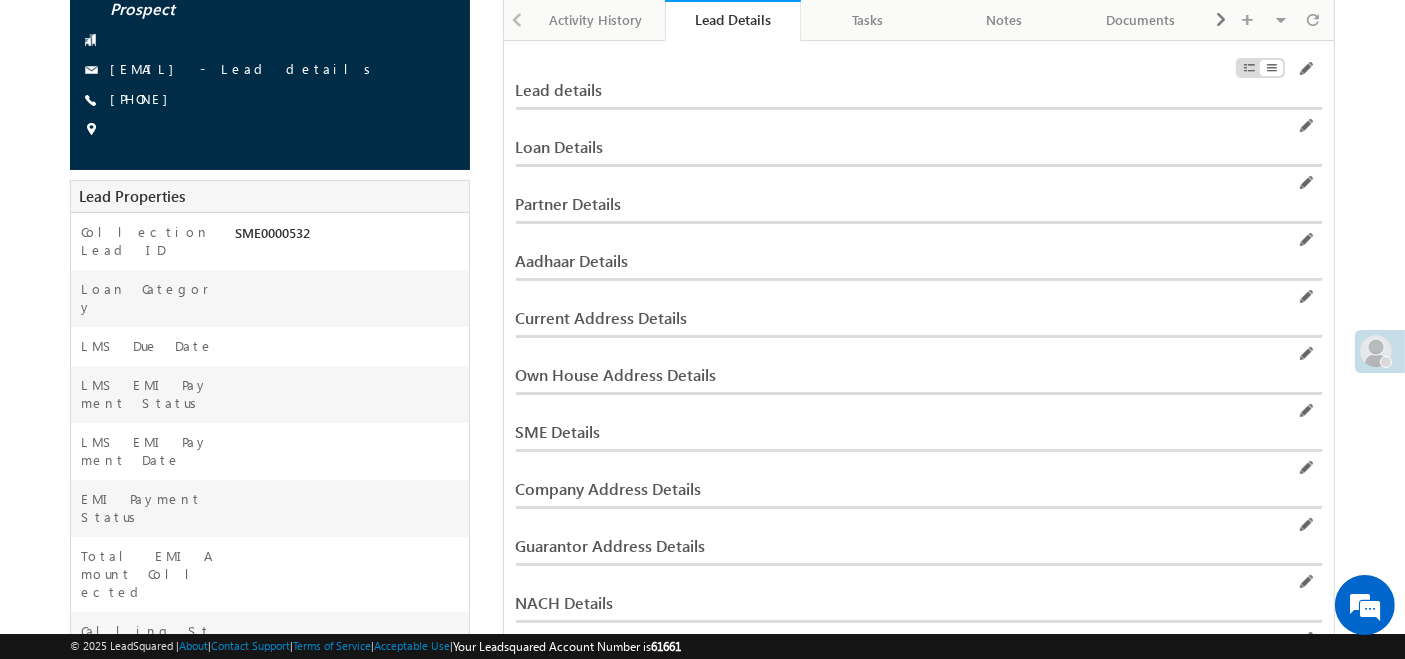 scroll, scrollTop: 184, scrollLeft: 0, axis: vertical 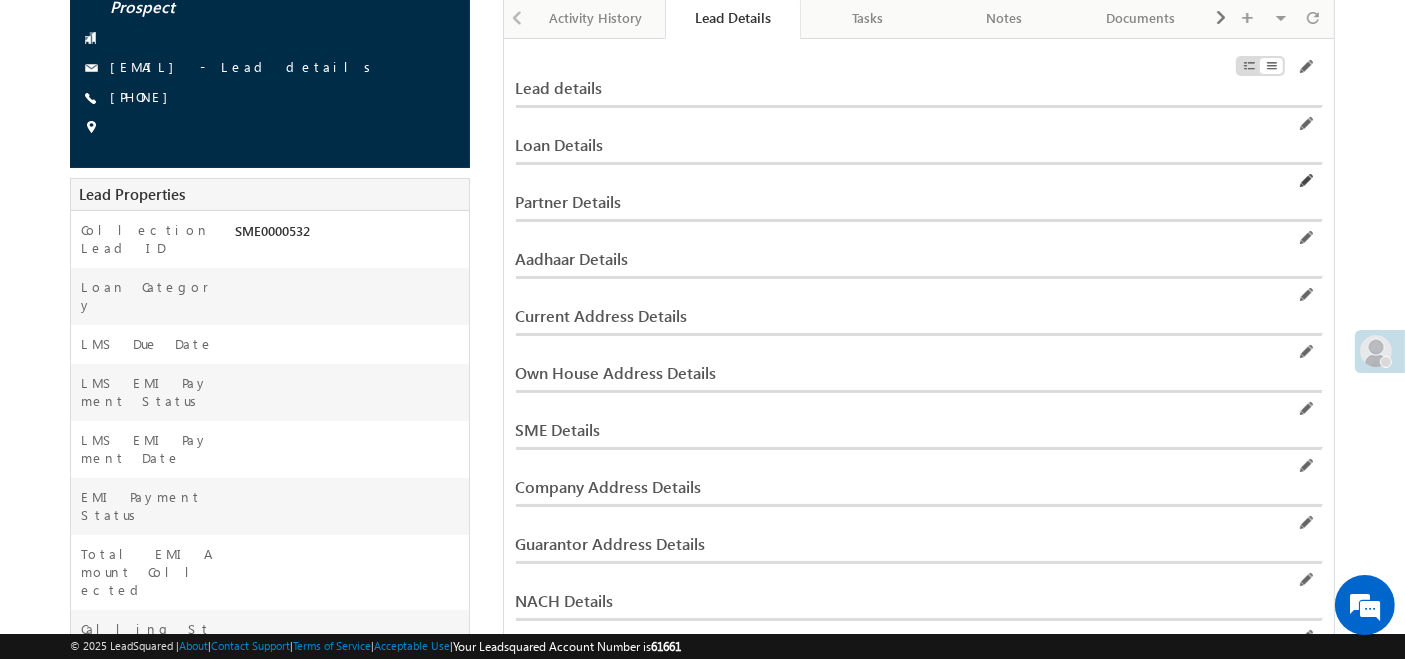 click at bounding box center [1305, 181] 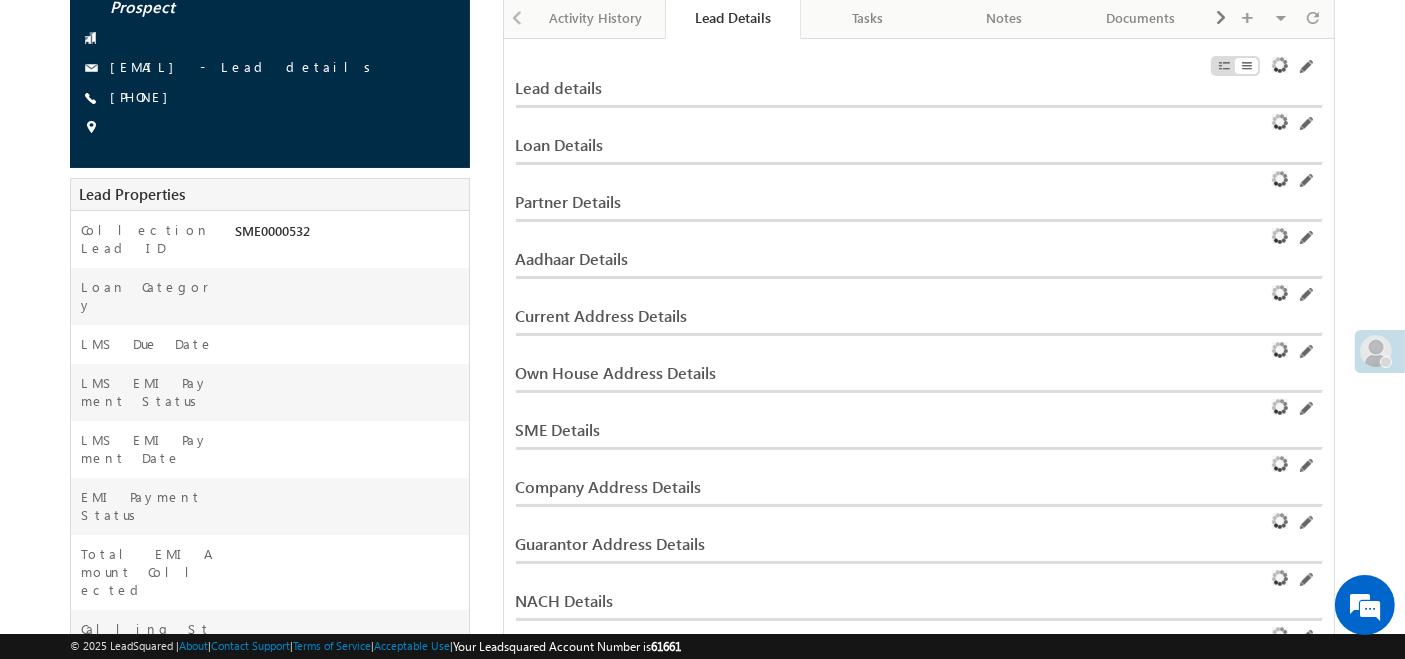 scroll, scrollTop: 0, scrollLeft: 0, axis: both 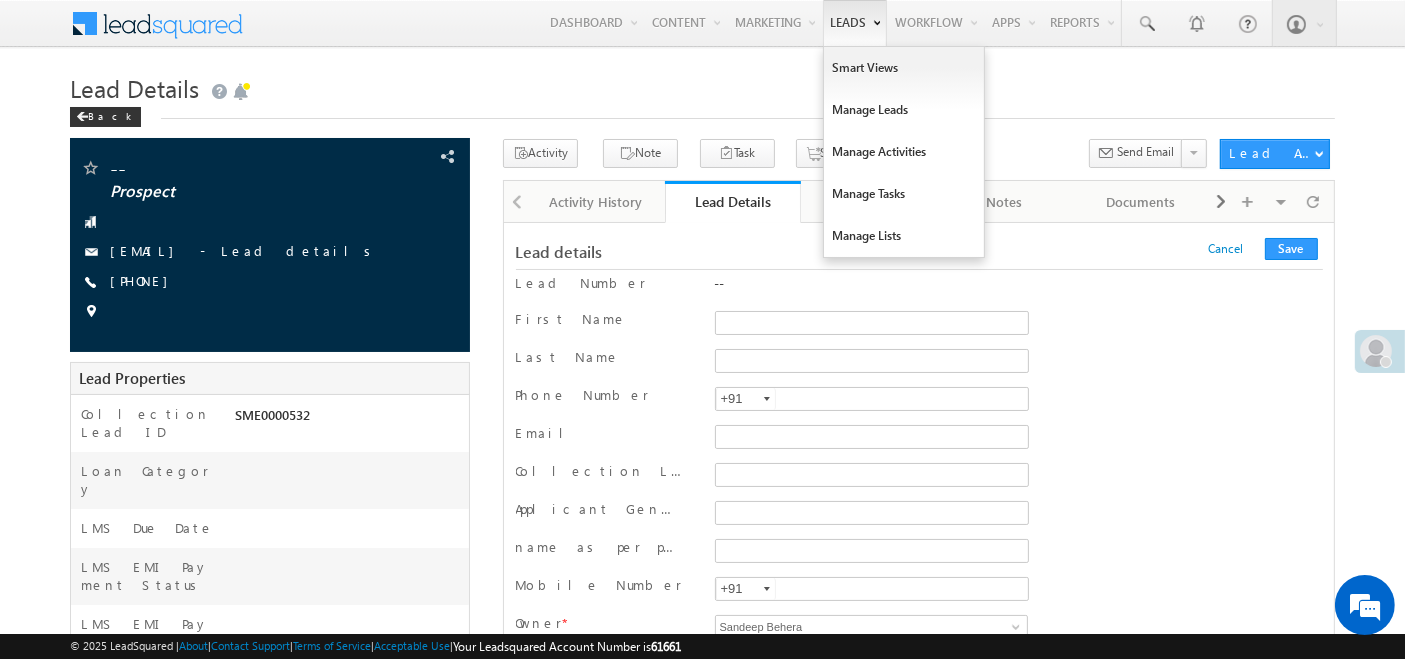 click on "Leads" at bounding box center (855, 23) 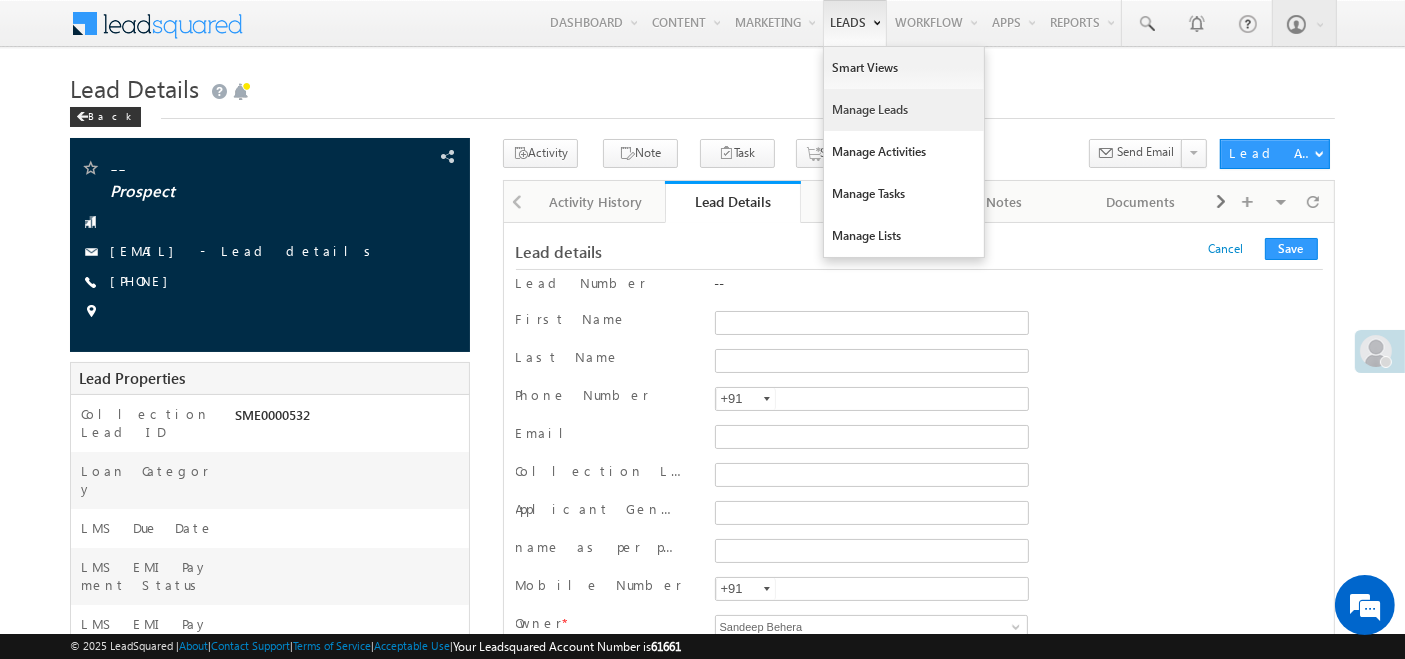 click on "Manage Leads" at bounding box center [904, 110] 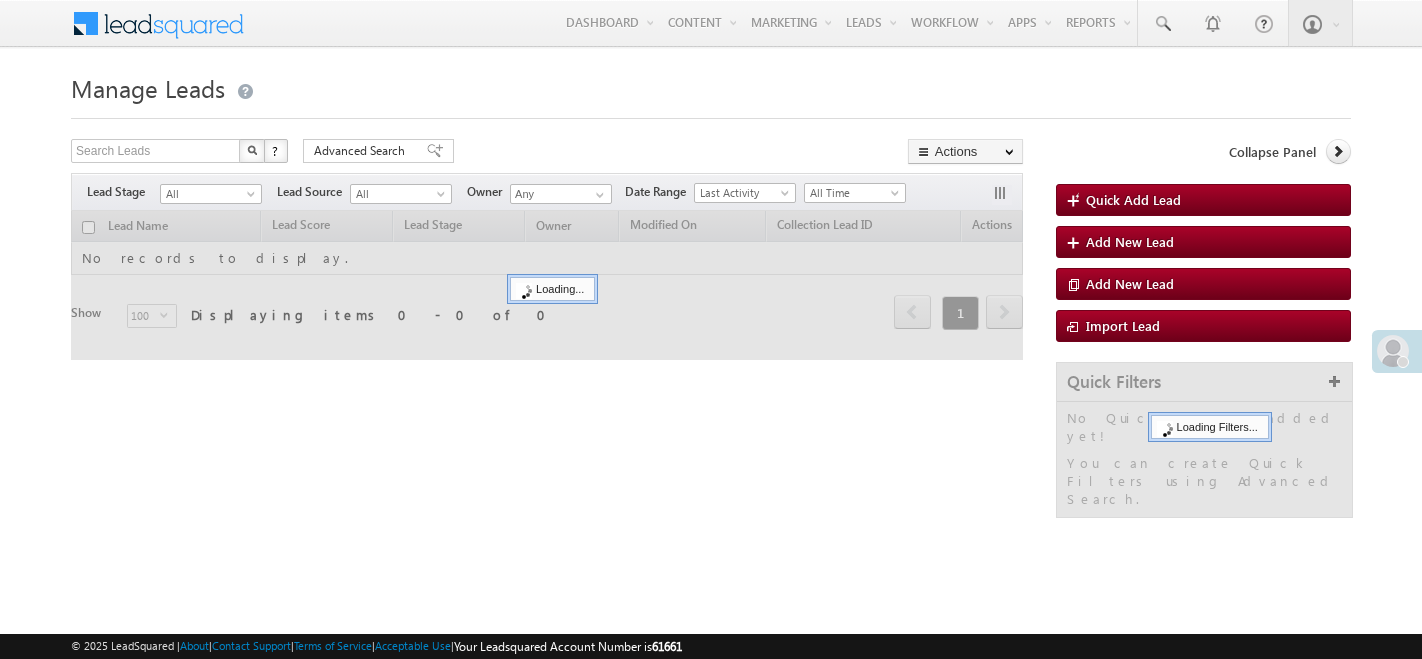 scroll, scrollTop: 0, scrollLeft: 0, axis: both 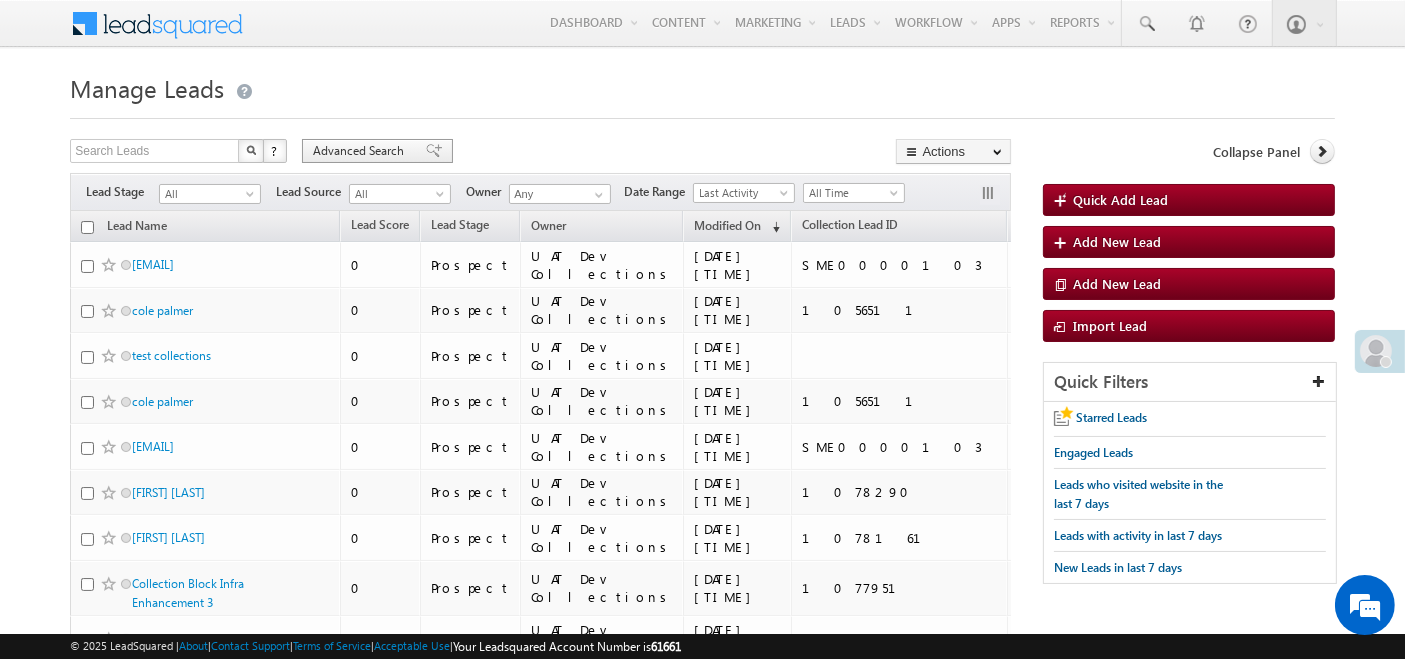 click on "Advanced Search" at bounding box center (361, 151) 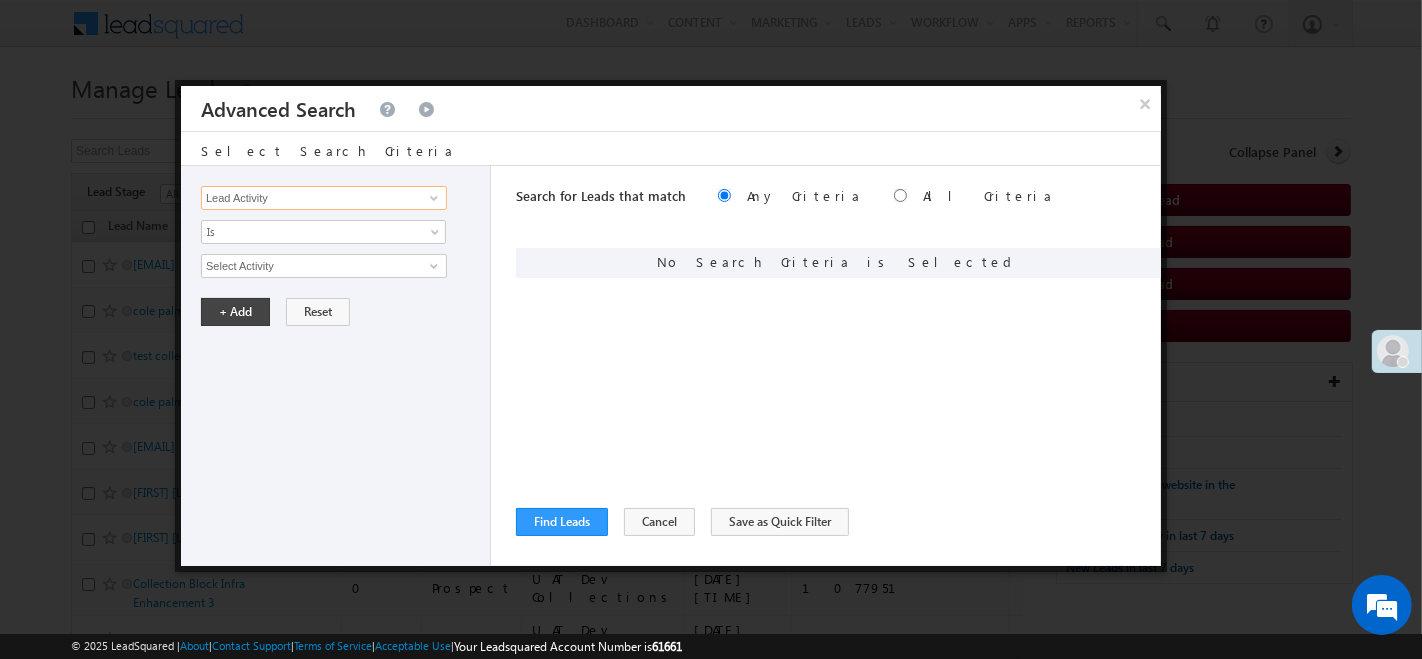 click on "Lead Activity" at bounding box center (324, 198) 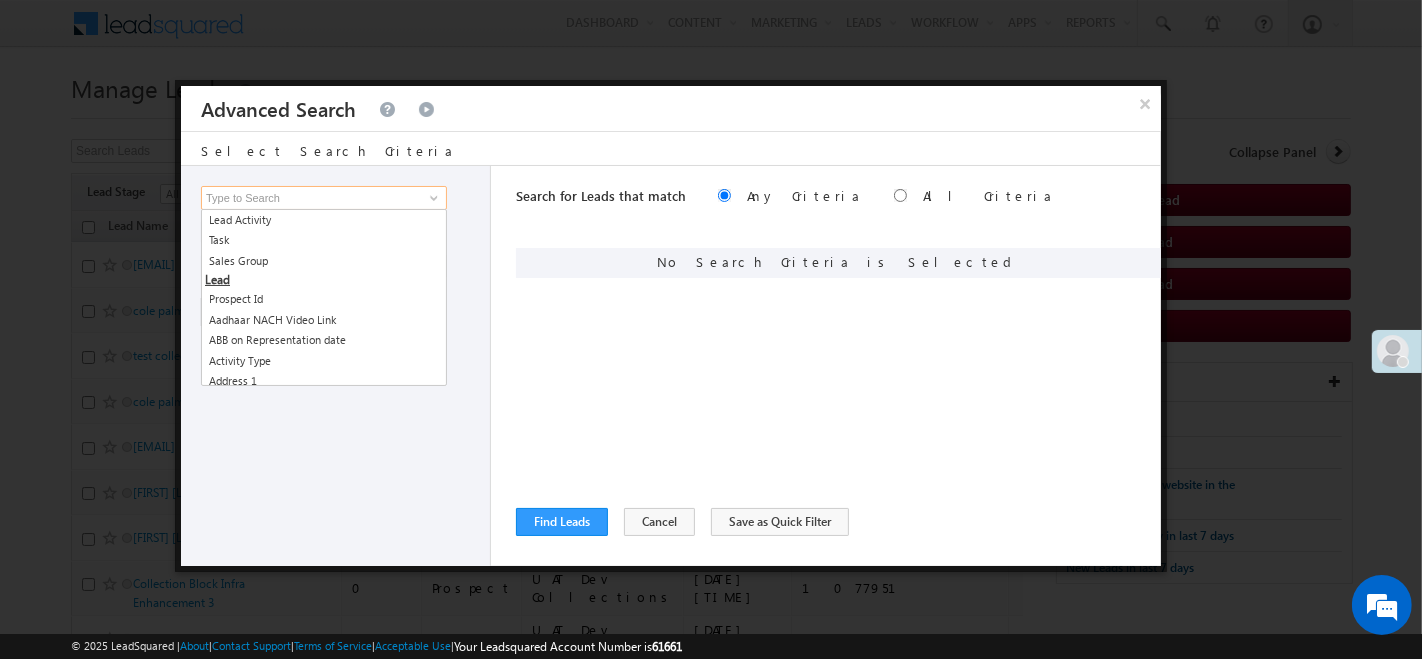 scroll, scrollTop: 0, scrollLeft: 0, axis: both 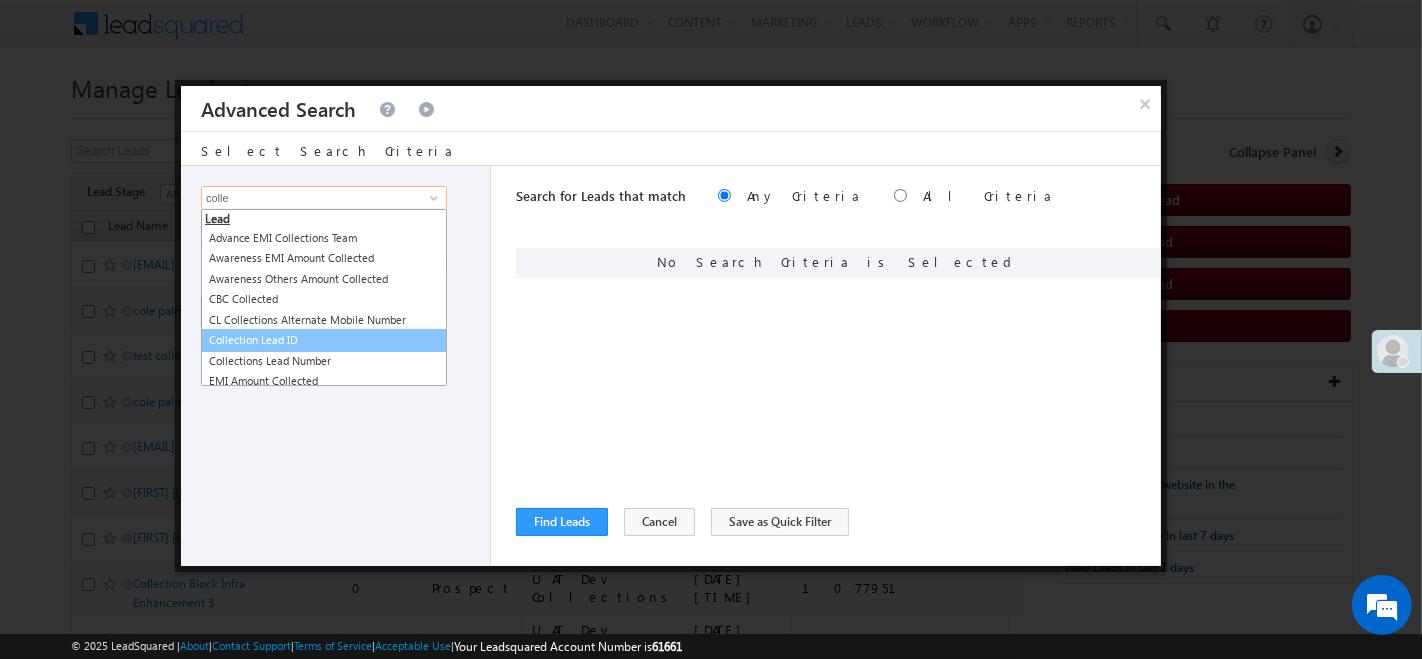 click on "Collection Lead ID" at bounding box center [324, 340] 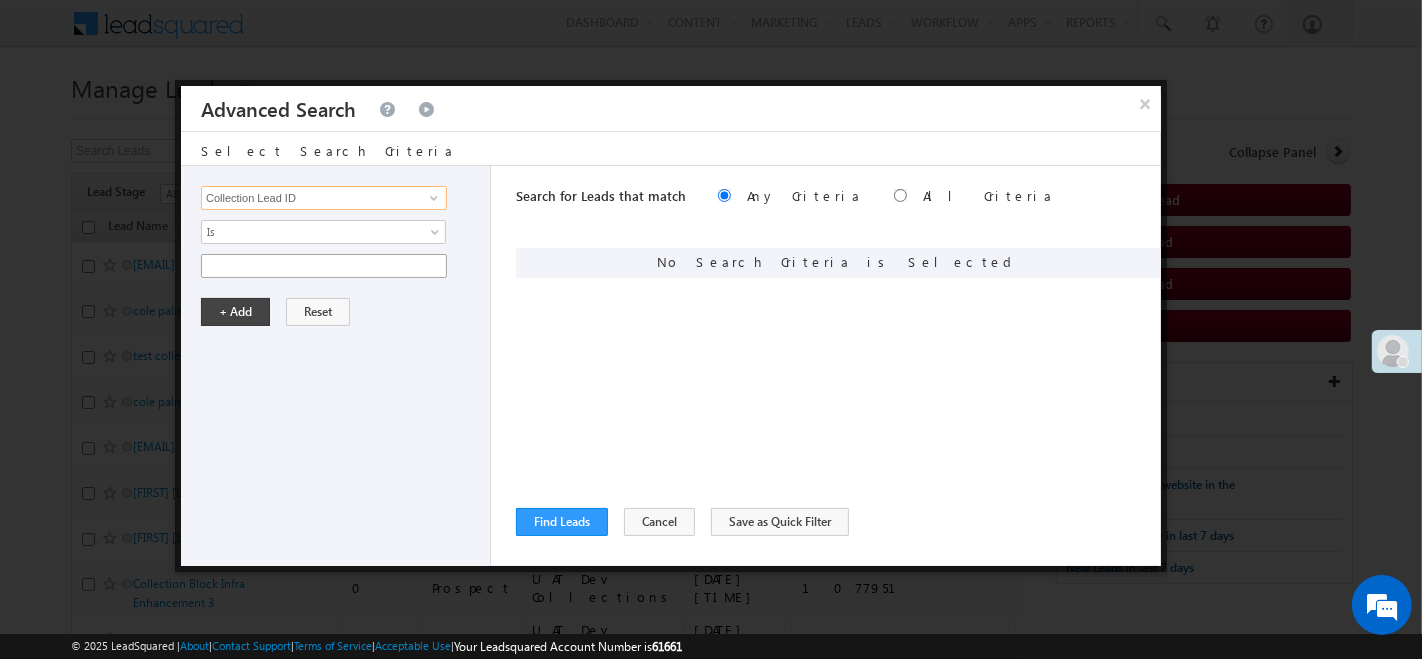 type on "Collection Lead ID" 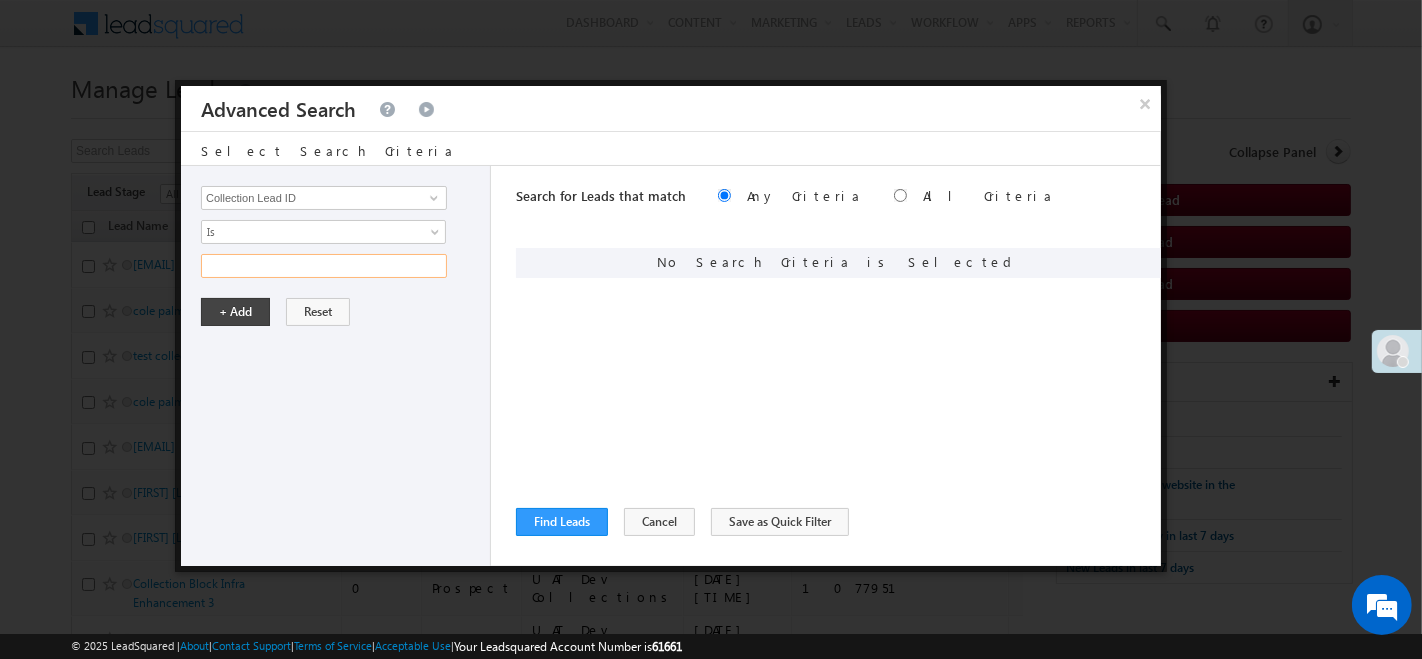 click at bounding box center [324, 266] 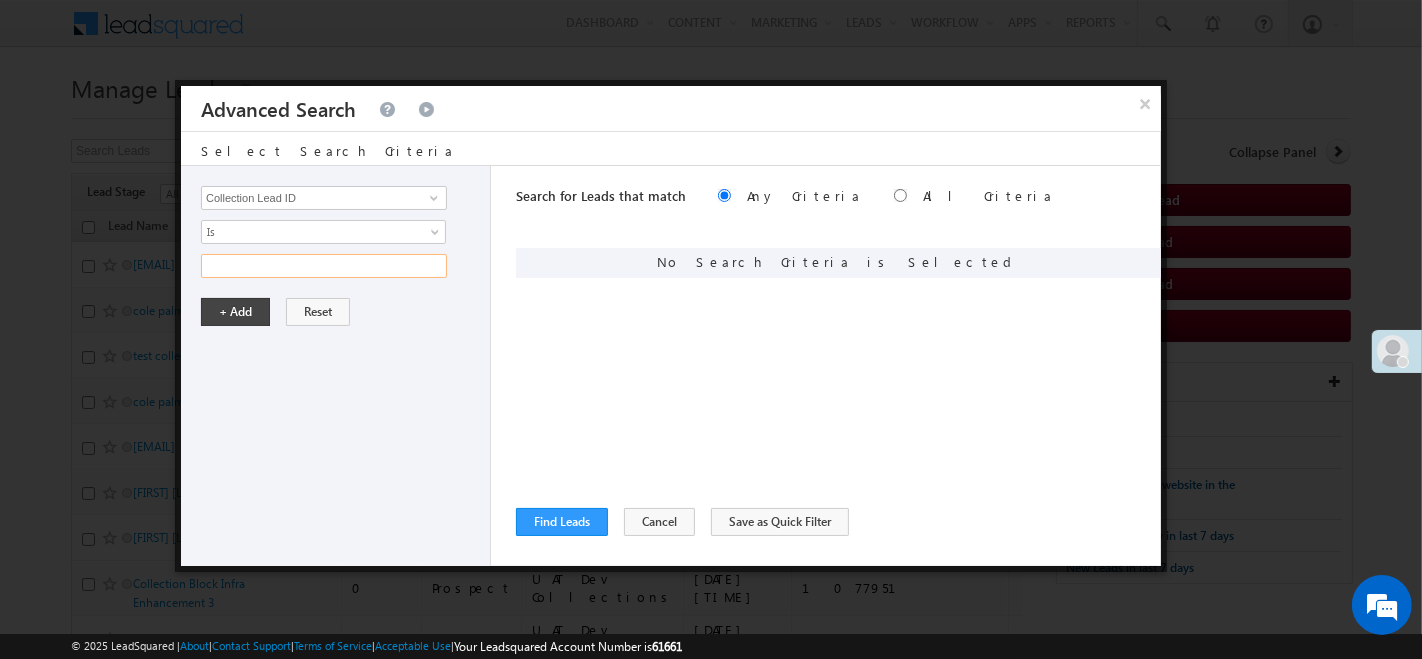 paste on "SME0000103" 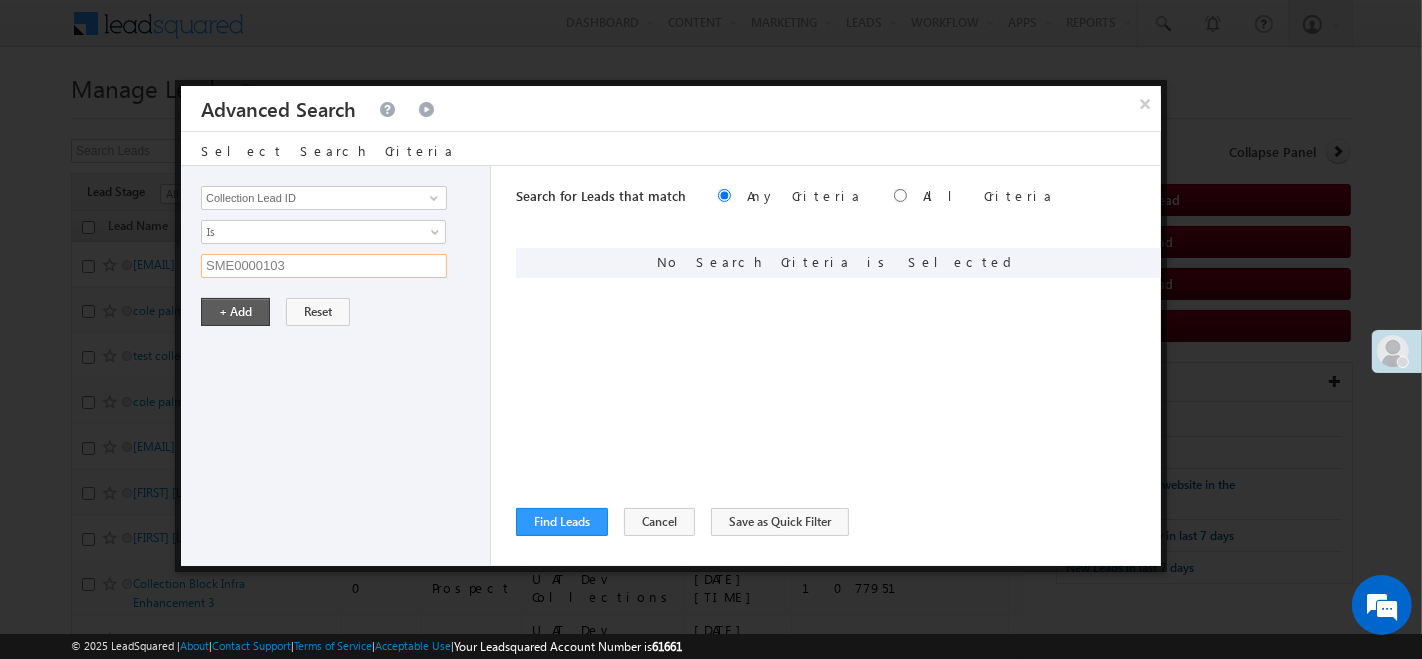 type on "SME0000103" 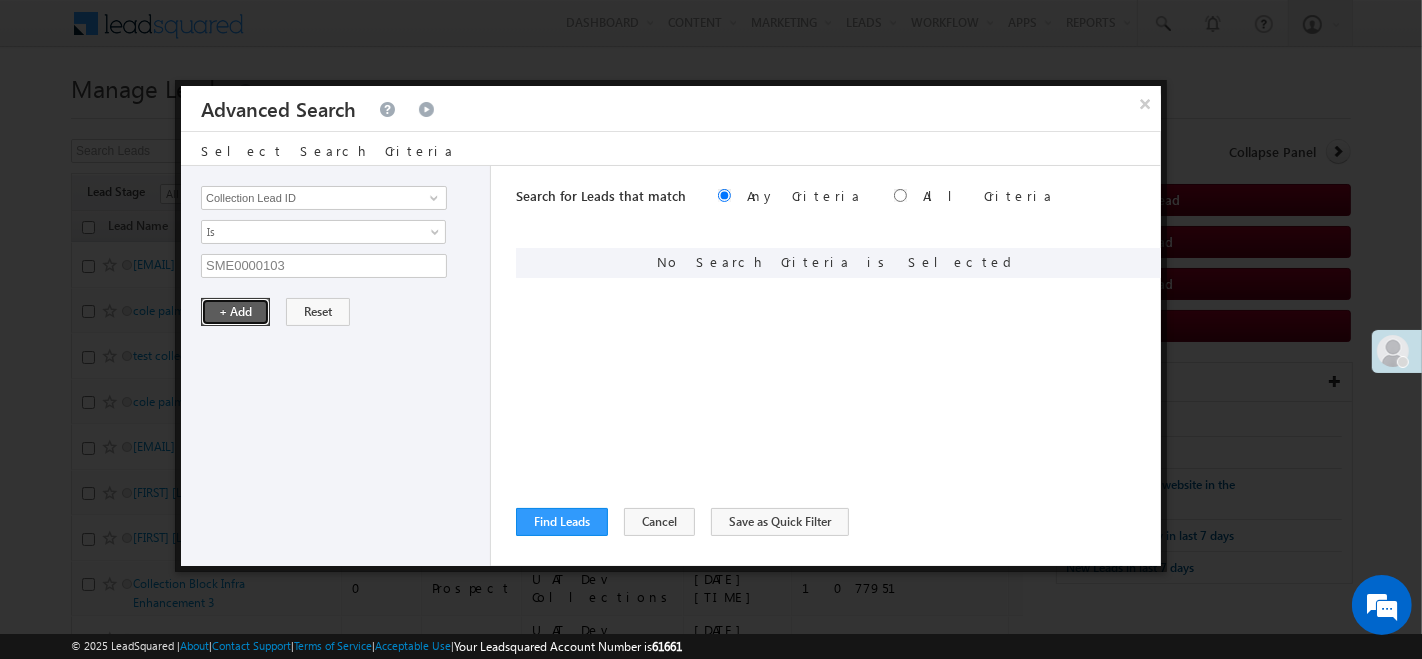 click on "+ Add" at bounding box center (235, 312) 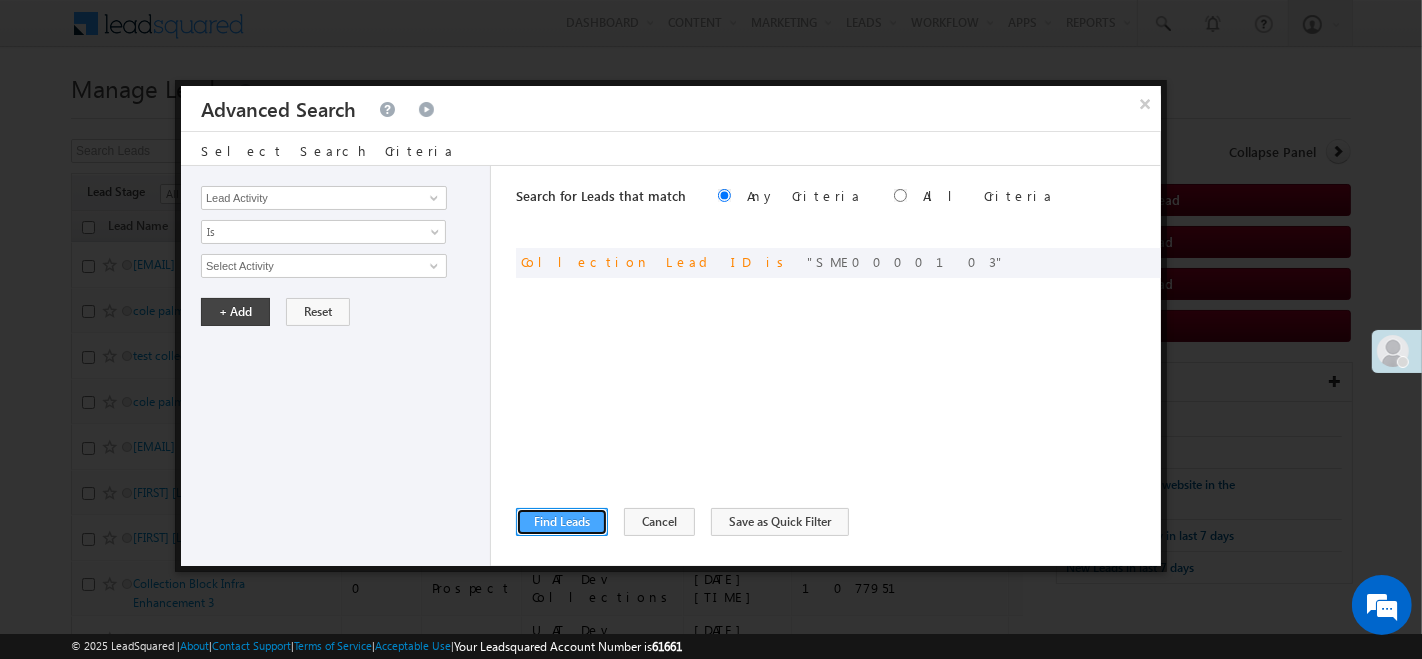 click on "Find Leads" at bounding box center (562, 522) 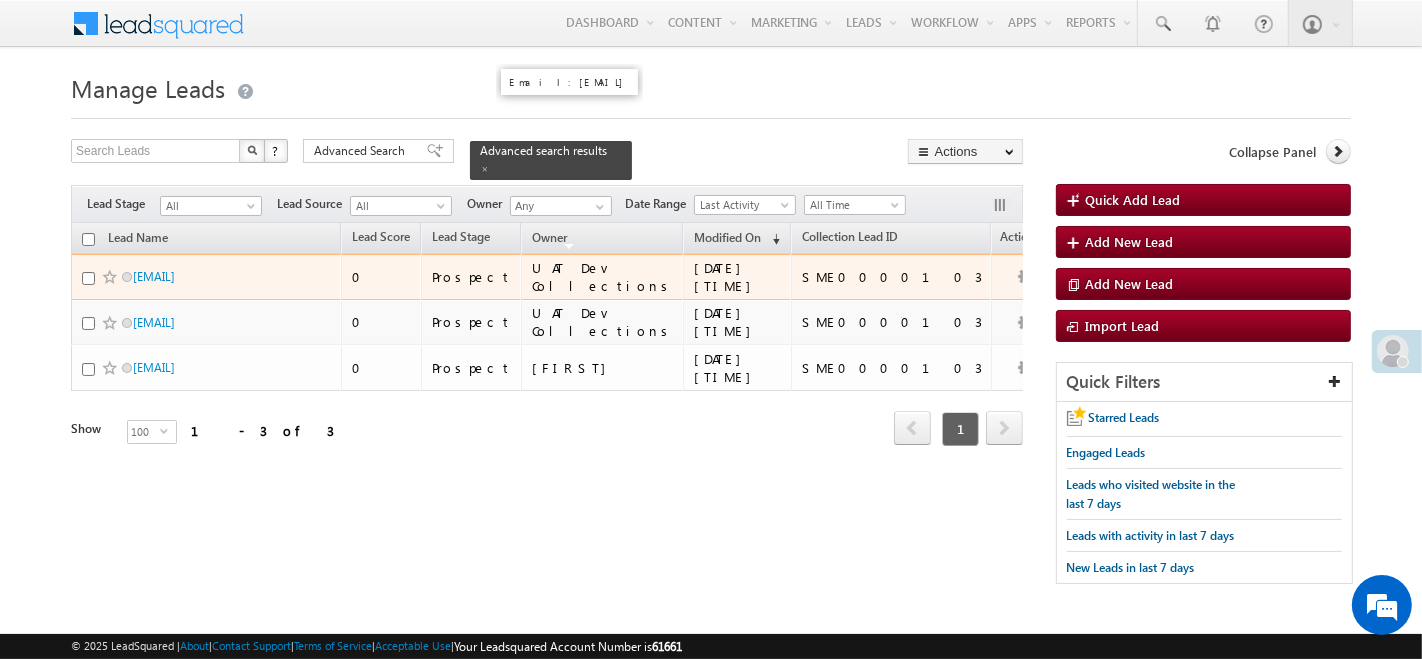 click on "UAT Dev Collections" at bounding box center (603, 277) 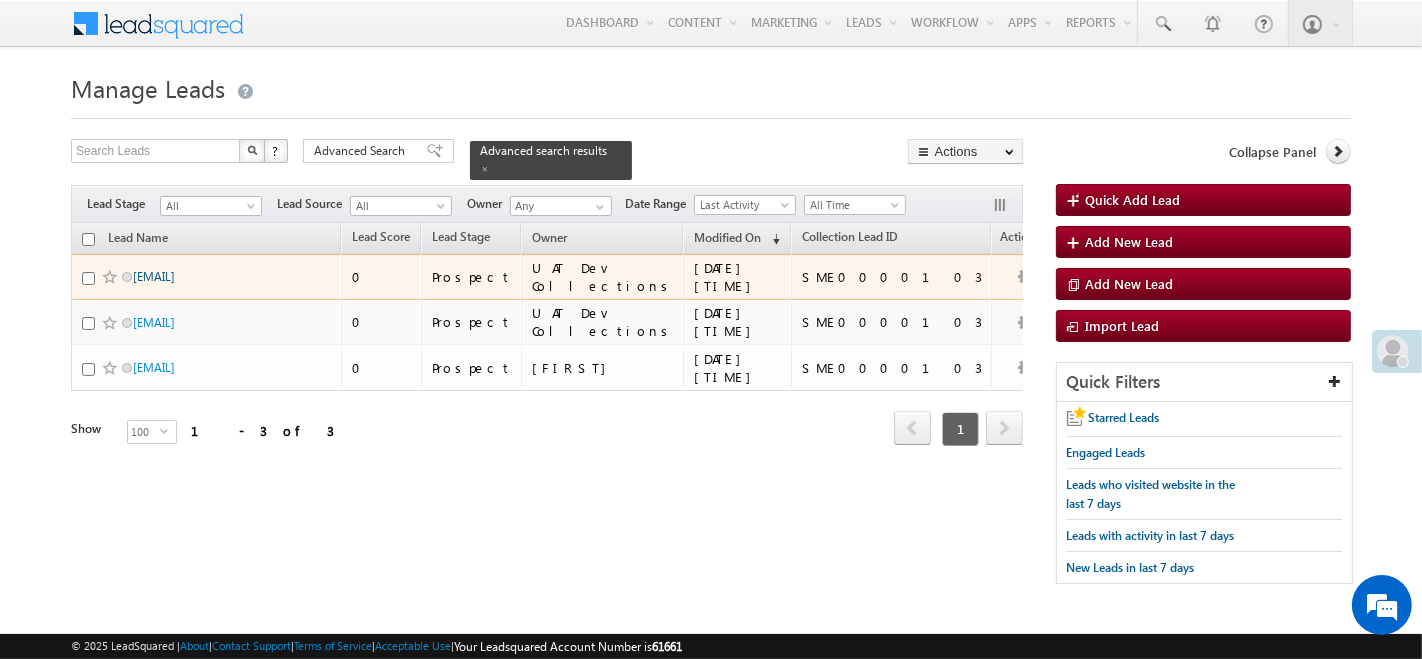 click on "myname@gmail.com" at bounding box center [154, 276] 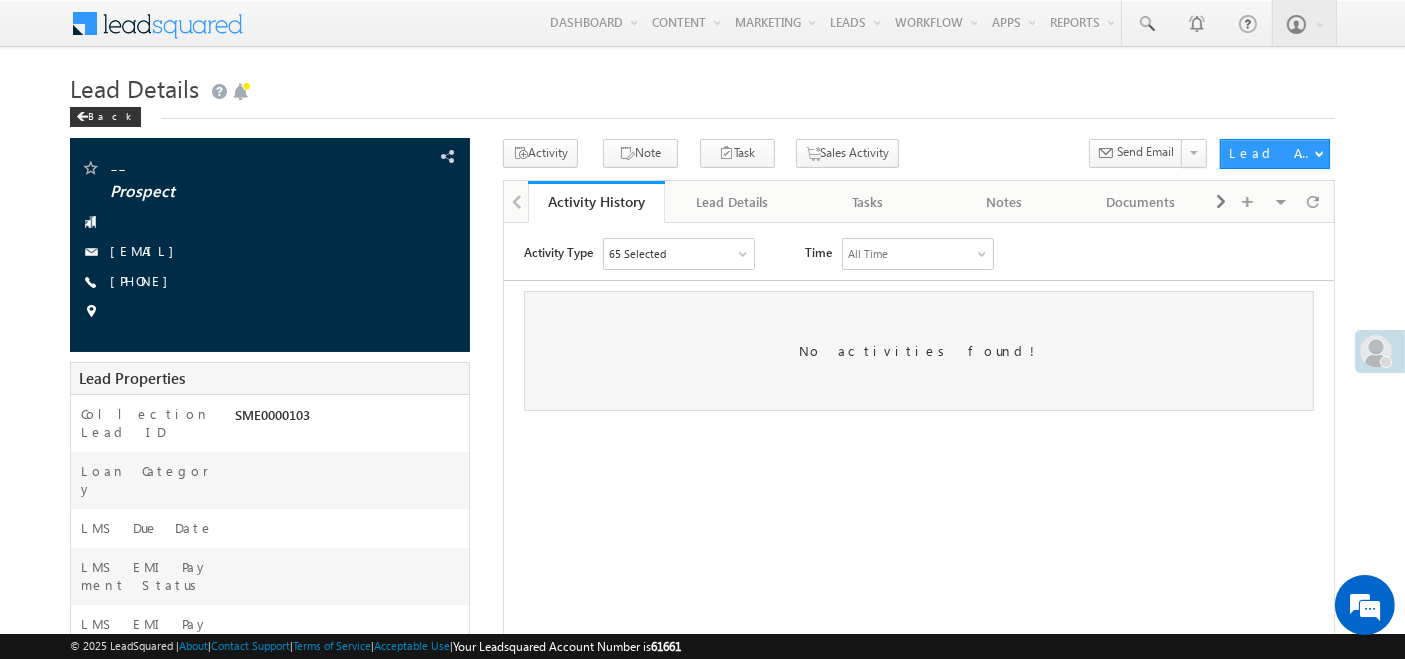 scroll, scrollTop: 0, scrollLeft: 0, axis: both 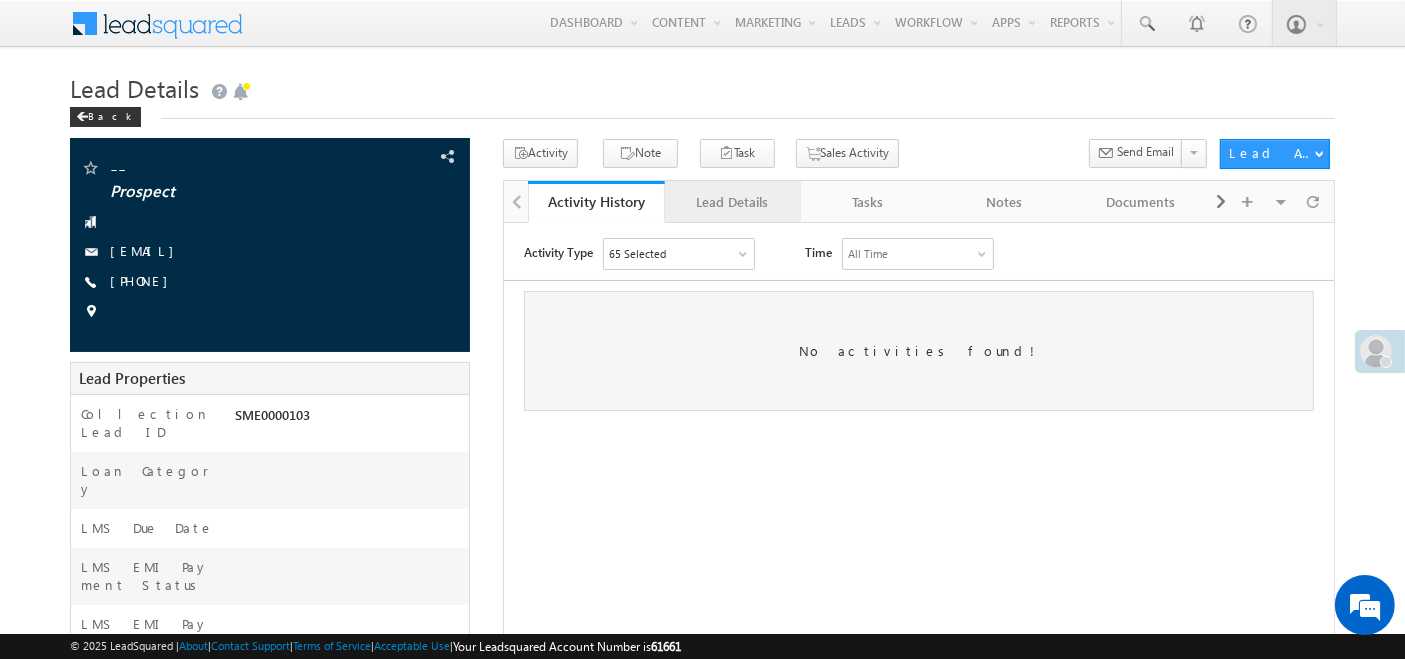 click on "Lead Details" at bounding box center [732, 202] 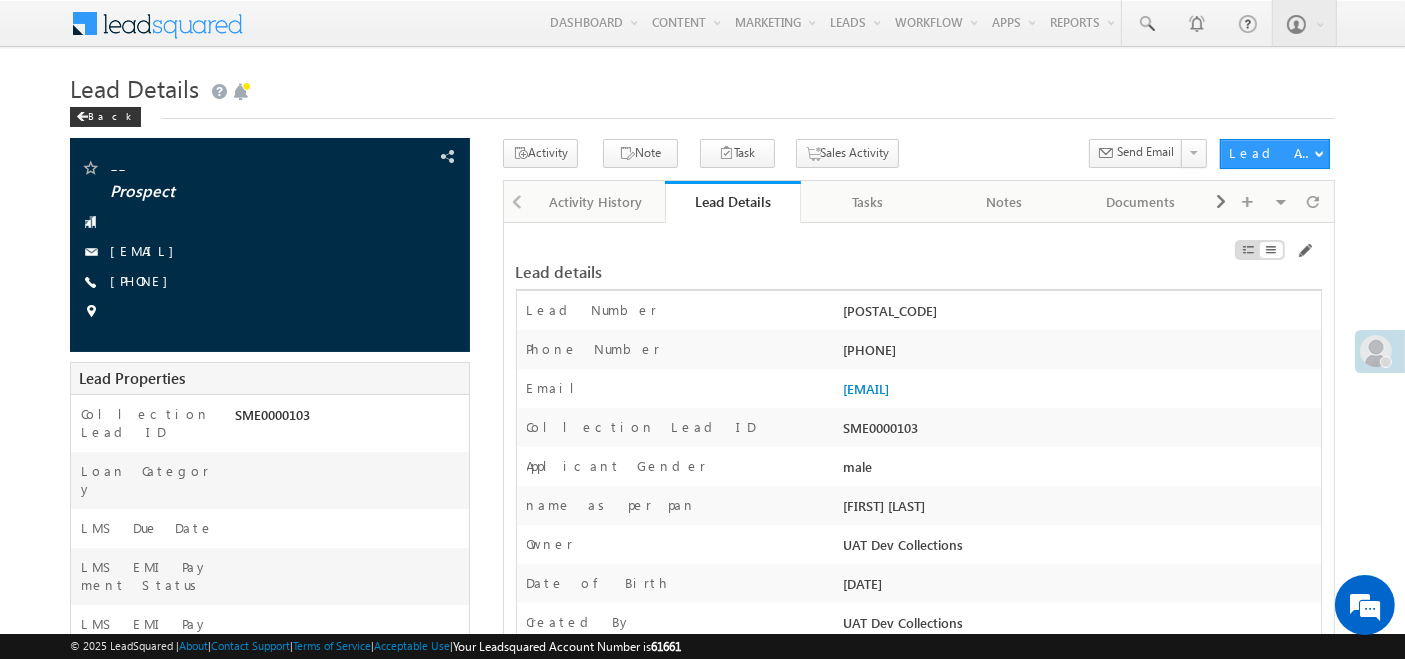 scroll, scrollTop: 0, scrollLeft: 0, axis: both 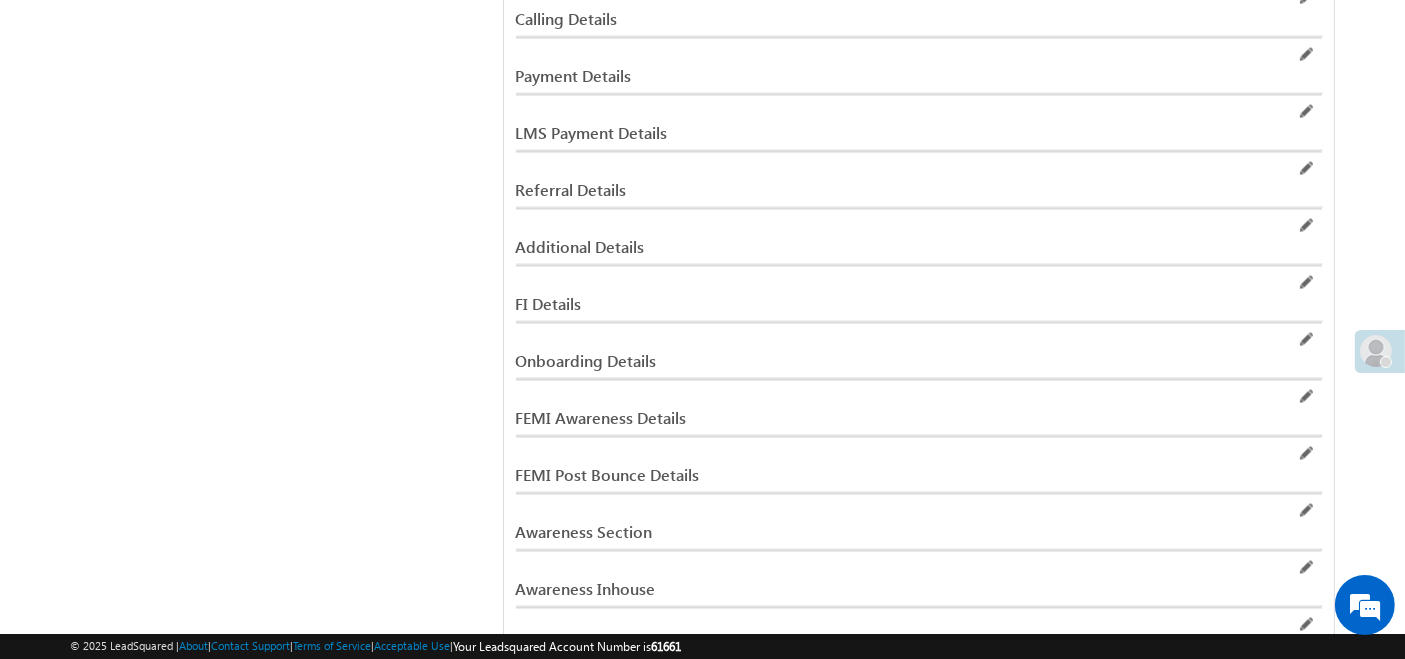 click on "Additional Details" at bounding box center [781, 247] 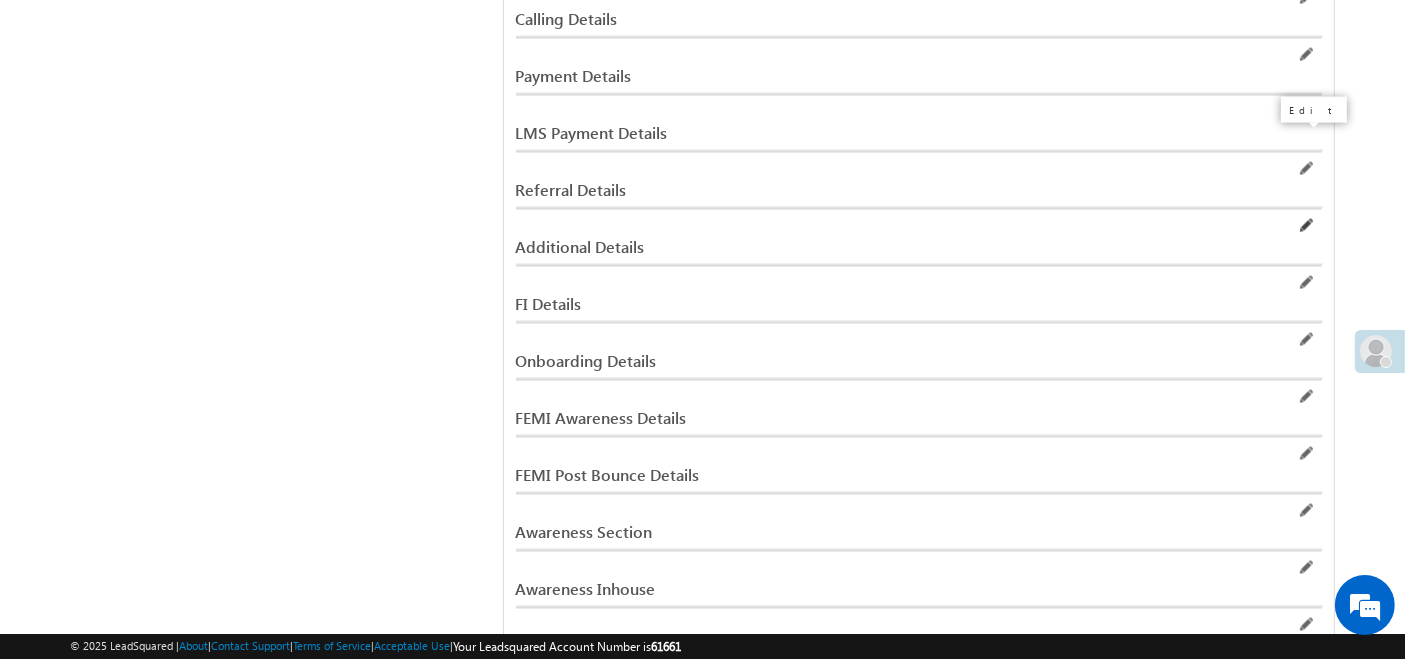 click at bounding box center (1305, 226) 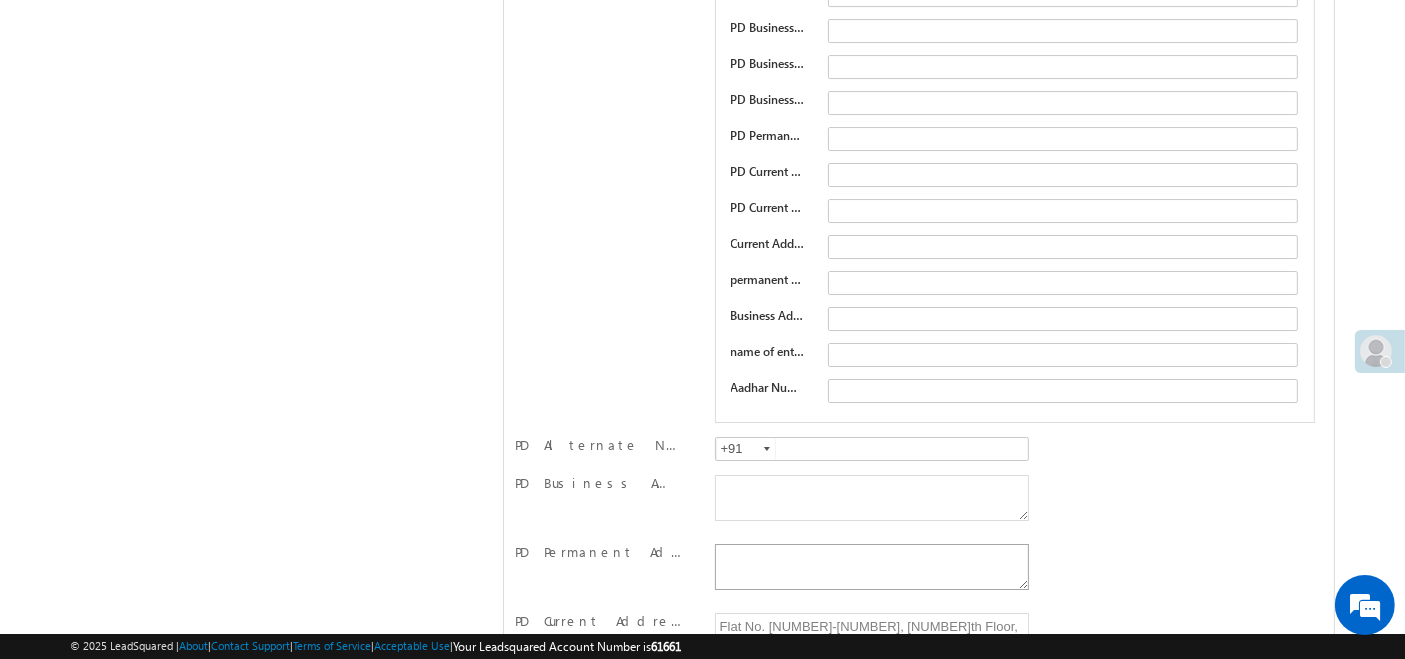 scroll, scrollTop: 22165, scrollLeft: 0, axis: vertical 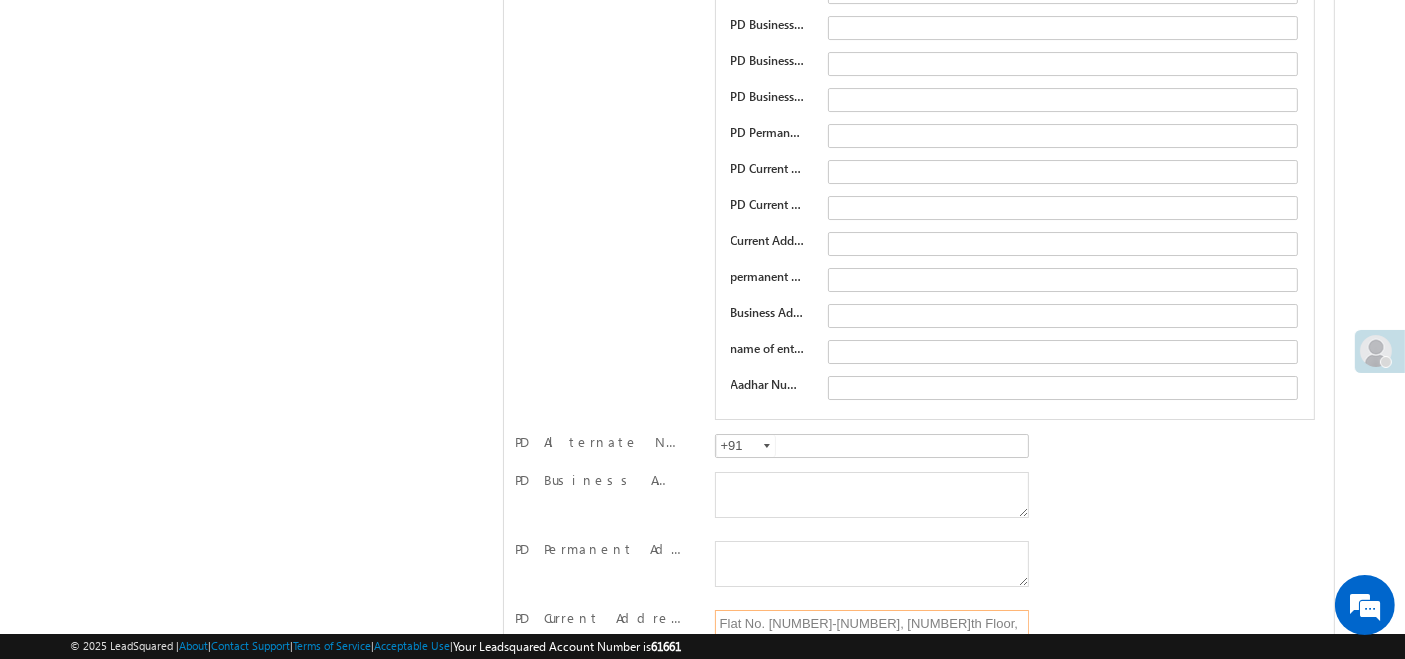 drag, startPoint x: 720, startPoint y: 407, endPoint x: 1010, endPoint y: 431, distance: 290.9914 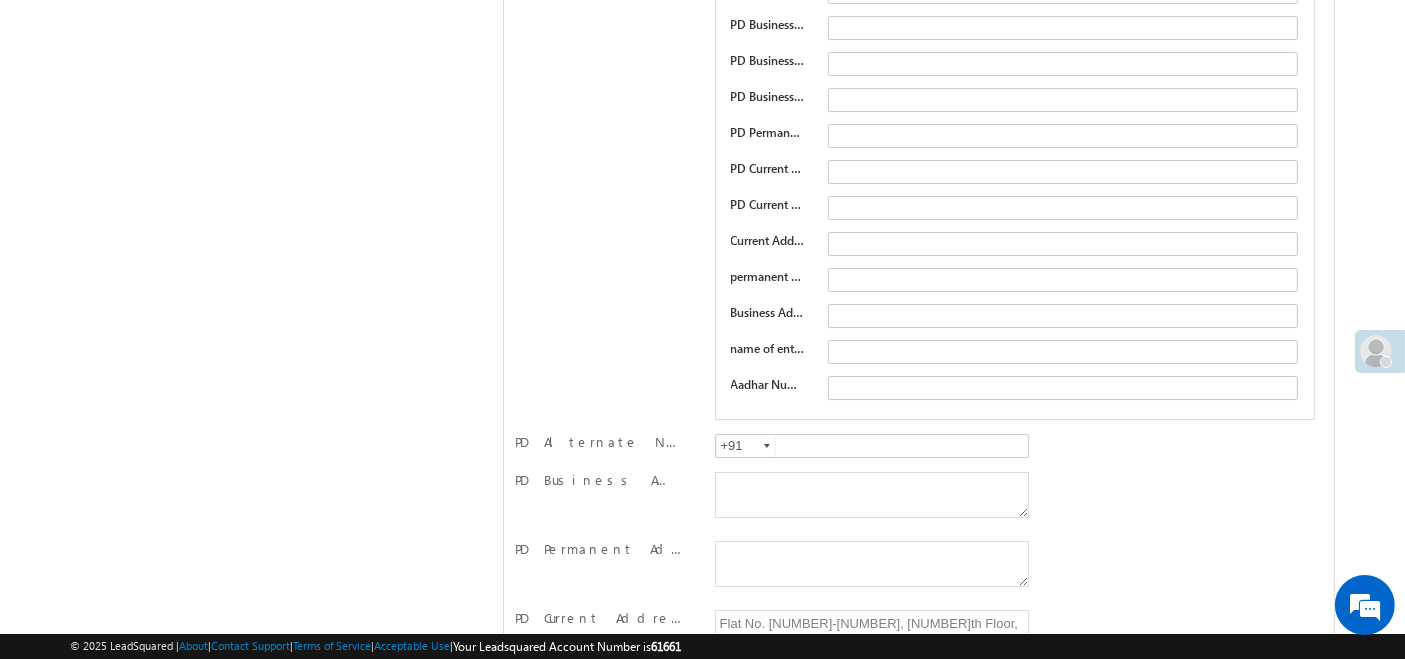 click on "PD Current Address" at bounding box center (919, 639) 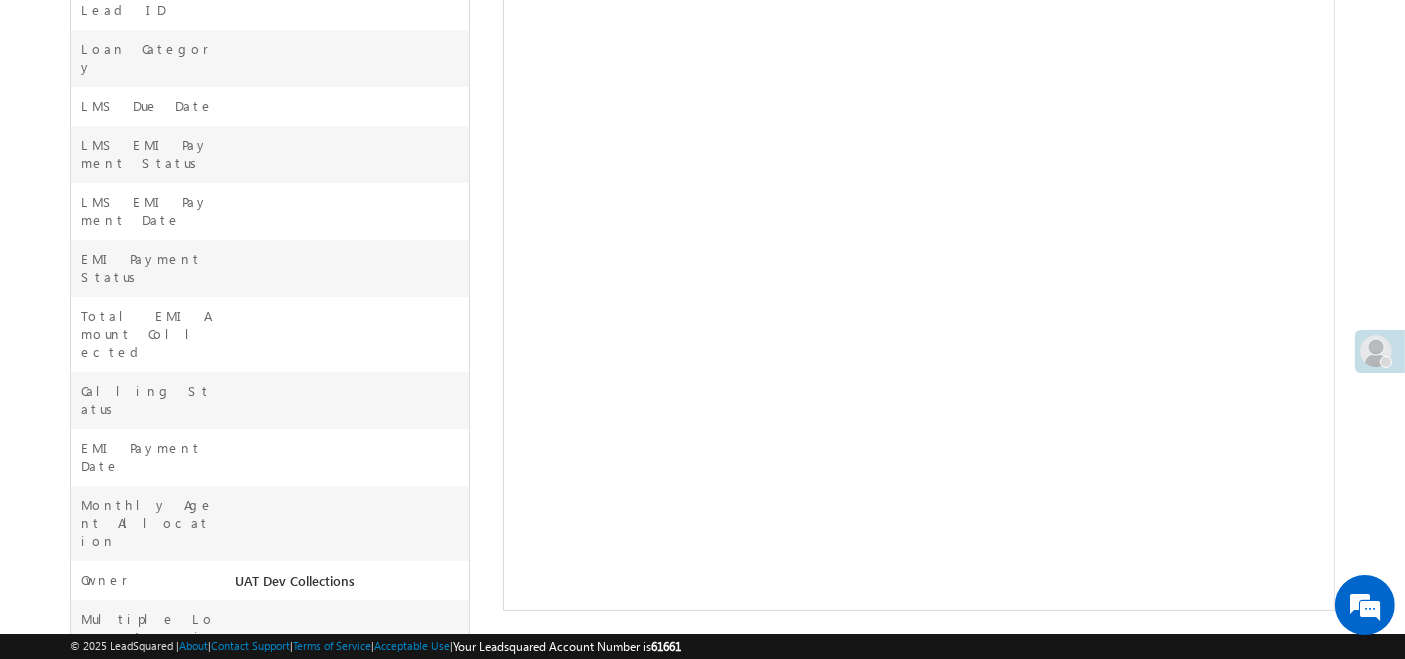 scroll, scrollTop: 0, scrollLeft: 0, axis: both 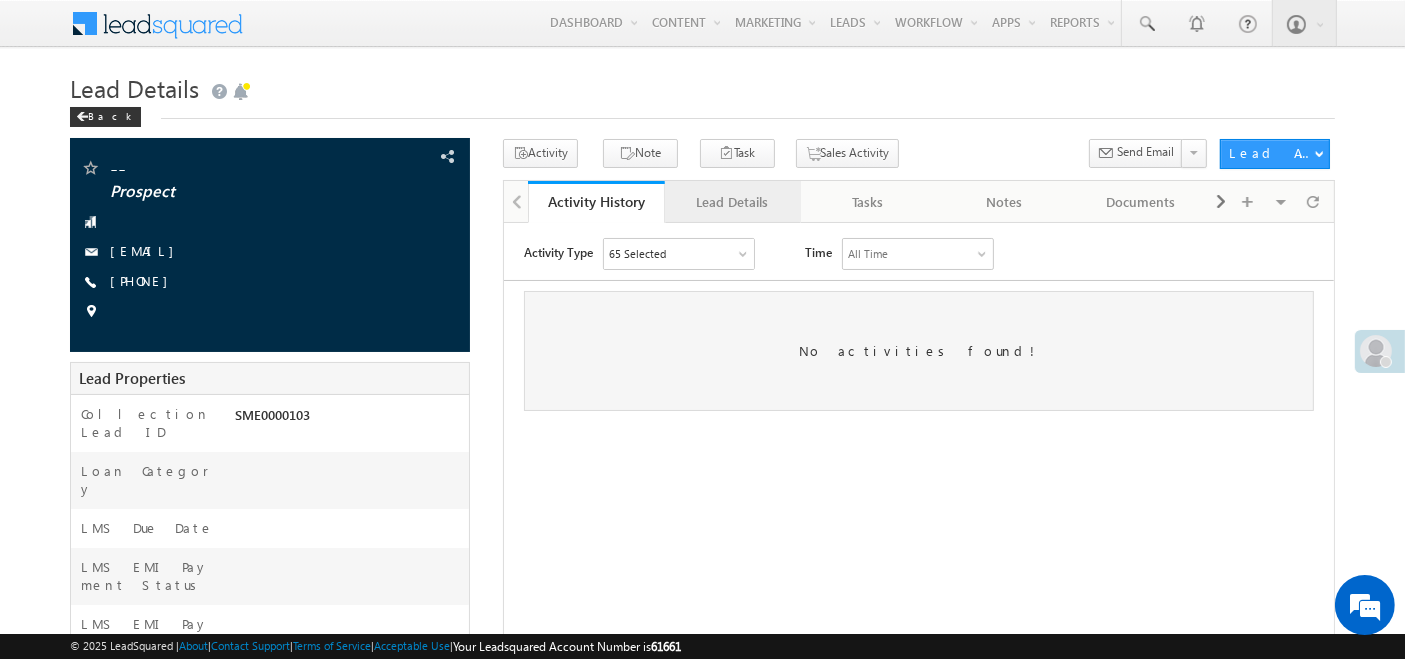 click on "Lead Details" at bounding box center (732, 202) 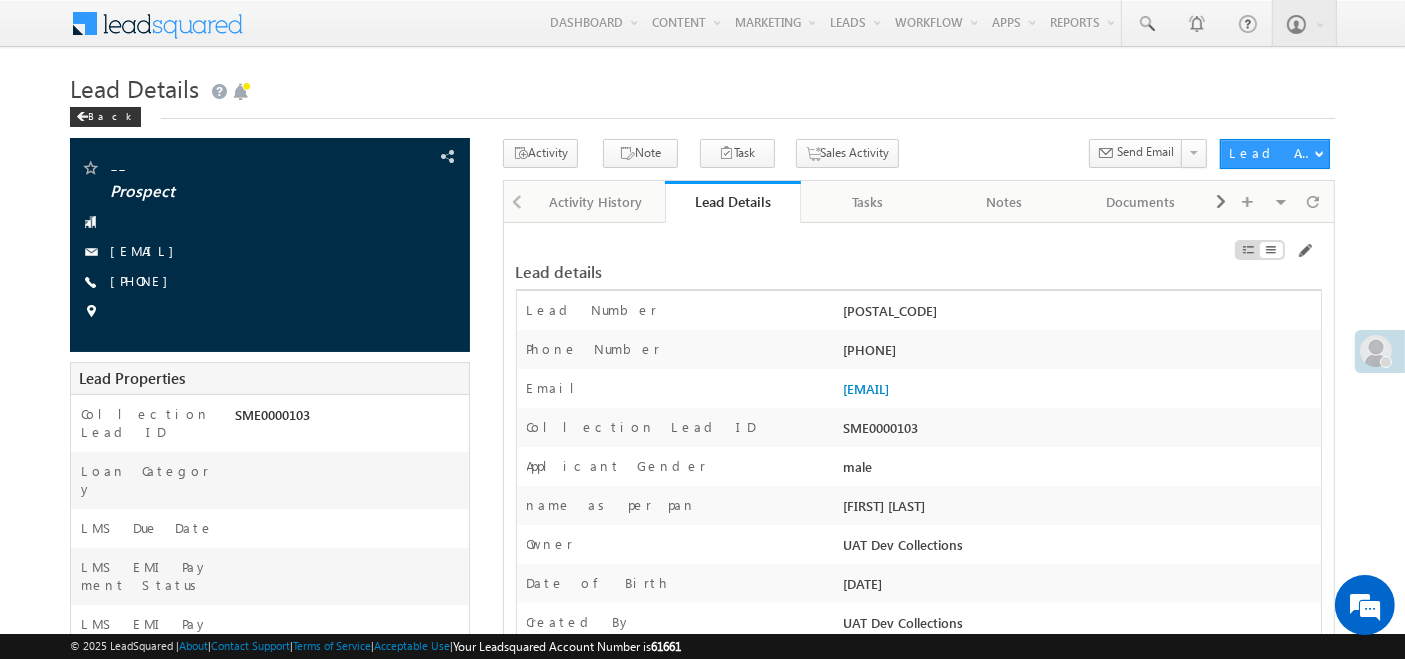 scroll, scrollTop: 3864, scrollLeft: 0, axis: vertical 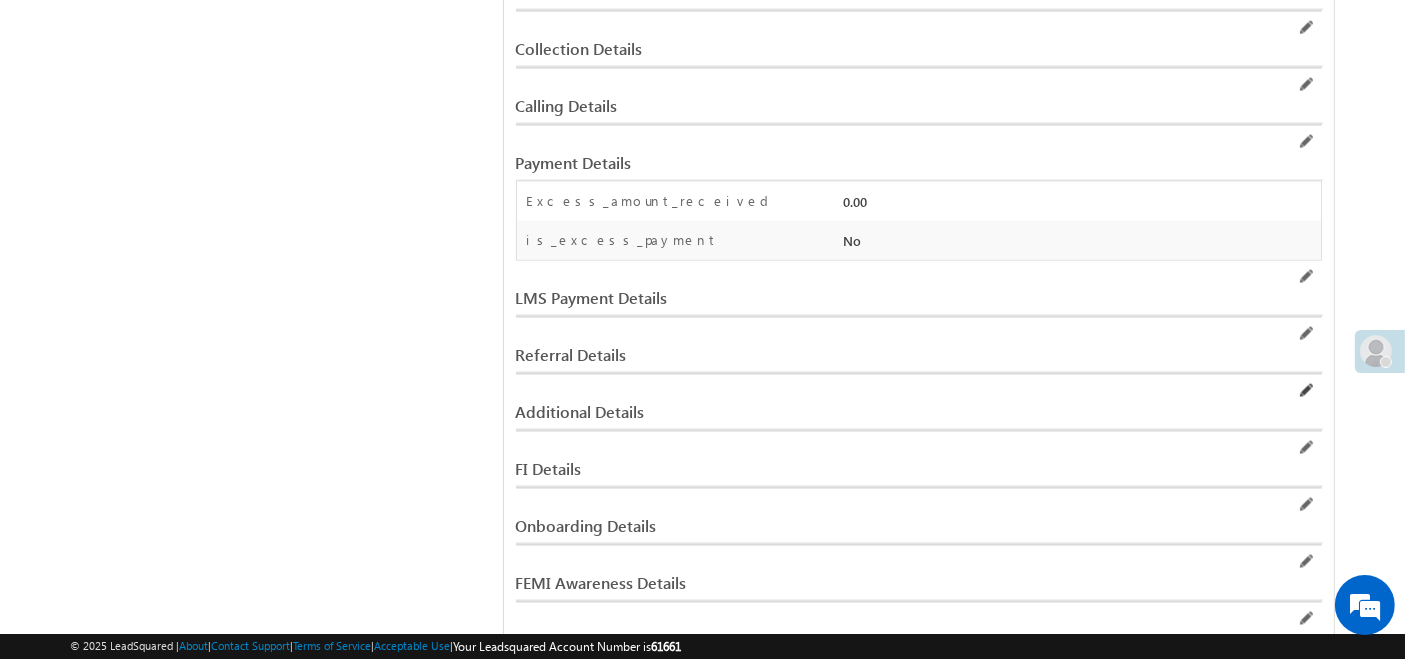 click at bounding box center [1305, 391] 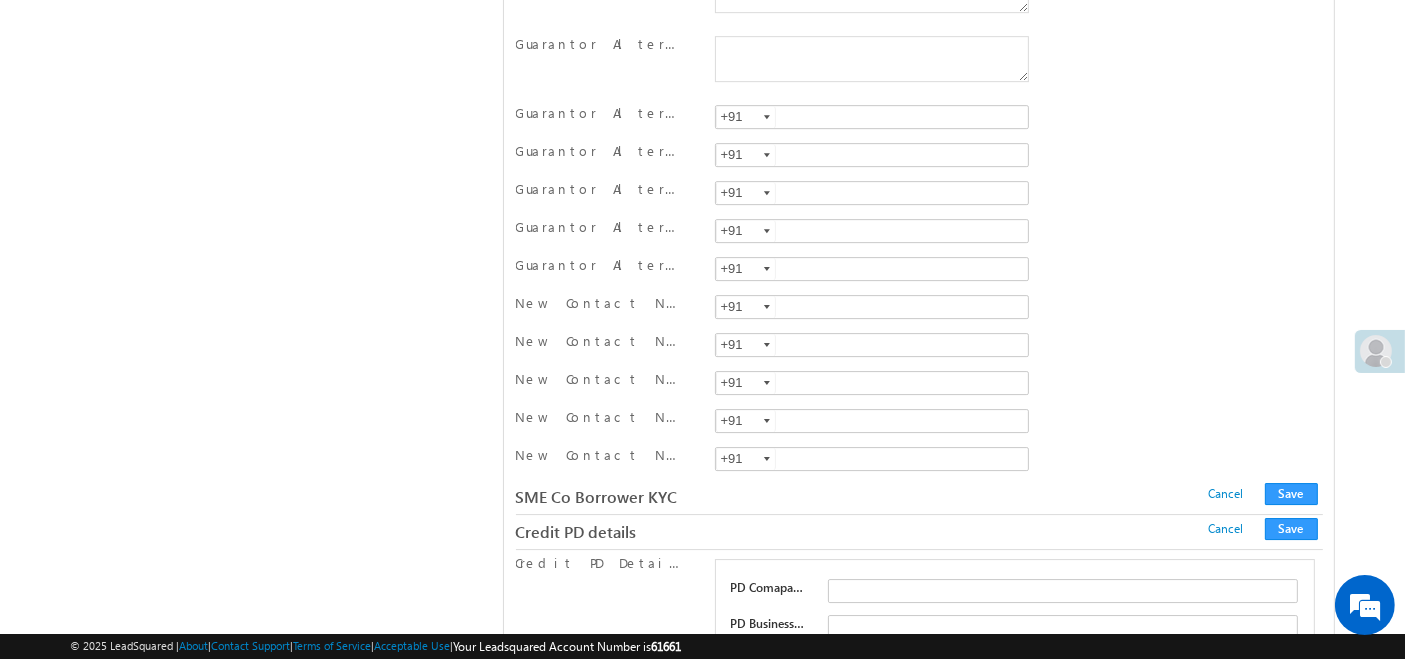 scroll, scrollTop: 22068, scrollLeft: 0, axis: vertical 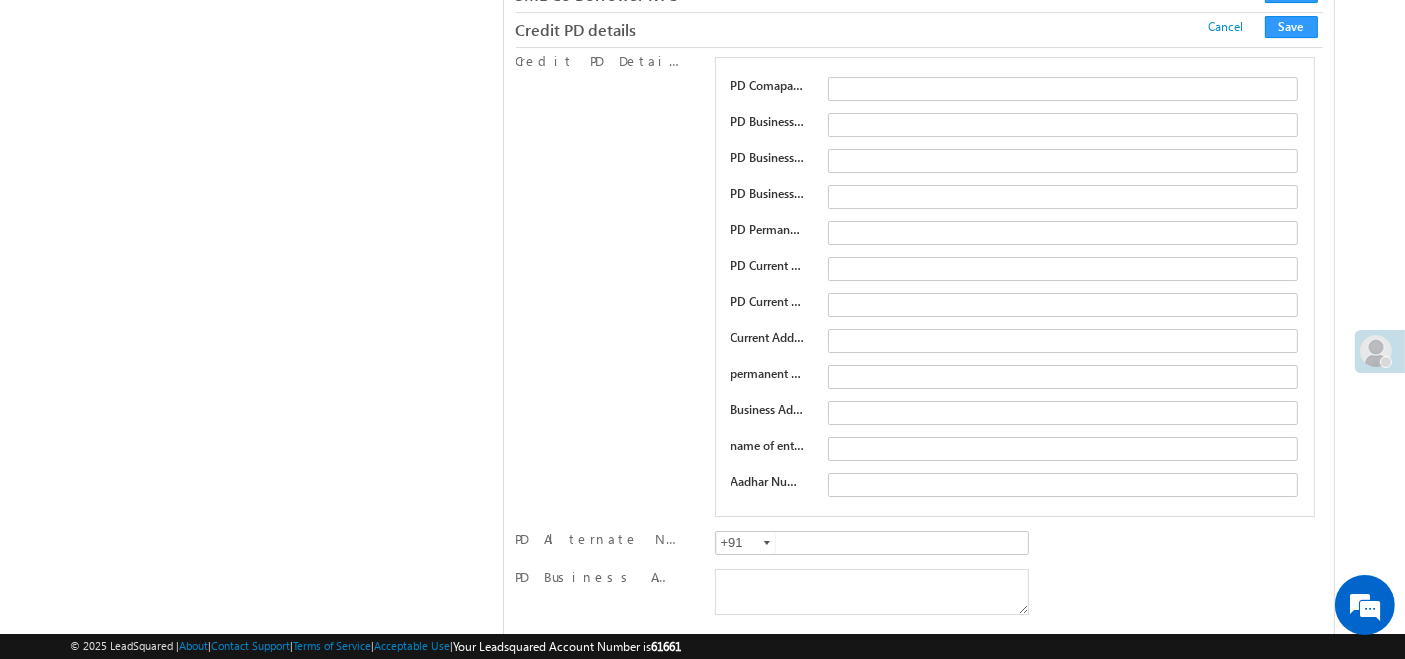 click on "Flat No. 327-B, 48th Floor, Tower 9, The Royal Skyline Residences and Business Complex, Eastern Wing, Block-C, Sector 114-D, Near Millennium Bridge, Opposite Grand Sapphire Gardens & Convention Center, Adjacent to Metro Line 7 Extension, East Gateway Urban Smart City, Phase IV Expansion Zone, TechnoPark Subdistrict, Northern Belt, Global Financial and Trade District, Metropolitan Region IV, Republic of Altheria, Postal Code: 90876-4561, Continent of Estoria, Earth Quadrant 3, Terra-Firma Administrative Zone, Registered with the United Cities of the Intercontinental Federation, Satellite Coordinate Reference Grid ID: SCX-4477-001Z, Located within the jurisdiction of the Interregional Municipal Planning and Development Authority, Bound by the North-South High-Speed Transit Corridor and the Greater Central Resource Canal, Cross-listed in the International Civil Registry under Extended Global Addressing Format 2.0, Version Date: March 2025.Dr. Jonathan Alexander Whitmore III, Senior Reseac" at bounding box center (872, 730) 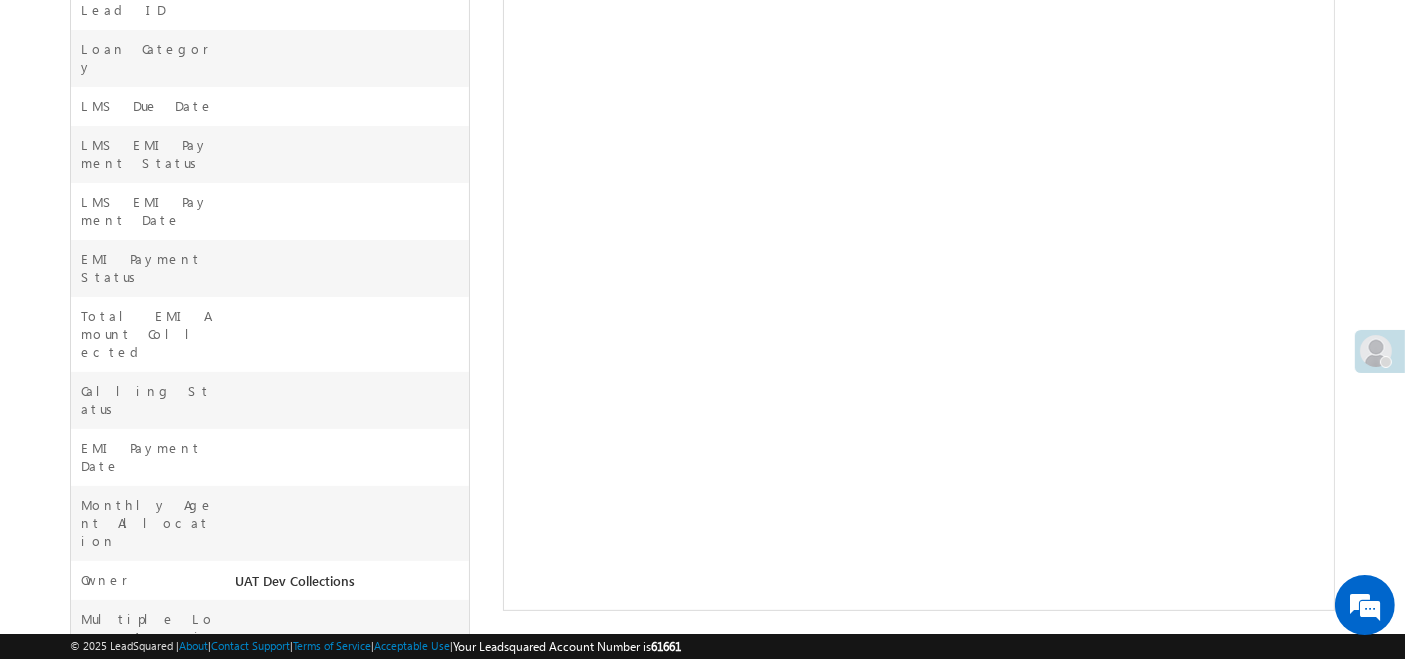 scroll, scrollTop: 0, scrollLeft: 0, axis: both 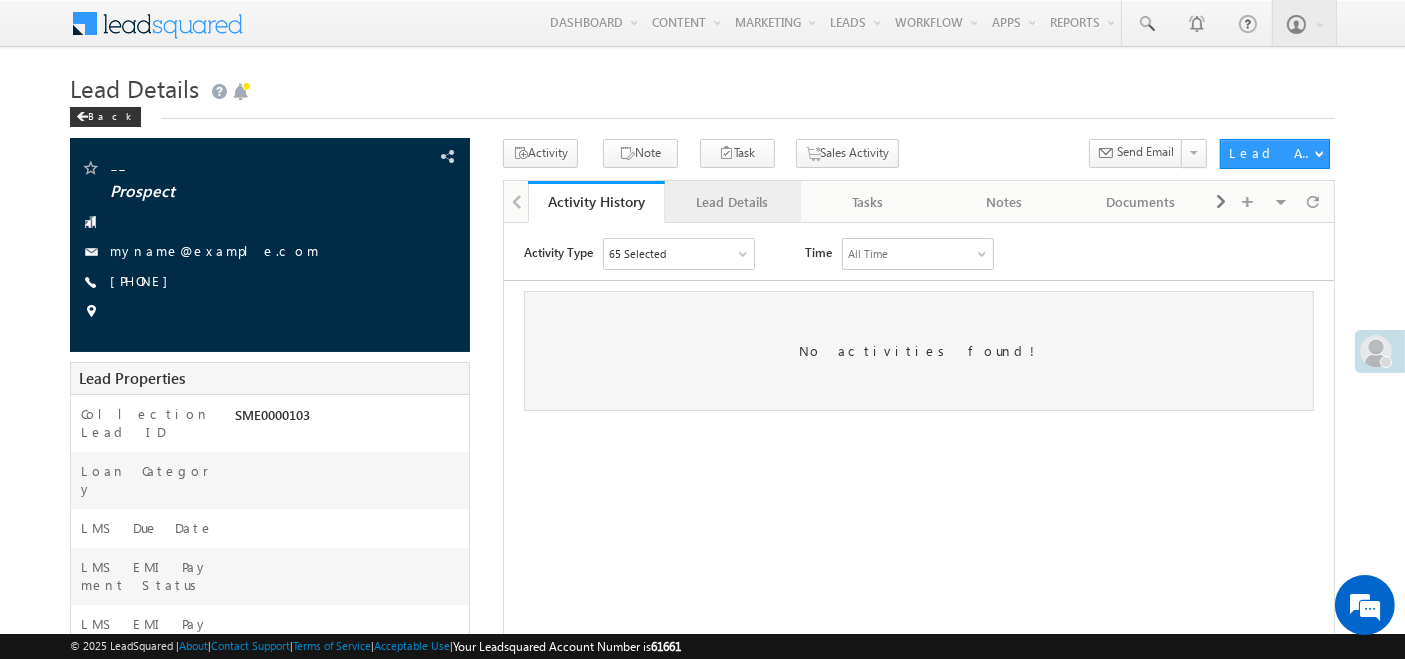 click on "Lead Details" at bounding box center [732, 202] 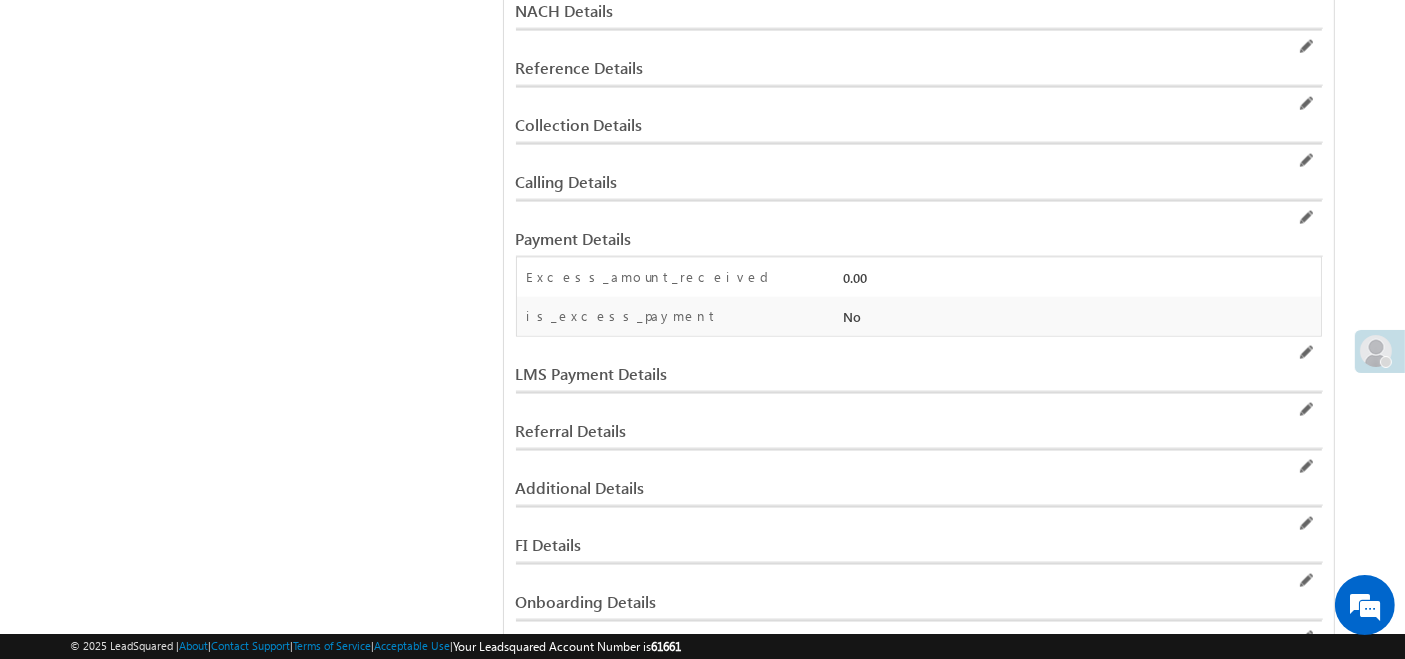 scroll, scrollTop: 2828, scrollLeft: 0, axis: vertical 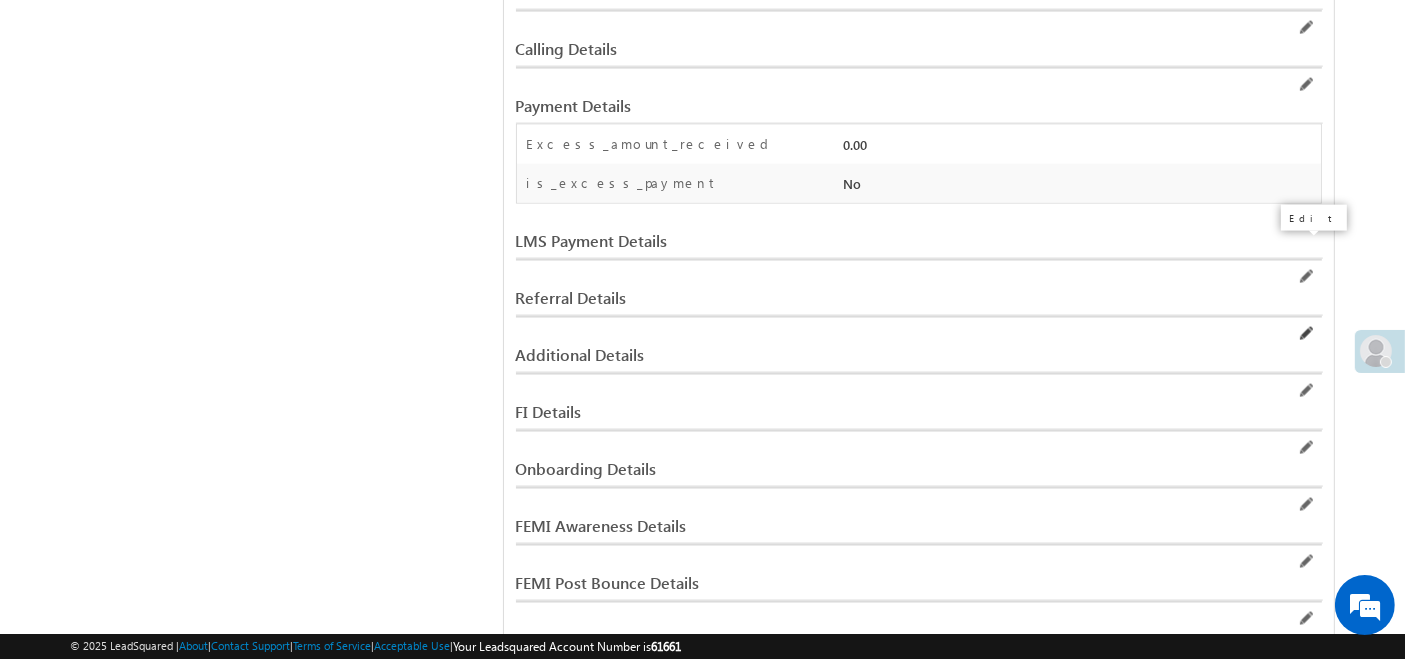 click at bounding box center [1305, 334] 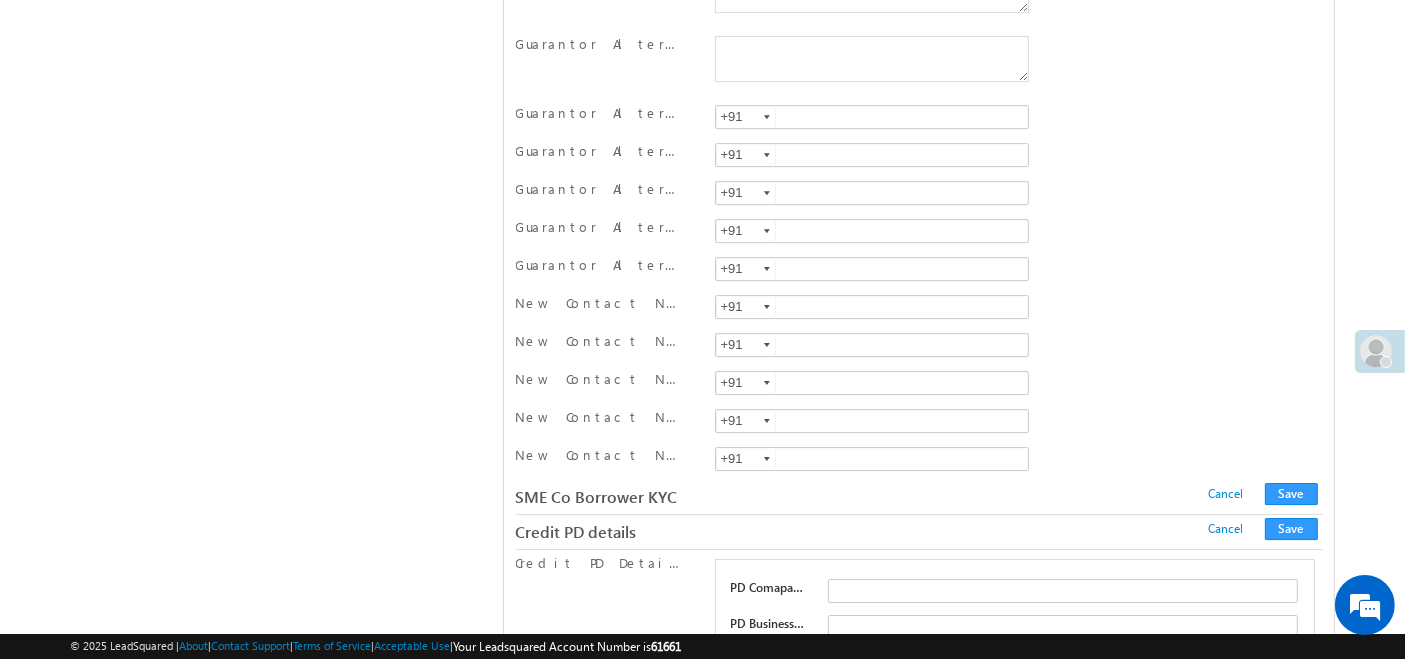 scroll, scrollTop: 22068, scrollLeft: 0, axis: vertical 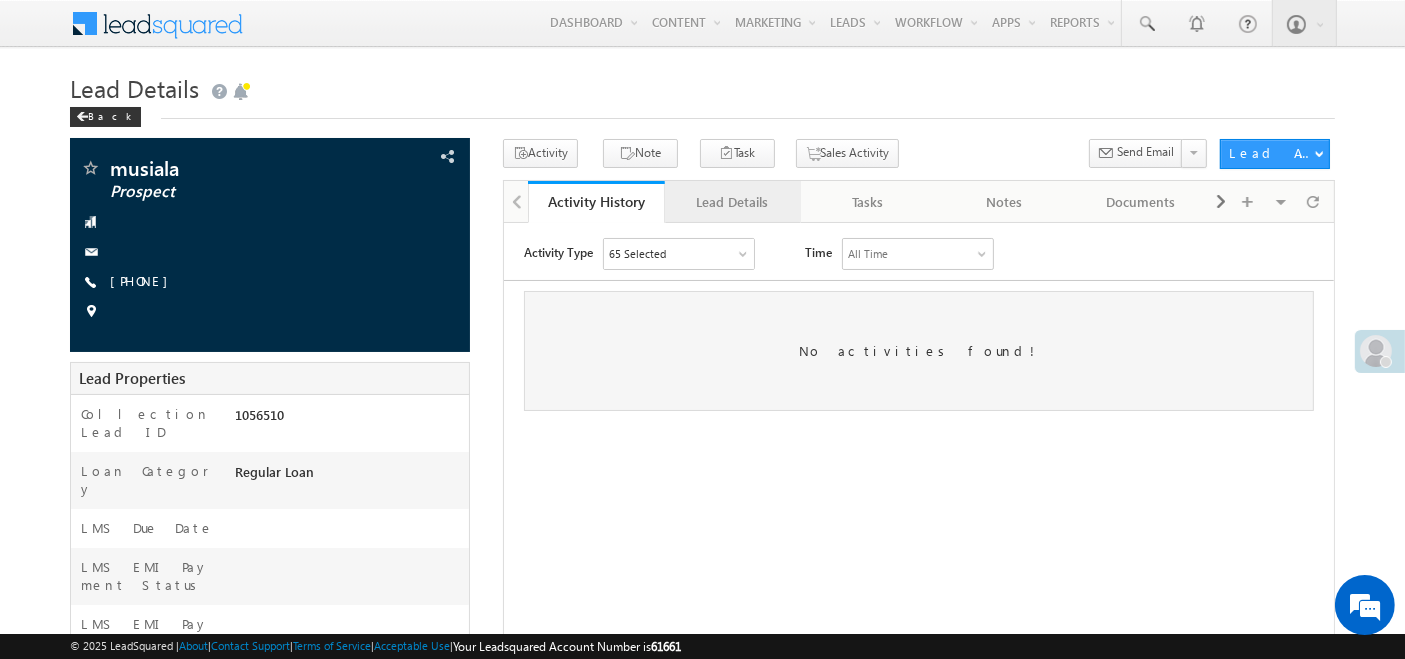 click on "Lead Details" at bounding box center (732, 202) 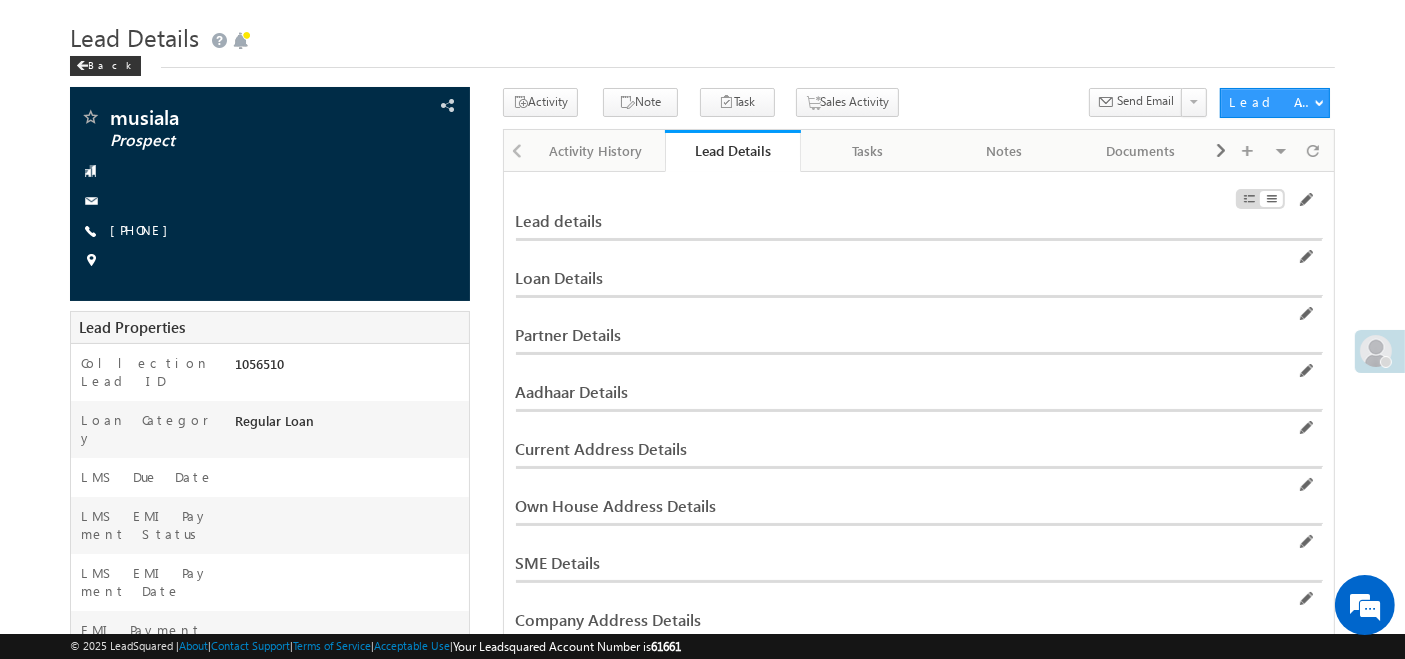 scroll, scrollTop: 95, scrollLeft: 0, axis: vertical 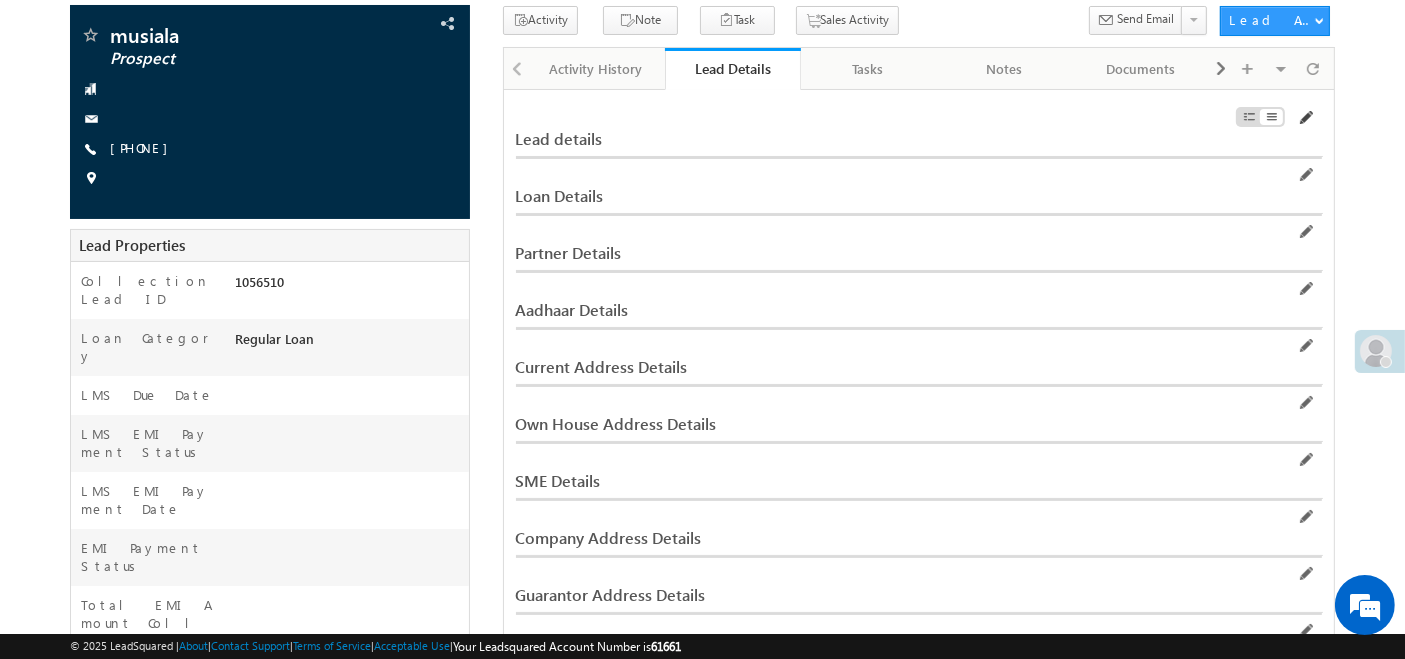 click at bounding box center (1305, 118) 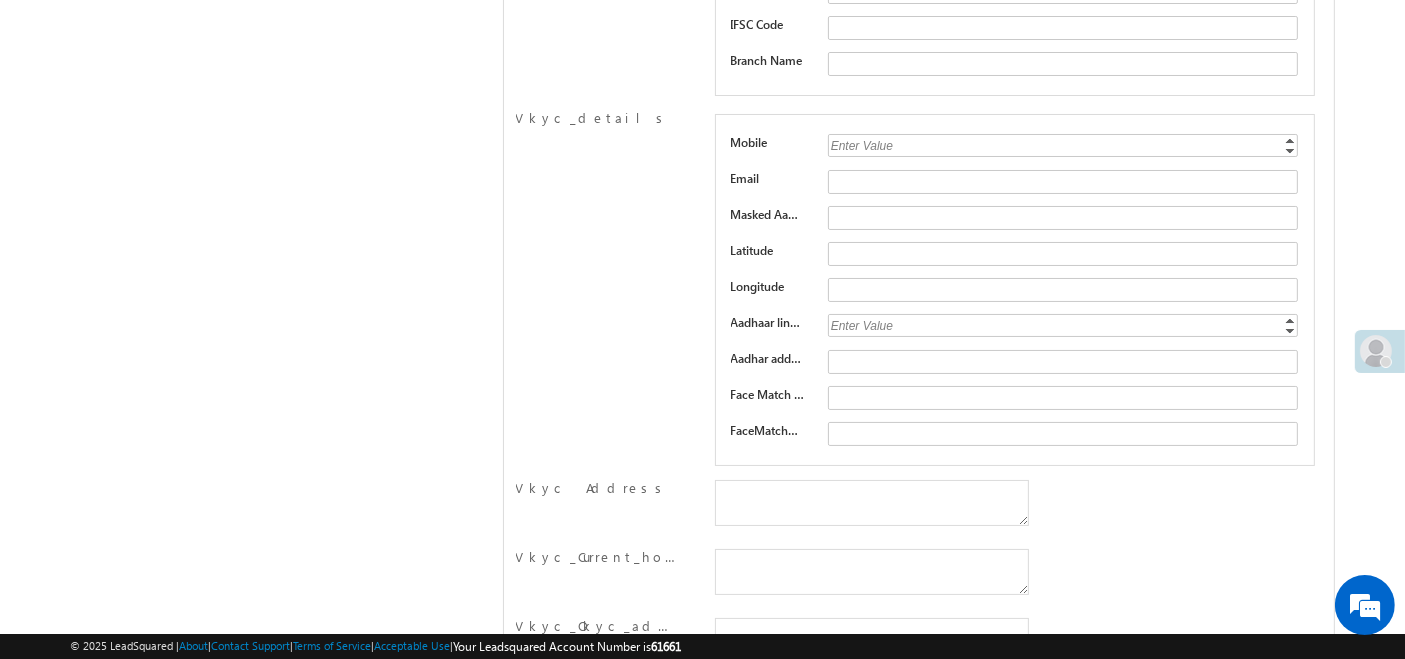scroll, scrollTop: 2137, scrollLeft: 0, axis: vertical 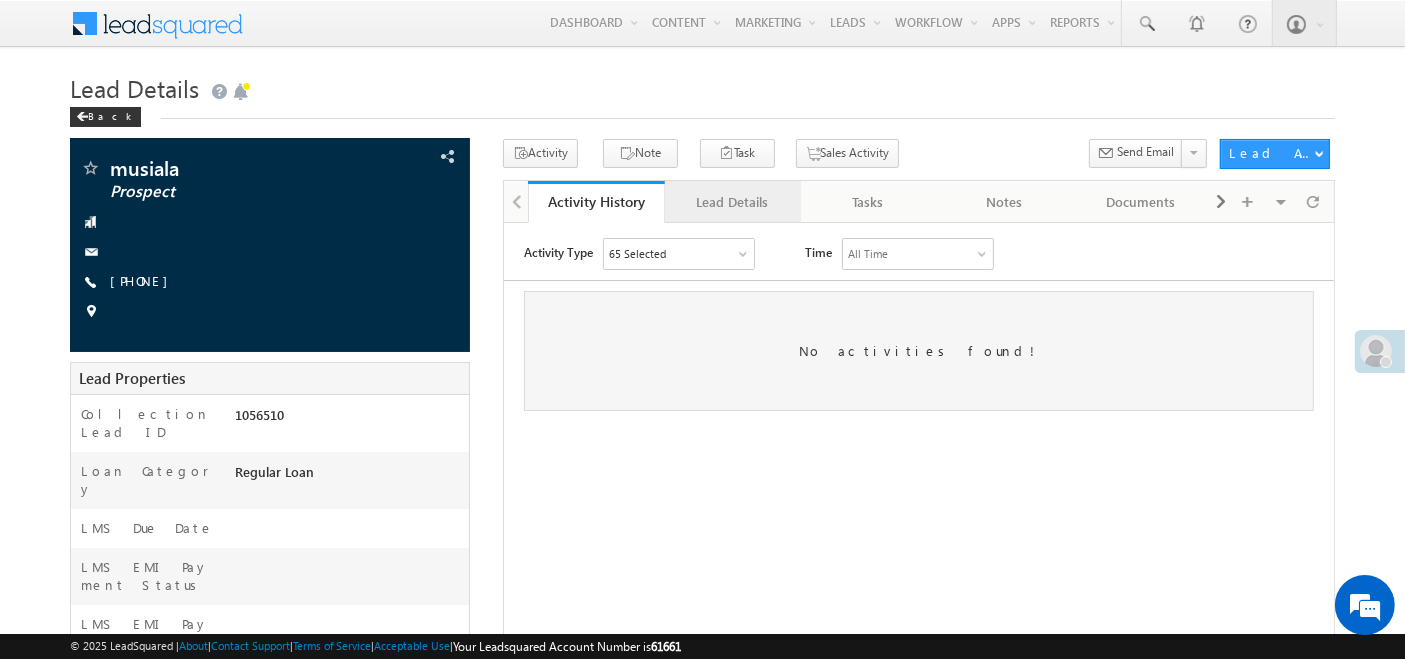 click on "Lead Details" at bounding box center (732, 202) 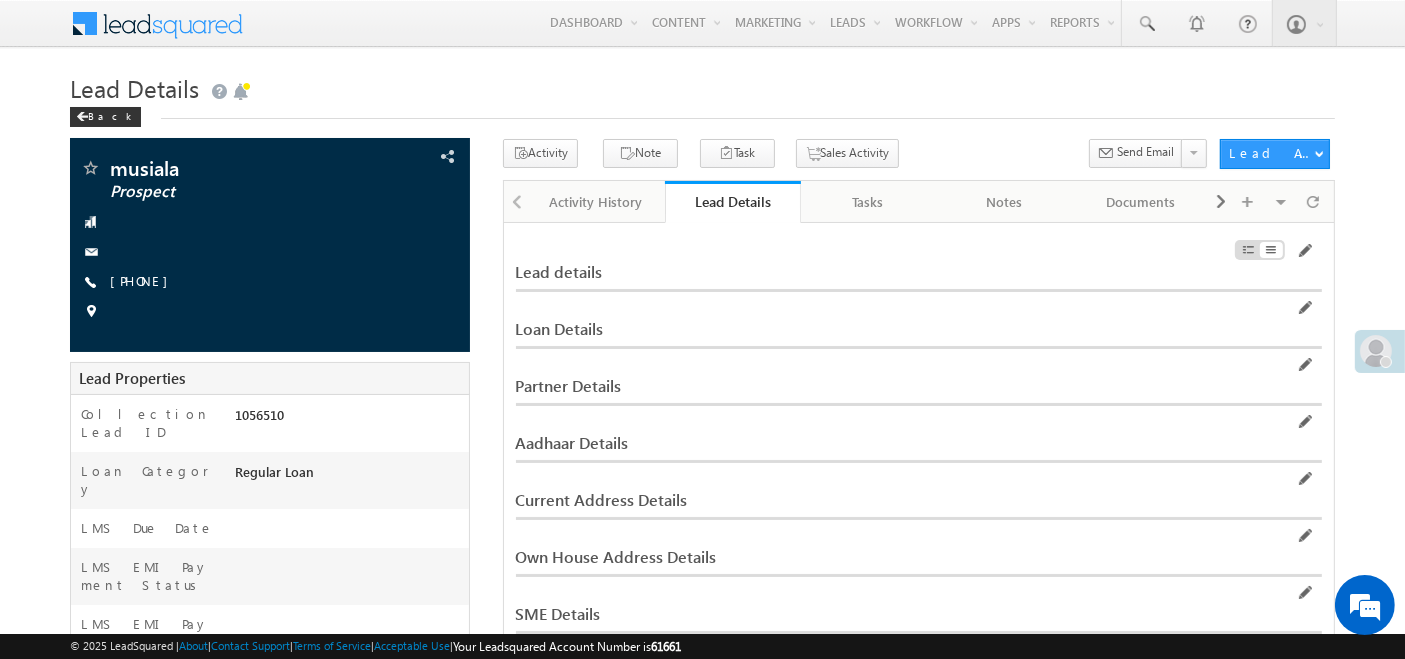 scroll, scrollTop: 0, scrollLeft: 0, axis: both 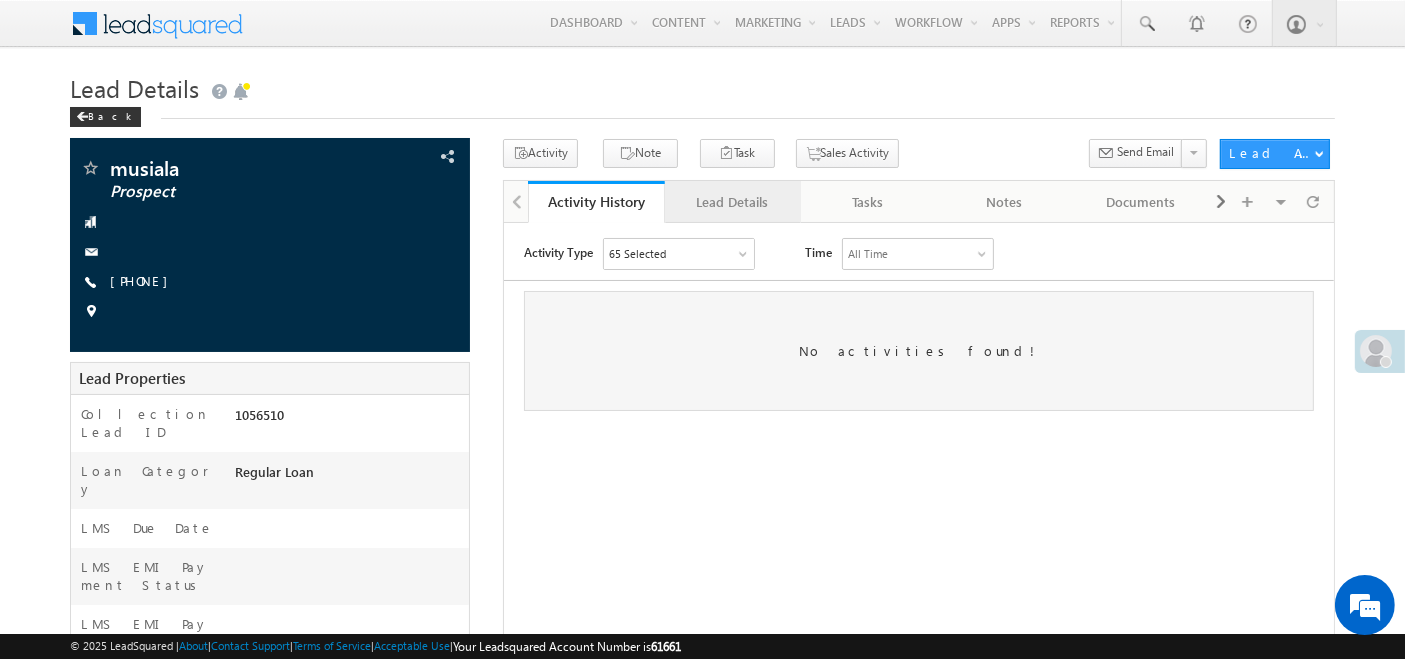 click on "Lead Details" at bounding box center [732, 202] 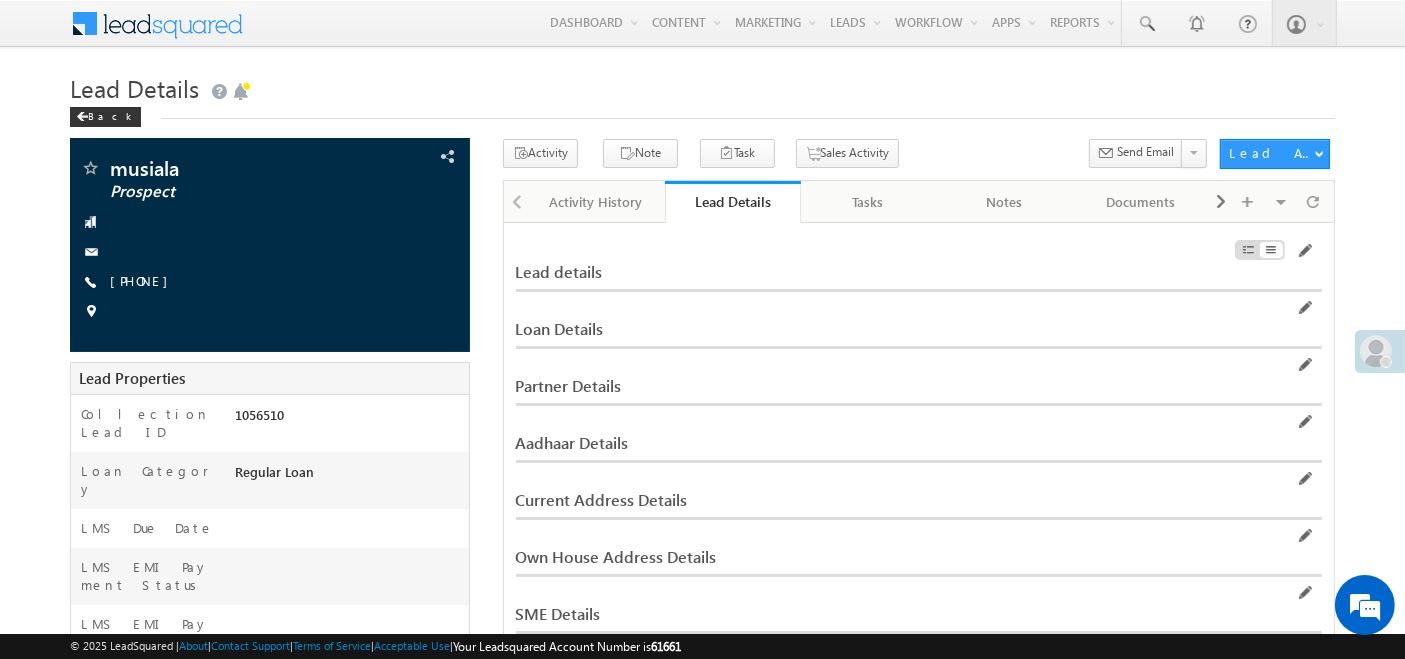 click at bounding box center (1194, 254) 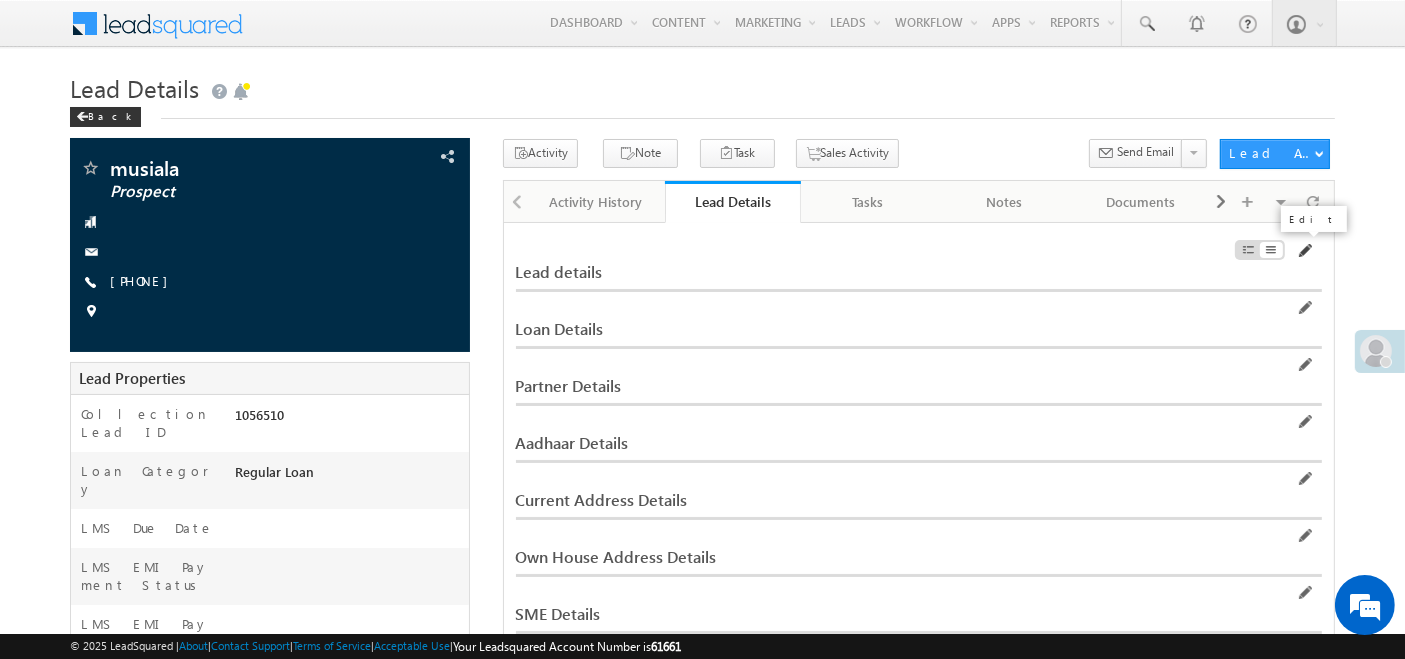 click at bounding box center (1304, 251) 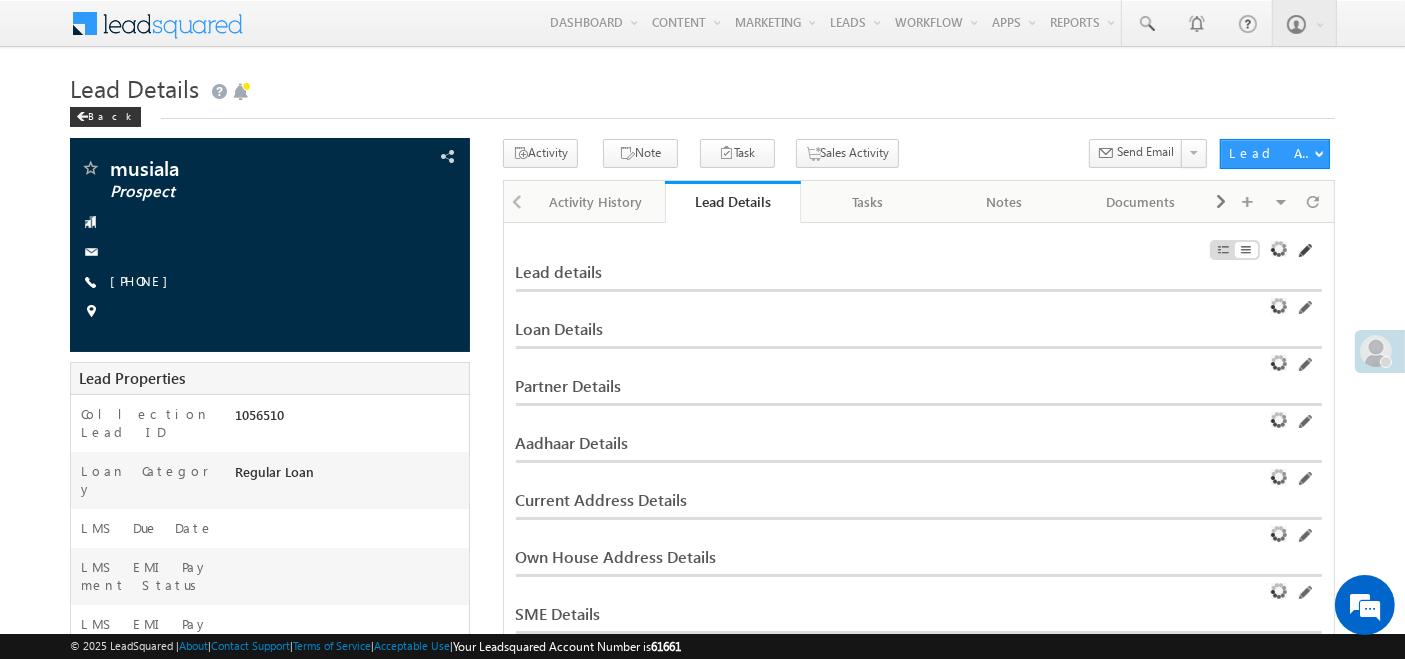 scroll, scrollTop: 0, scrollLeft: 0, axis: both 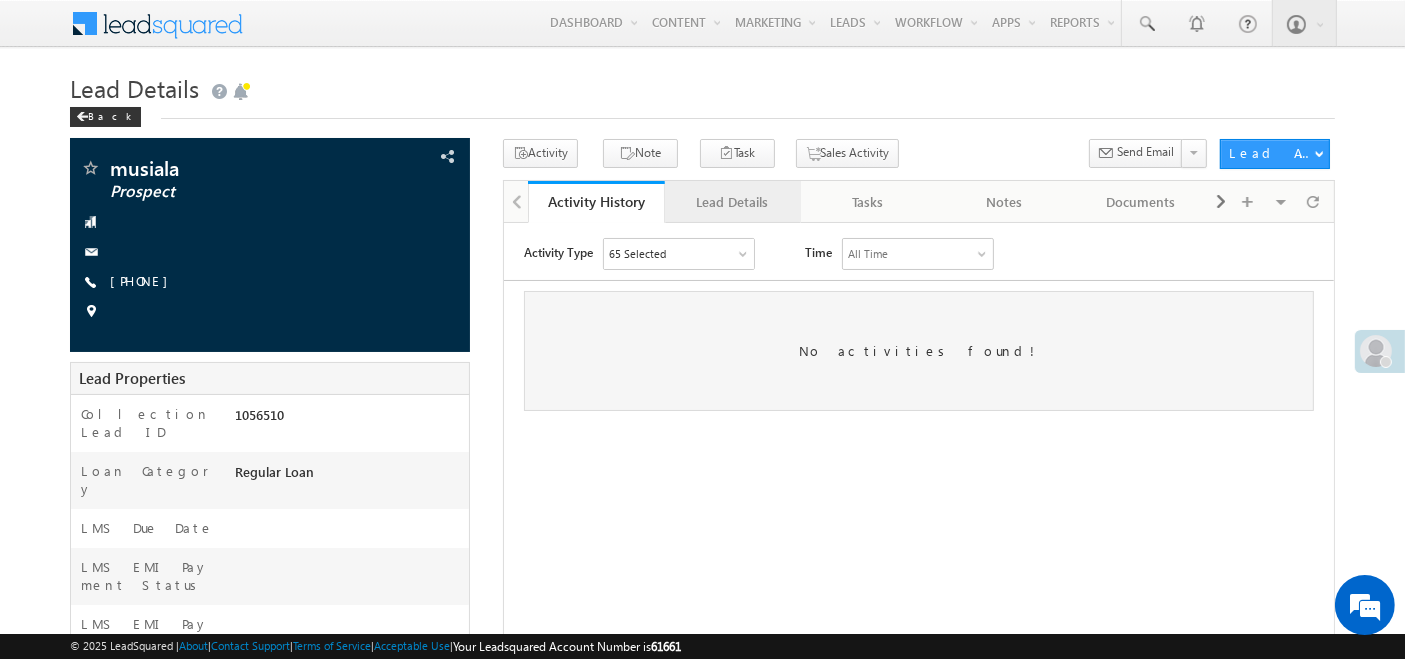 click on "Lead Details" at bounding box center [732, 202] 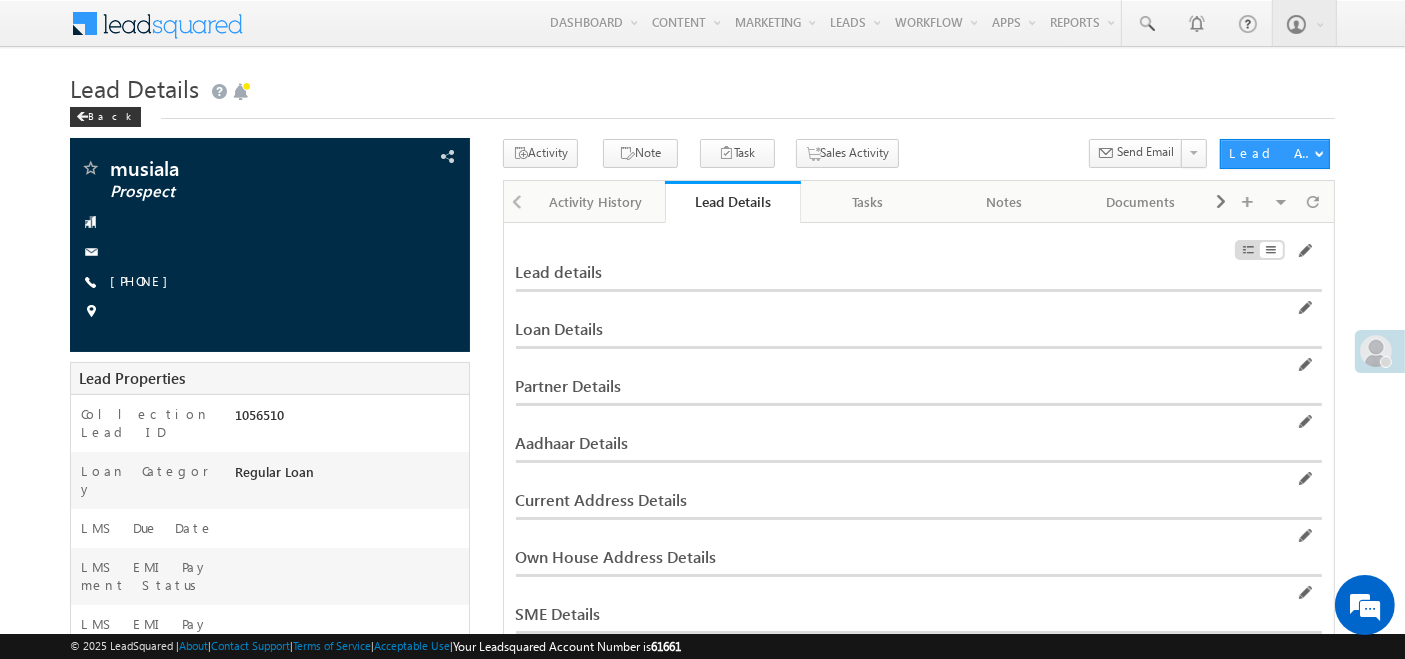 scroll, scrollTop: 0, scrollLeft: 0, axis: both 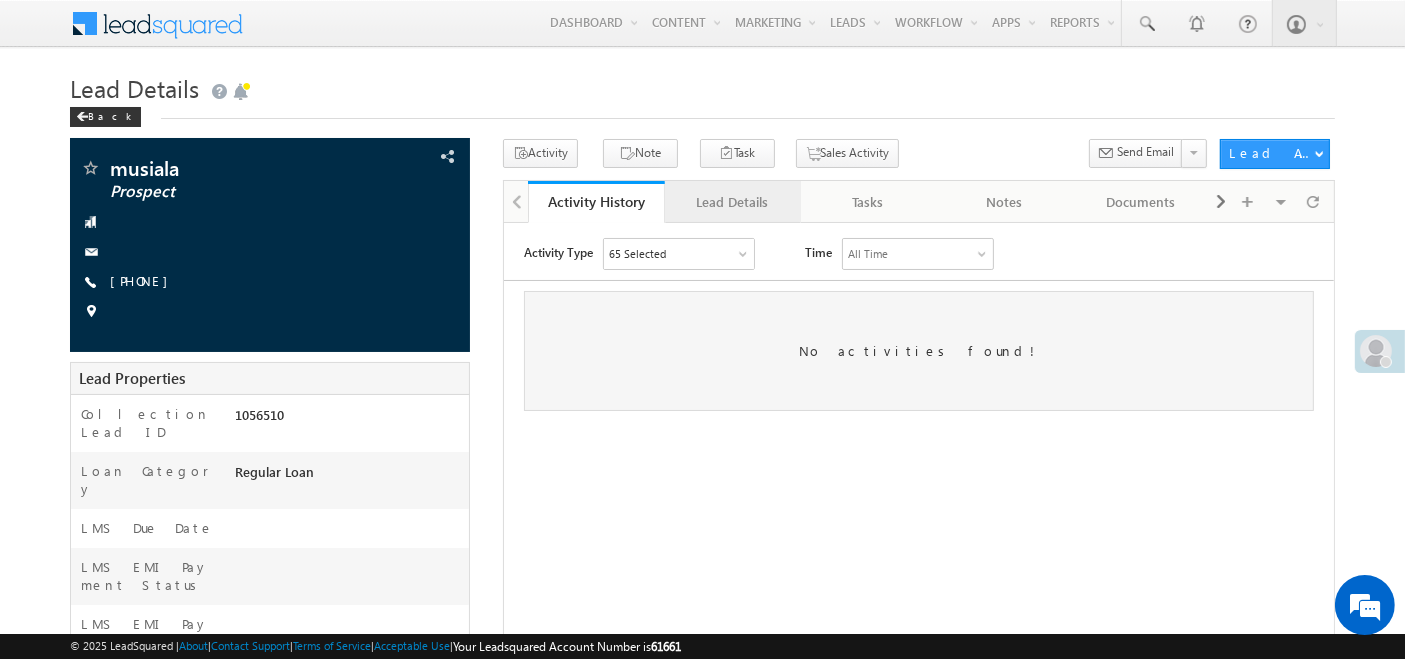 click on "Lead Details" at bounding box center (732, 202) 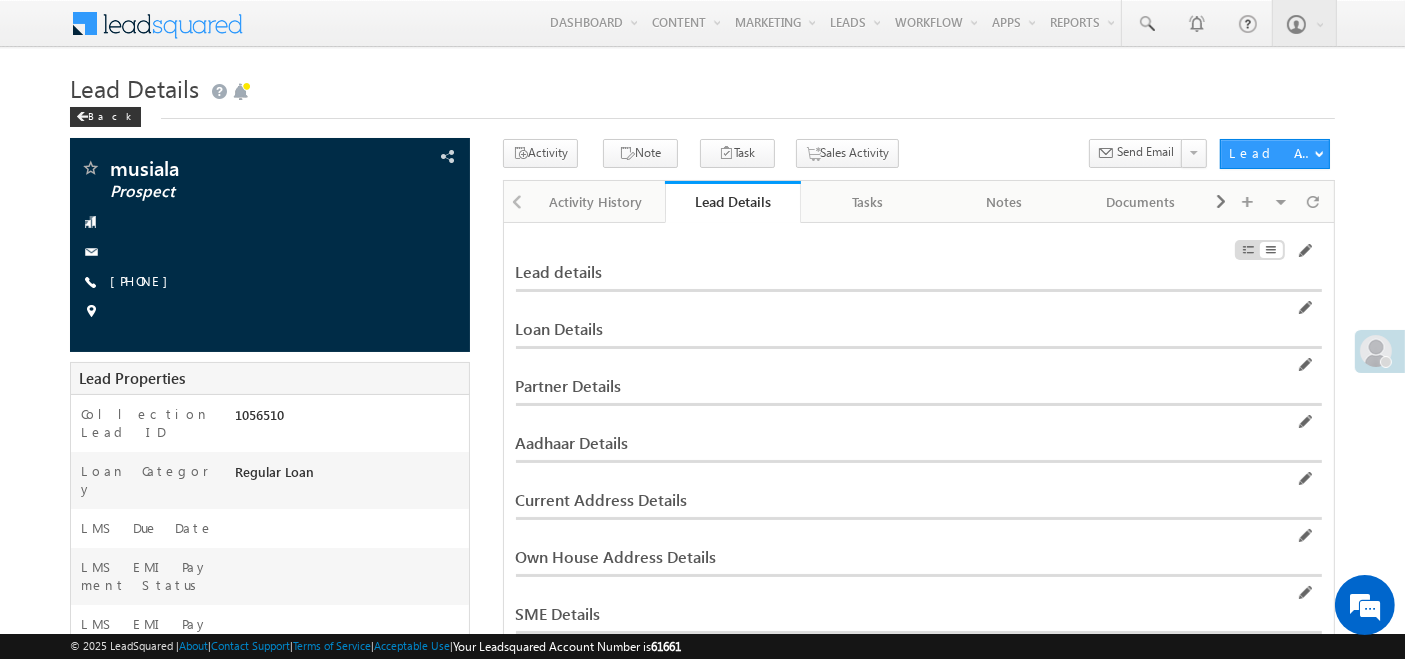 scroll, scrollTop: 0, scrollLeft: 0, axis: both 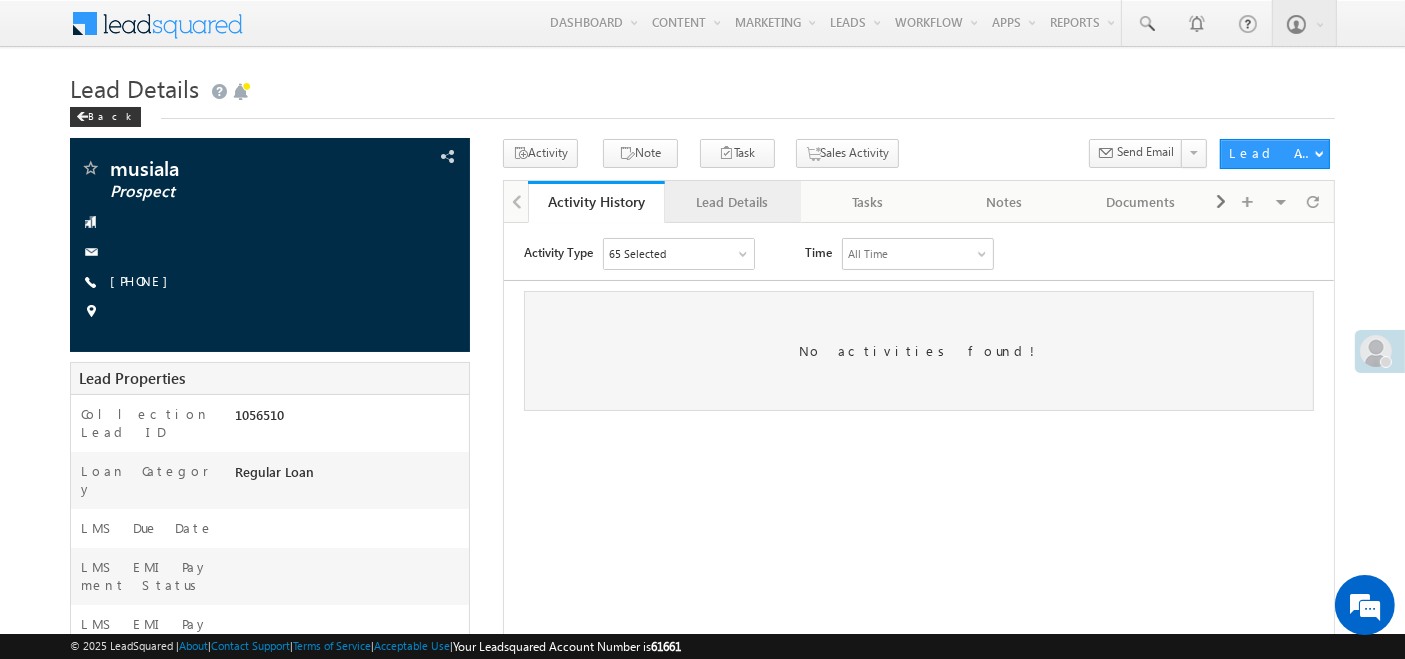 click on "Lead Details" at bounding box center [732, 202] 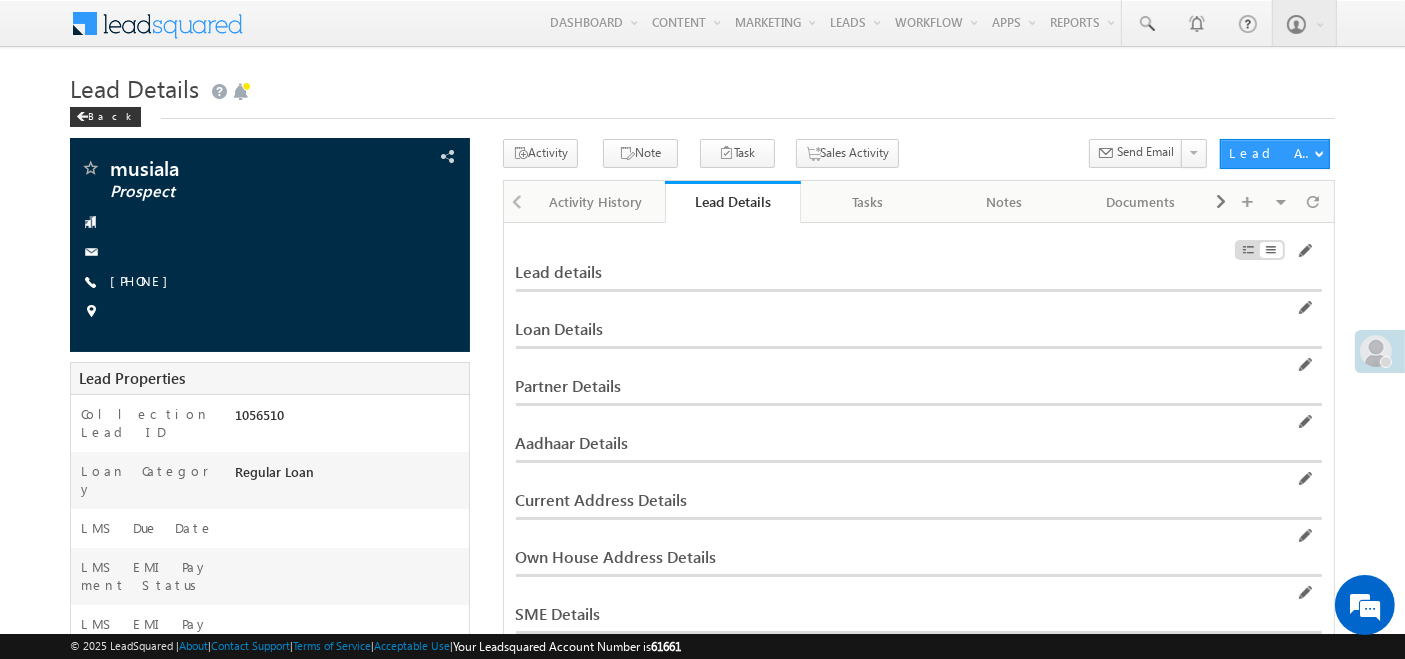 scroll, scrollTop: 0, scrollLeft: 0, axis: both 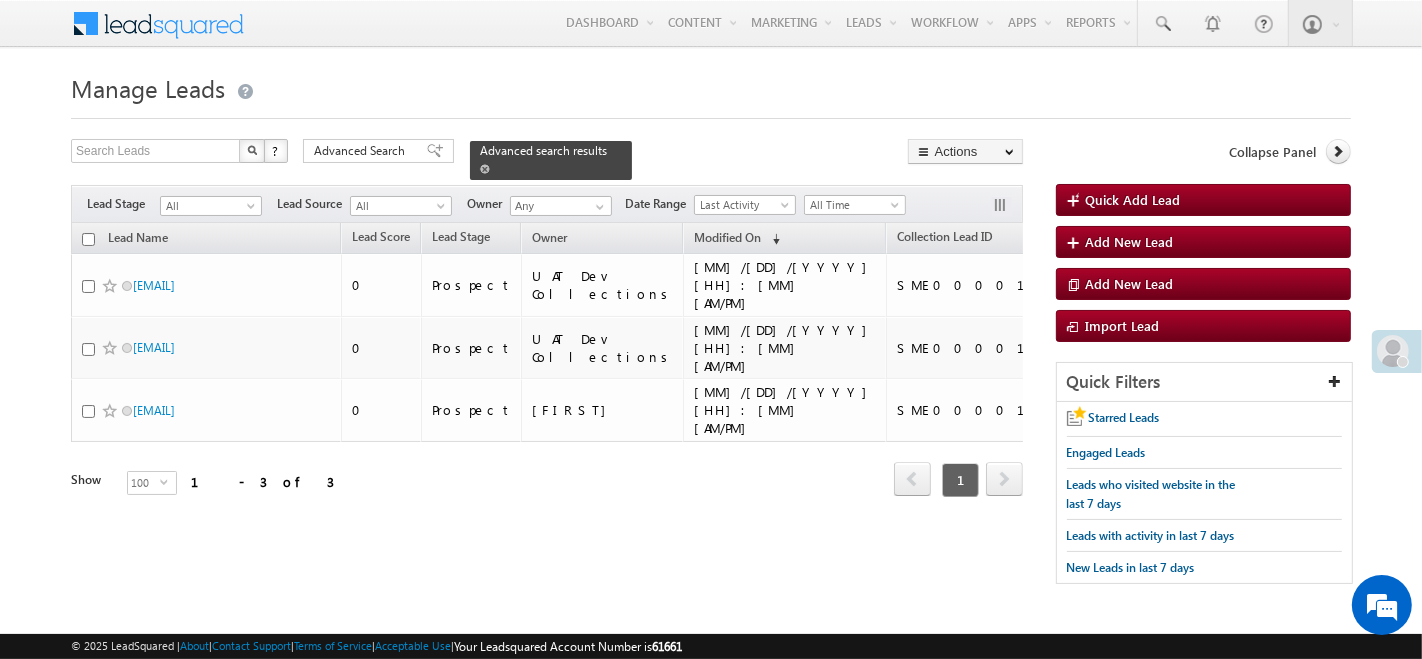 click at bounding box center [485, 169] 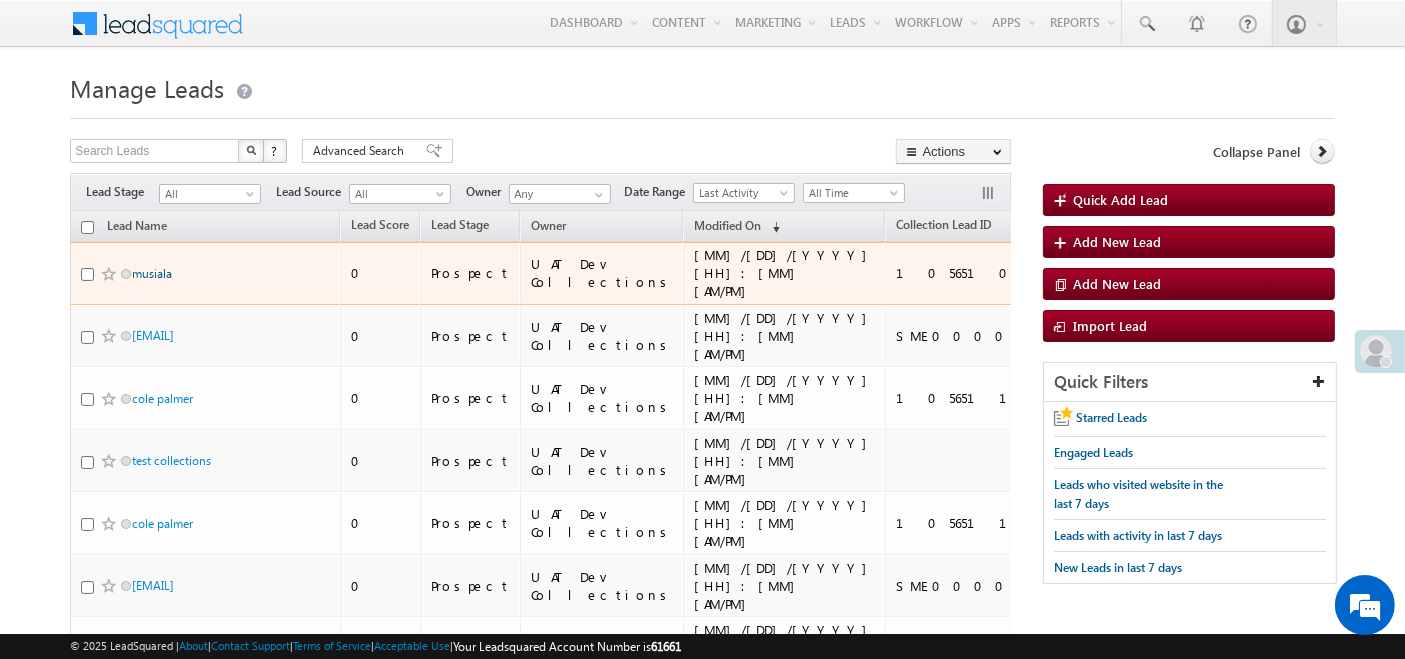 scroll, scrollTop: 0, scrollLeft: 0, axis: both 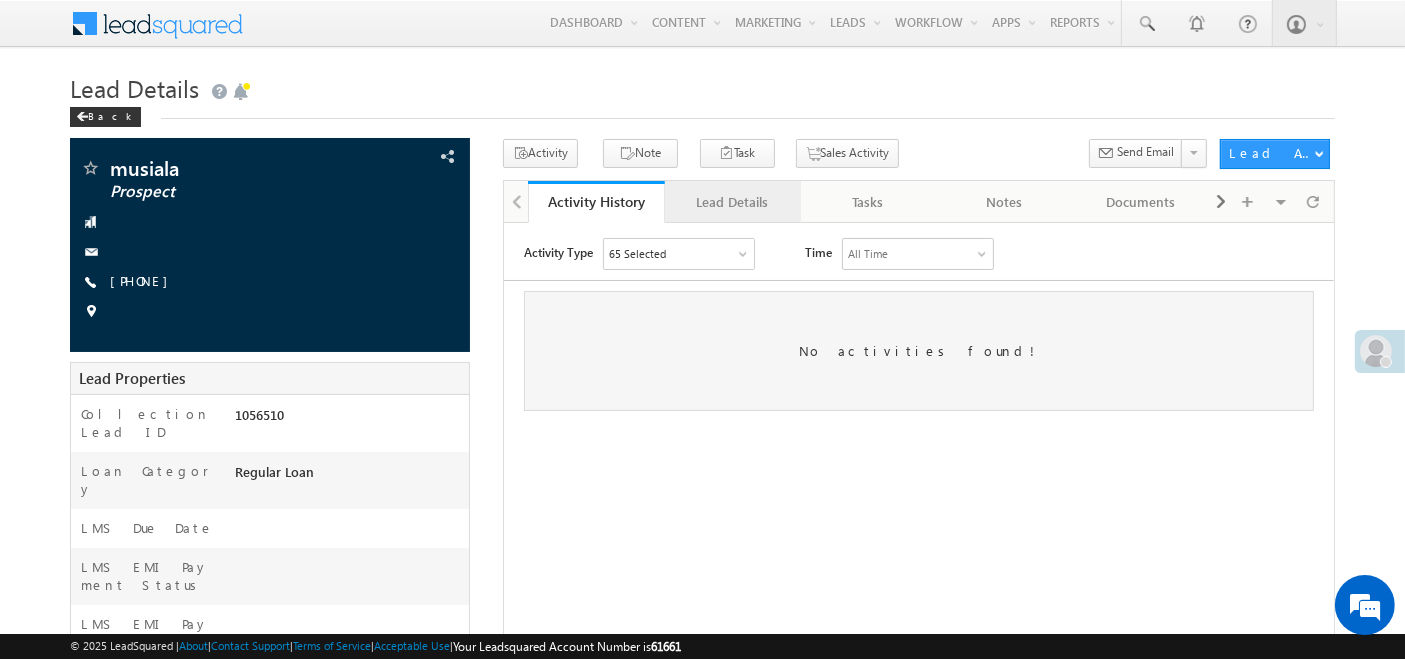 click on "Lead Details" at bounding box center [733, 202] 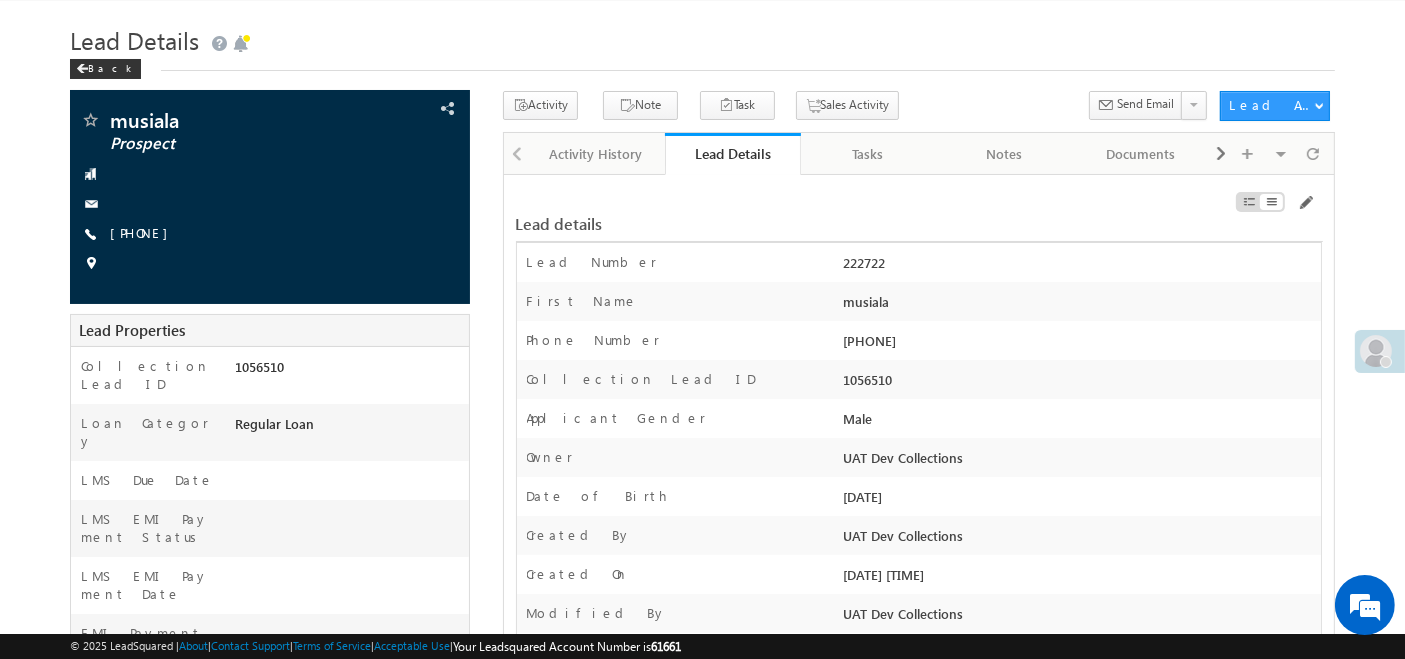 scroll, scrollTop: 48, scrollLeft: 0, axis: vertical 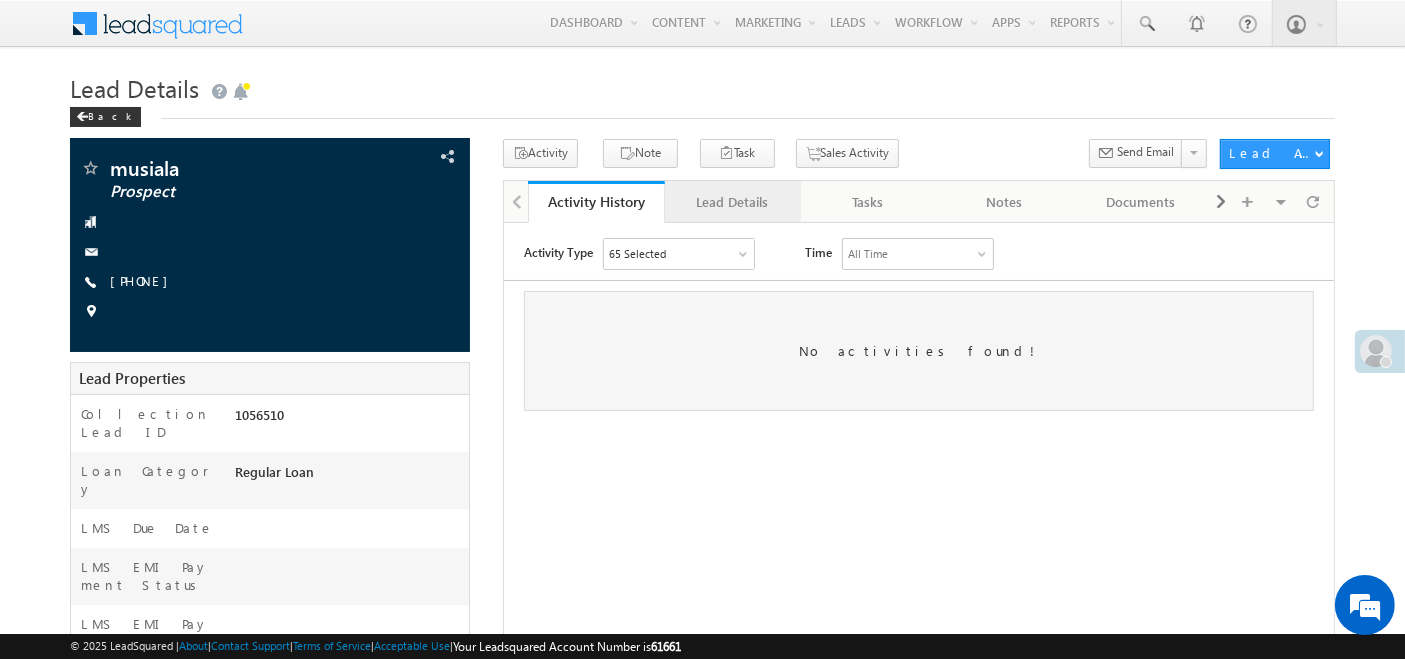 click on "Lead Details" at bounding box center [732, 202] 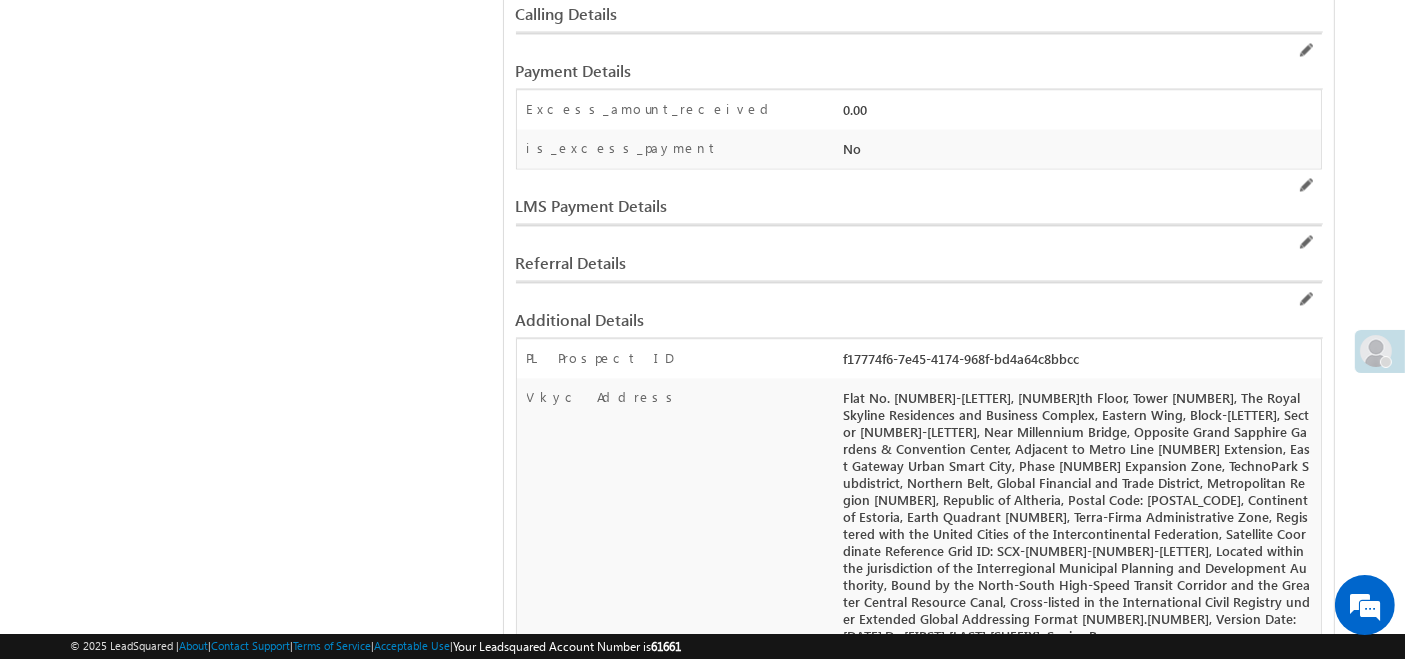scroll, scrollTop: 4466, scrollLeft: 0, axis: vertical 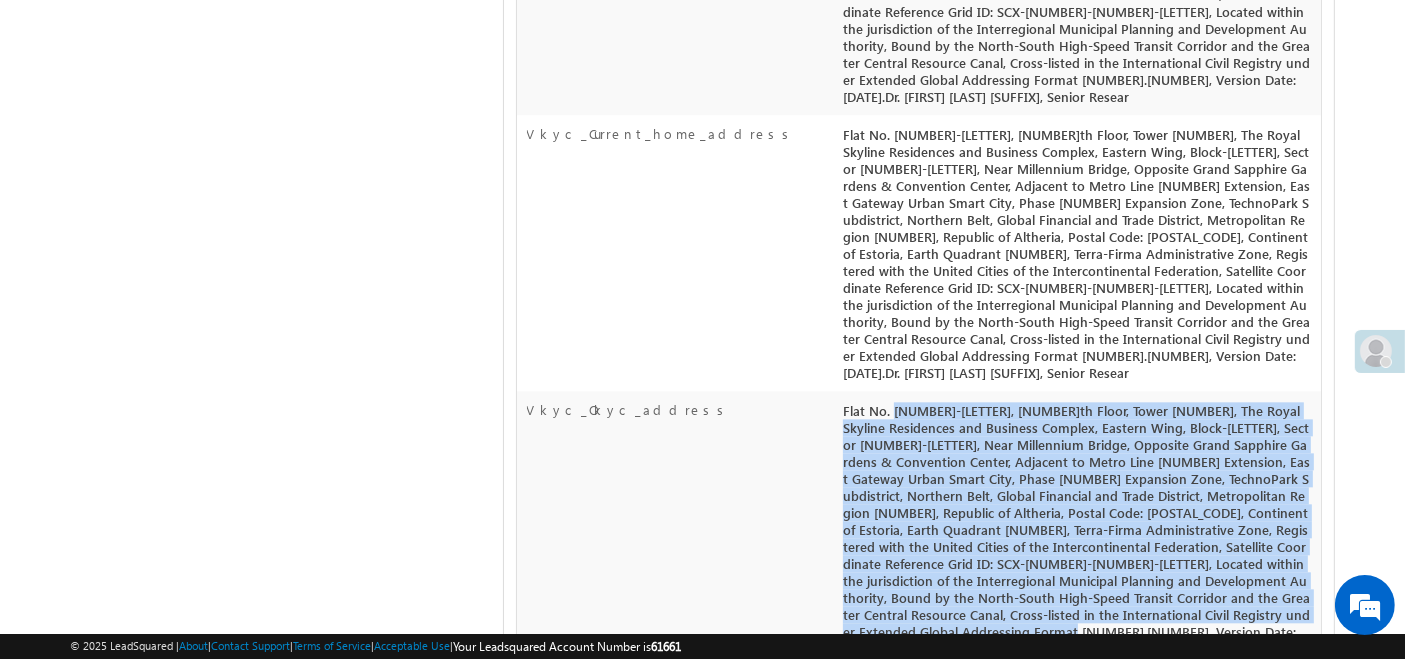 drag, startPoint x: 843, startPoint y: 274, endPoint x: 1217, endPoint y: 493, distance: 433.40167 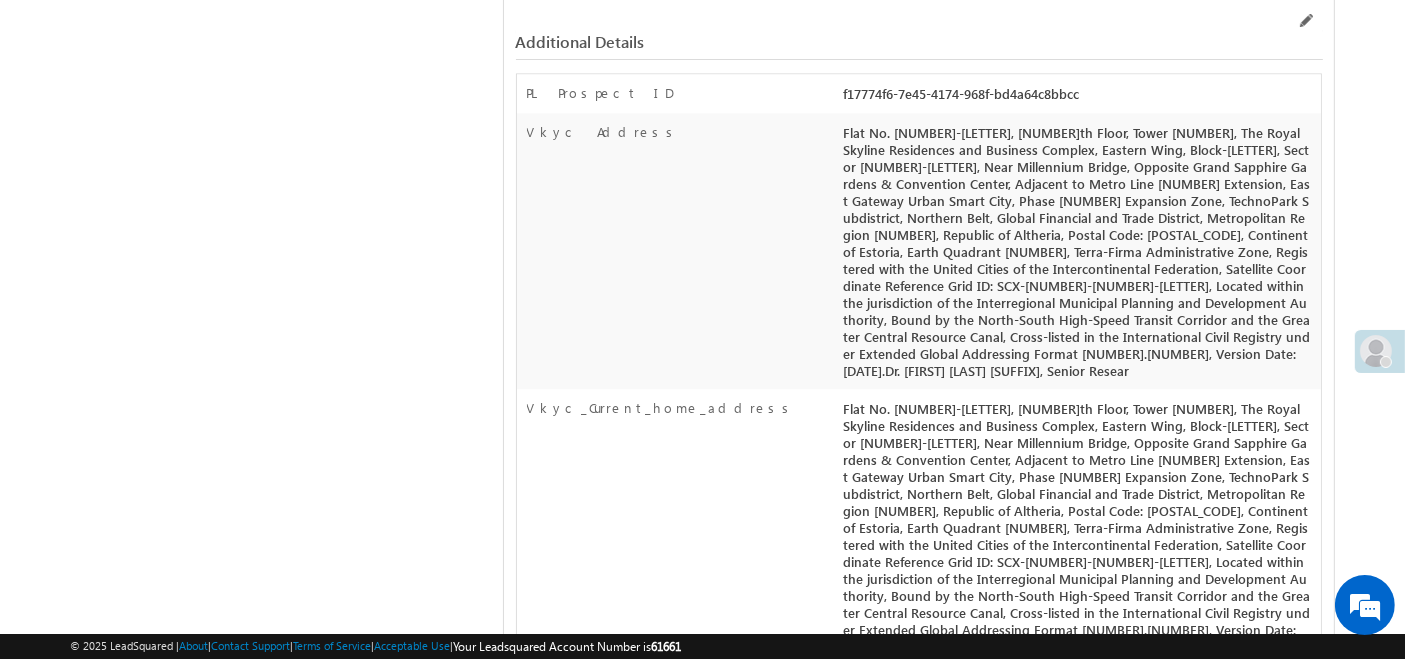 scroll, scrollTop: 1550, scrollLeft: 0, axis: vertical 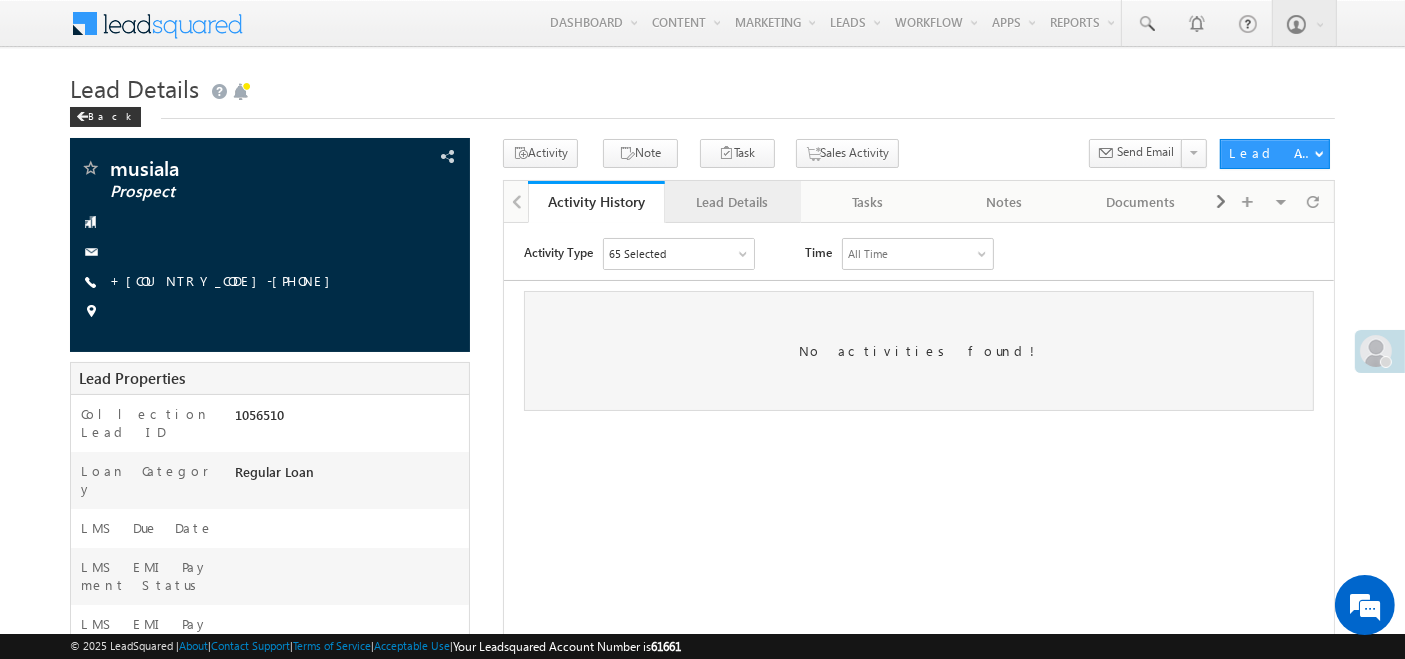 click on "Lead Details" at bounding box center [732, 202] 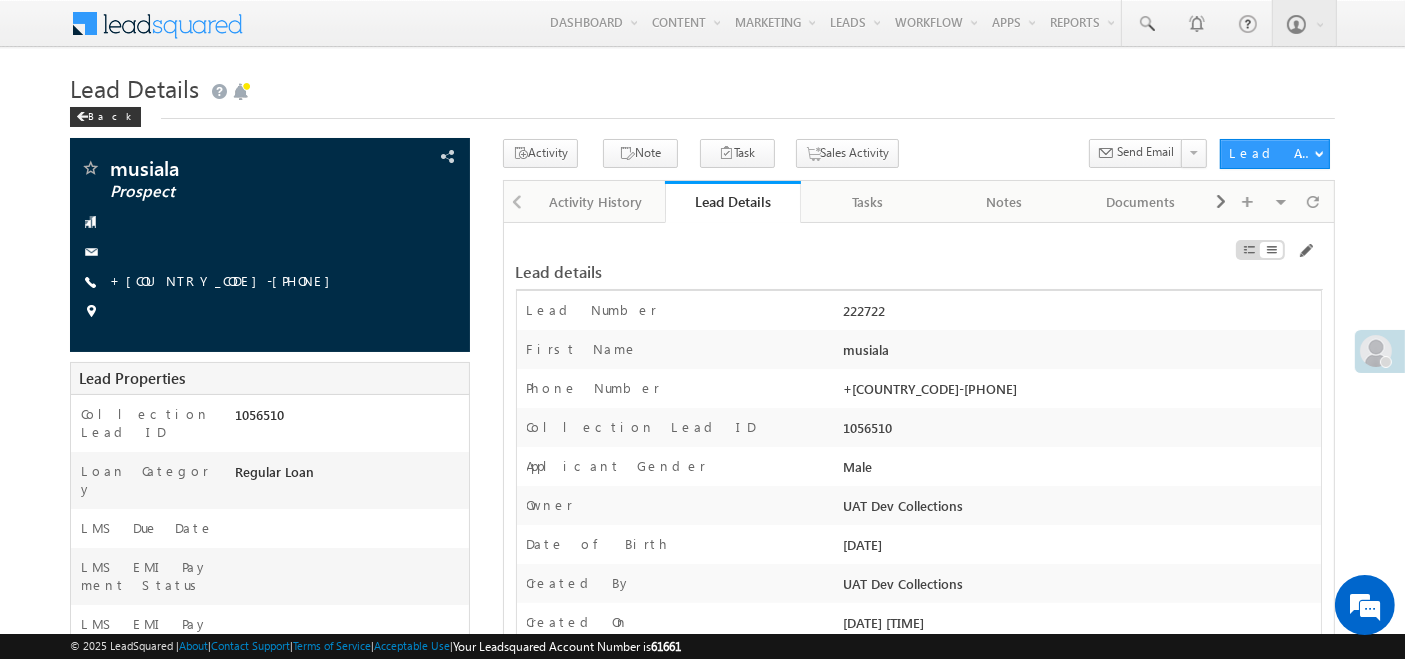 scroll, scrollTop: 1550, scrollLeft: 0, axis: vertical 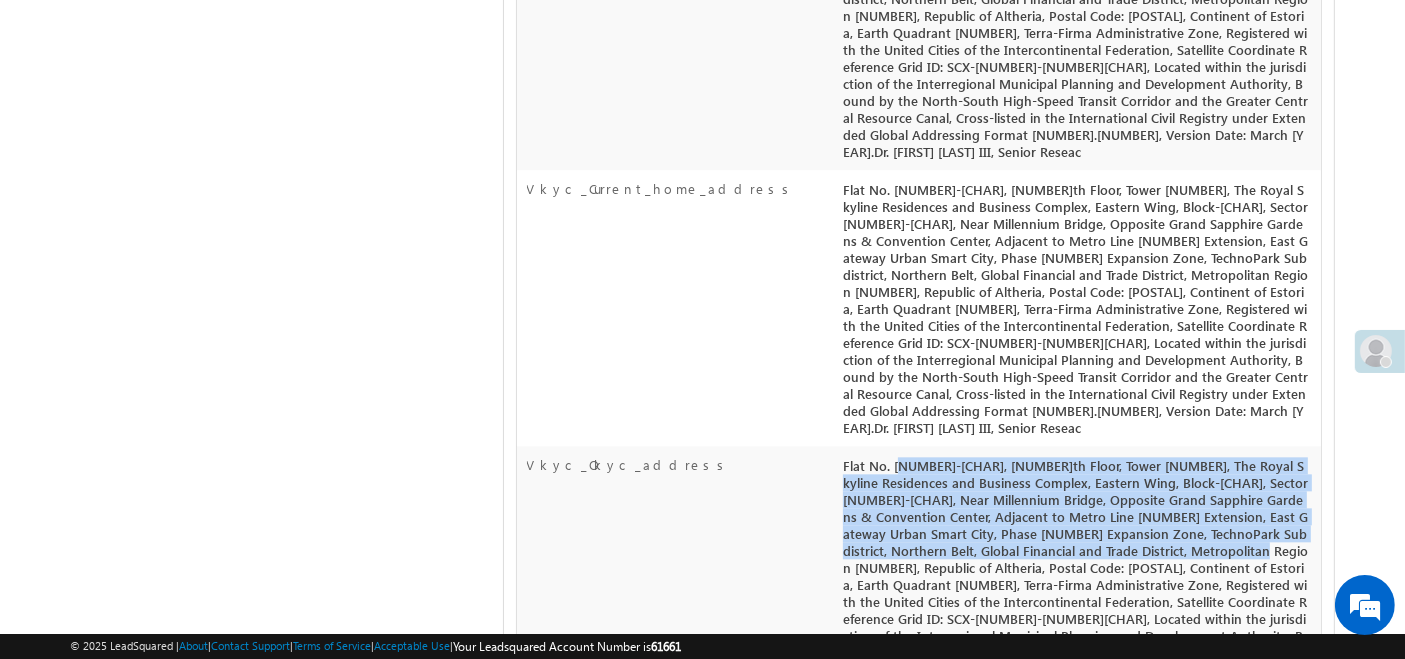 drag, startPoint x: 847, startPoint y: 329, endPoint x: 1039, endPoint y: 424, distance: 214.21718 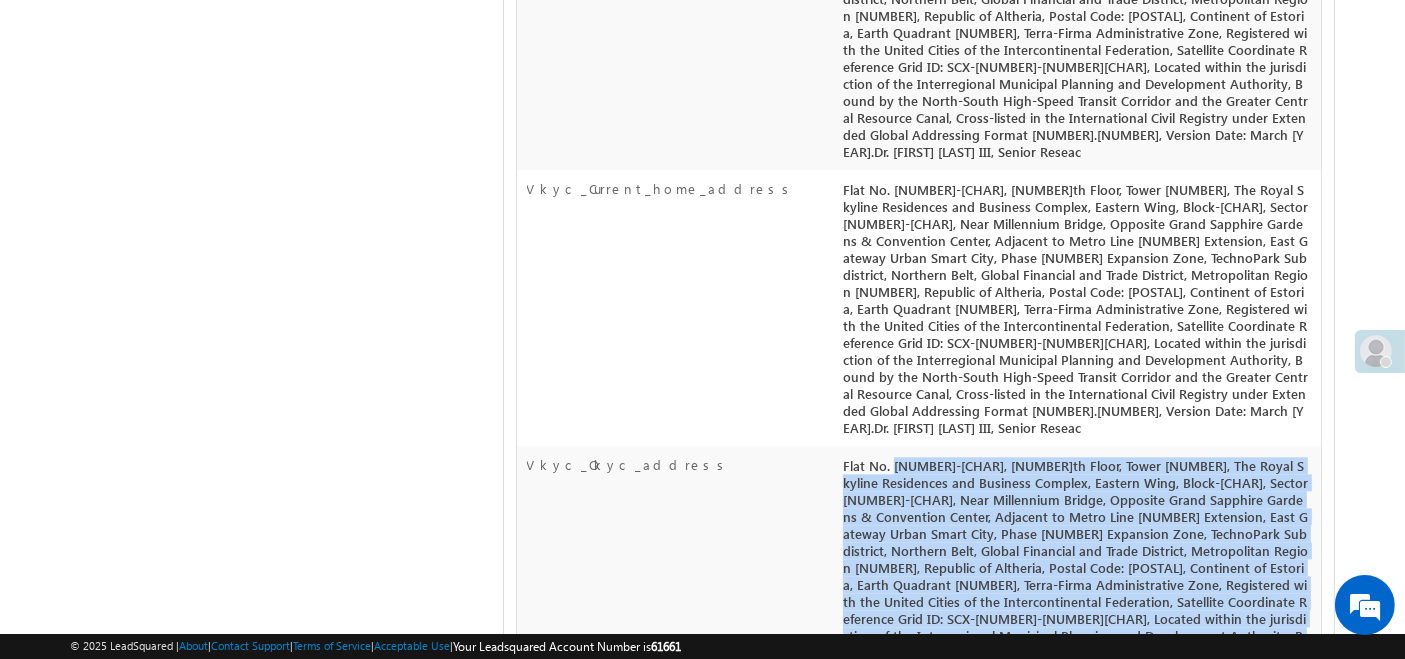 drag, startPoint x: 844, startPoint y: 332, endPoint x: 1210, endPoint y: 540, distance: 420.97507 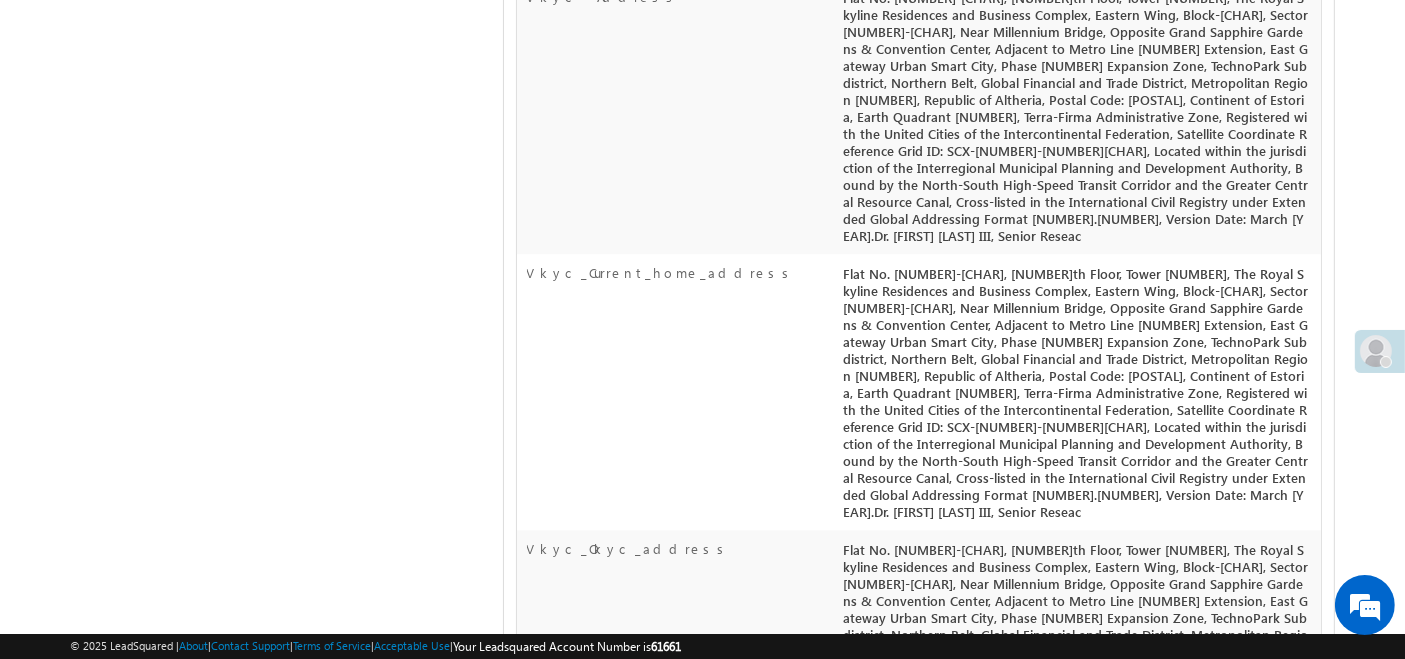 scroll, scrollTop: 4381, scrollLeft: 0, axis: vertical 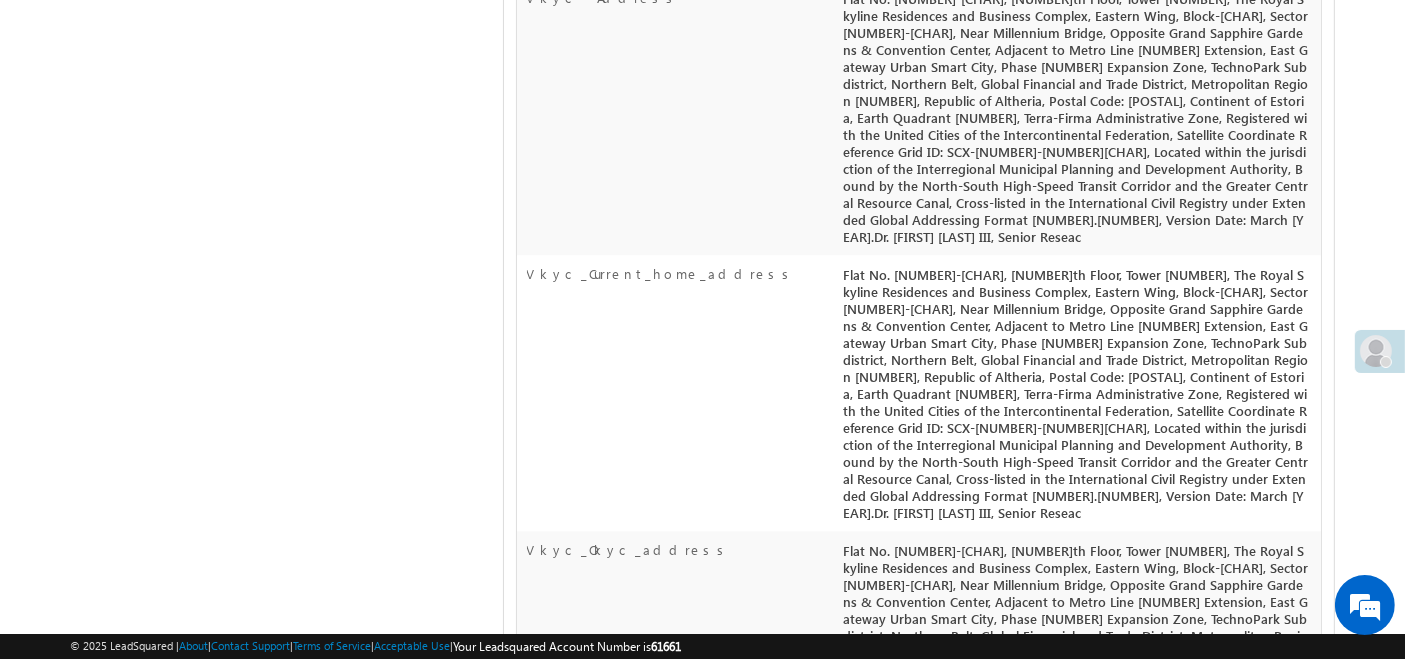 click on "Vkyc_Current_home_address" at bounding box center [919, 393] 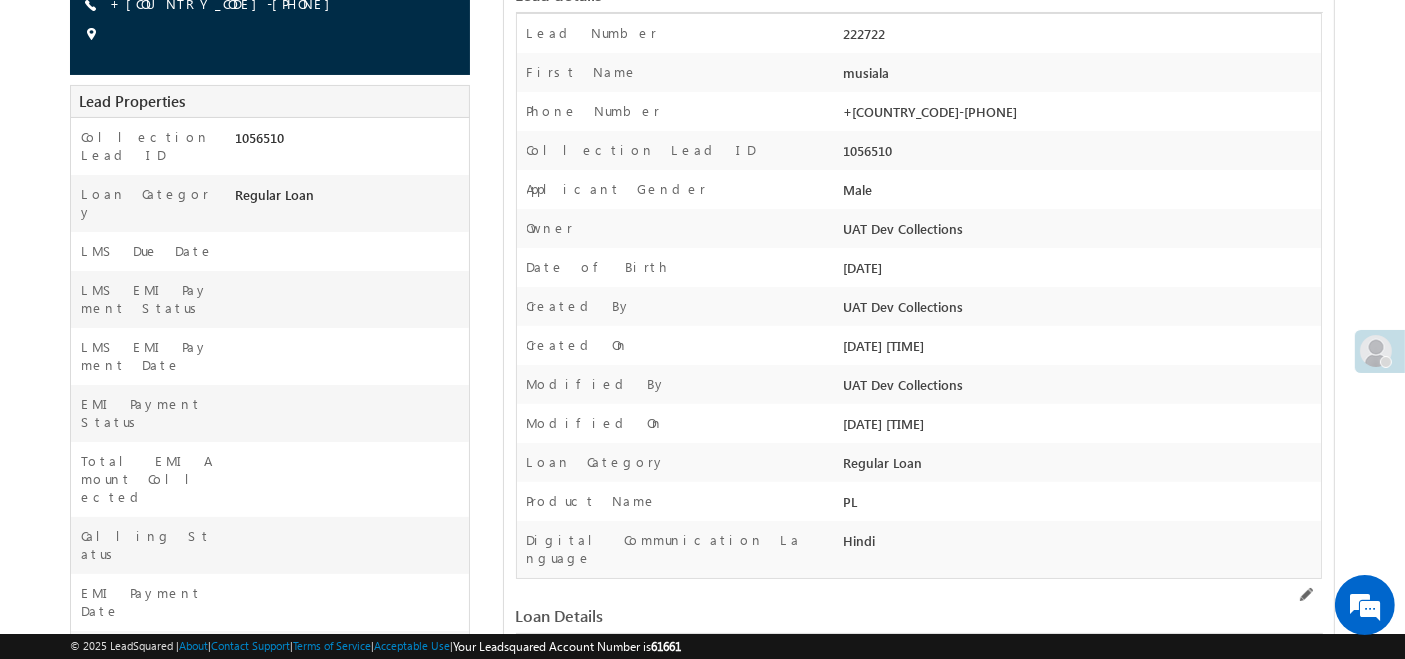 scroll, scrollTop: 0, scrollLeft: 0, axis: both 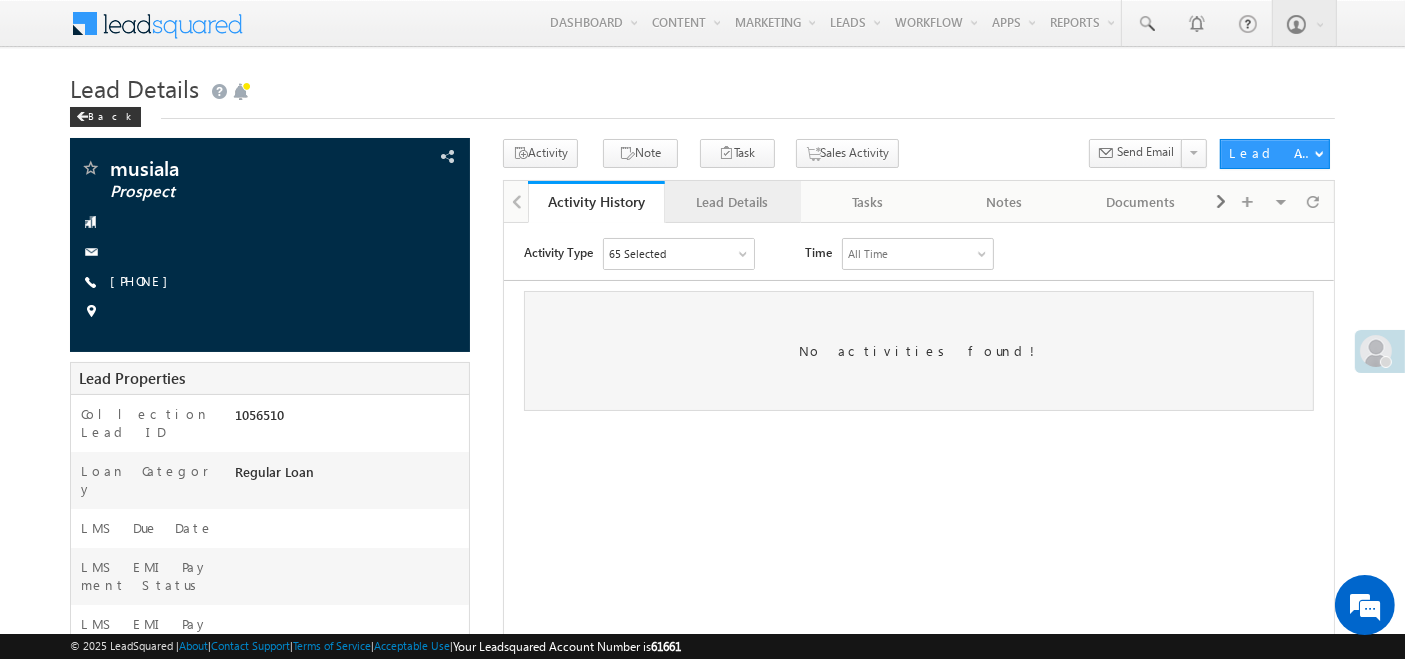 click on "Lead Details" at bounding box center (732, 202) 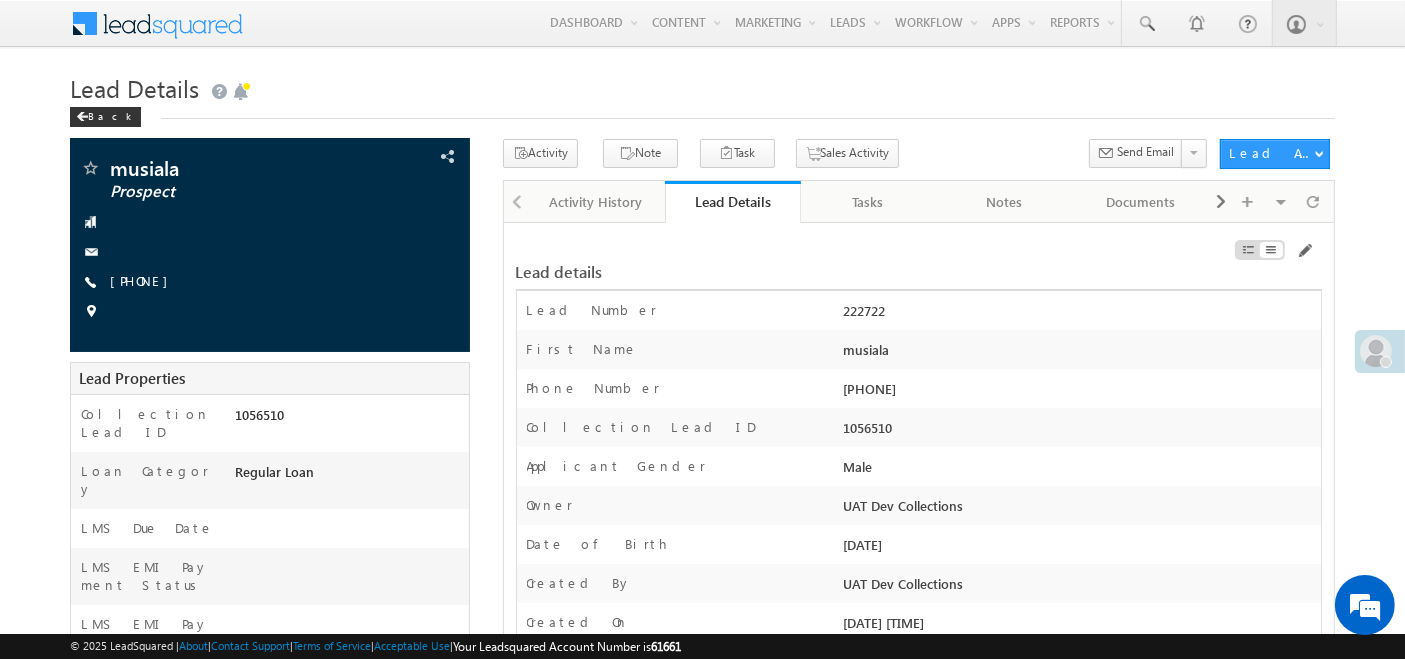 scroll, scrollTop: 3778, scrollLeft: 0, axis: vertical 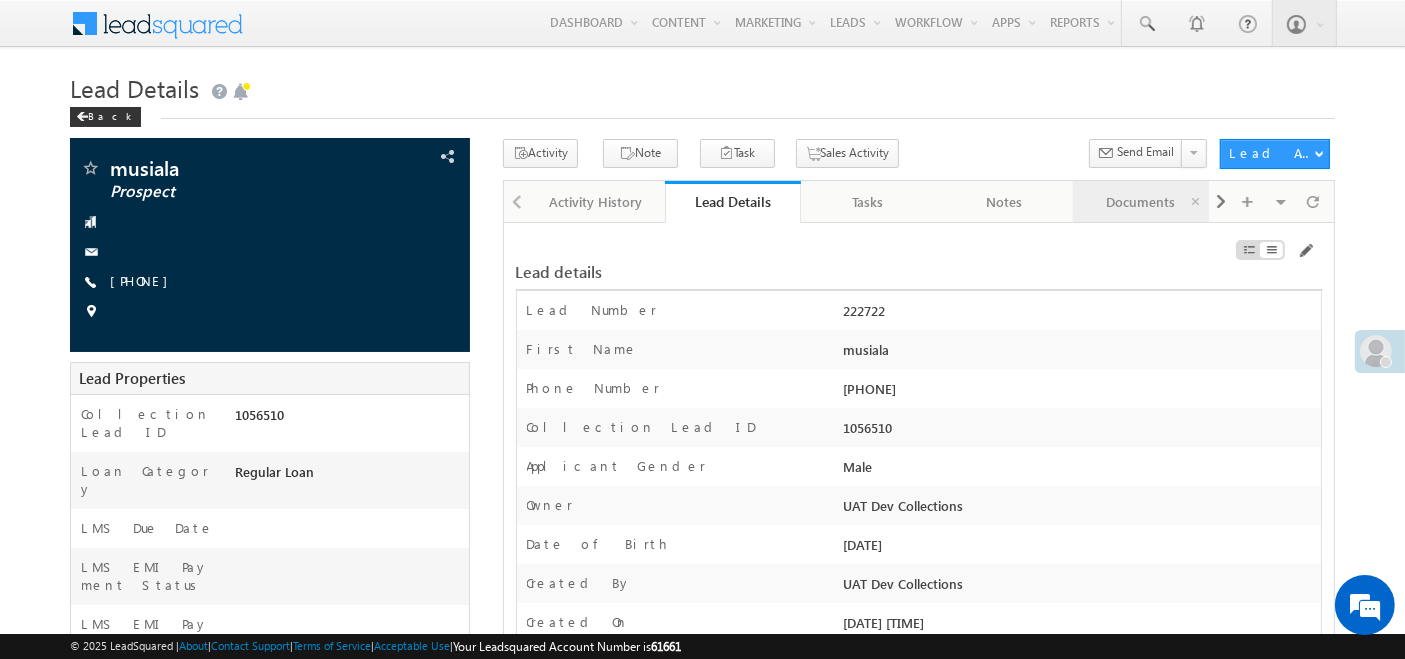 click on "Documents" at bounding box center [1141, 202] 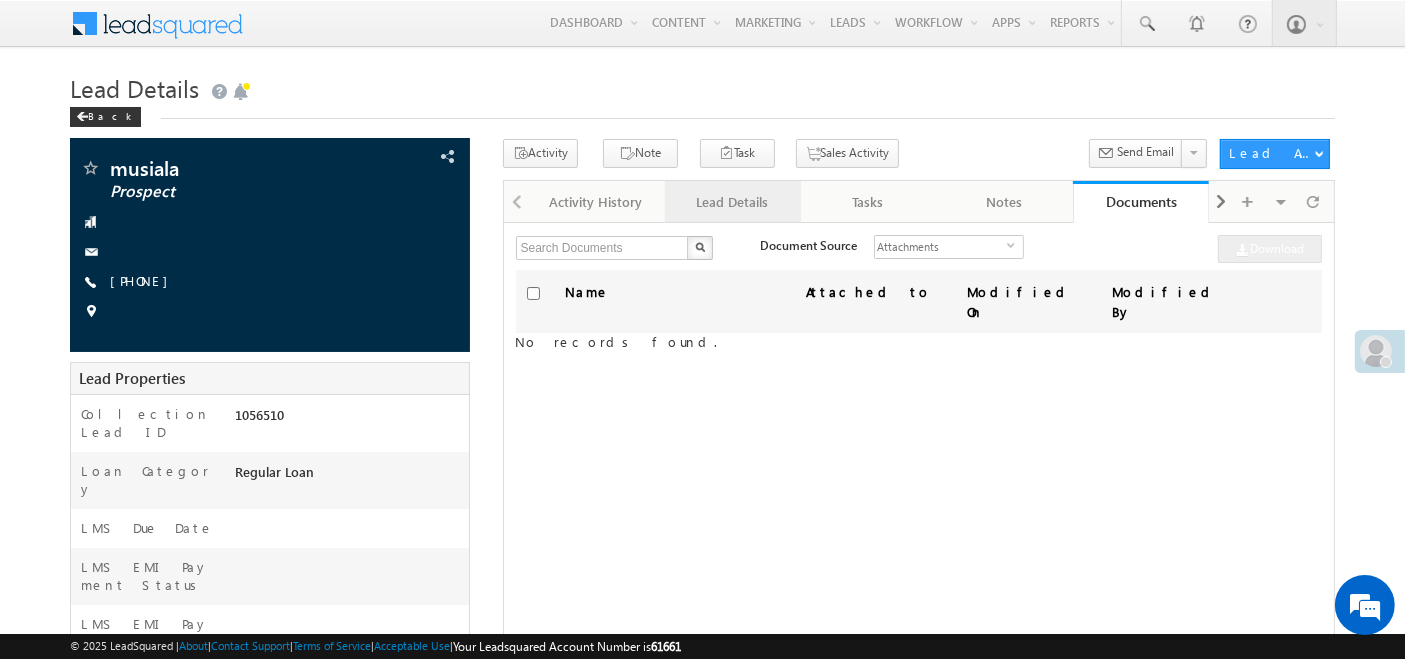 click on "Lead Details" at bounding box center [732, 202] 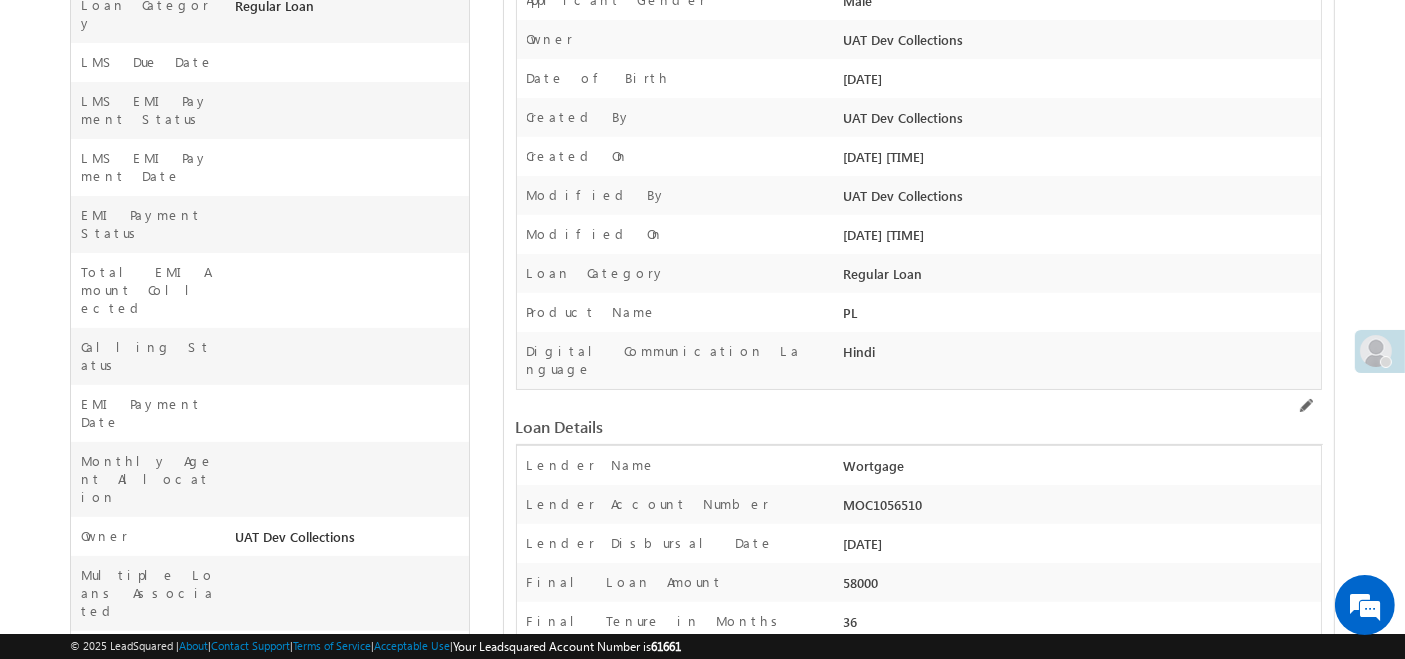 scroll, scrollTop: 468, scrollLeft: 0, axis: vertical 